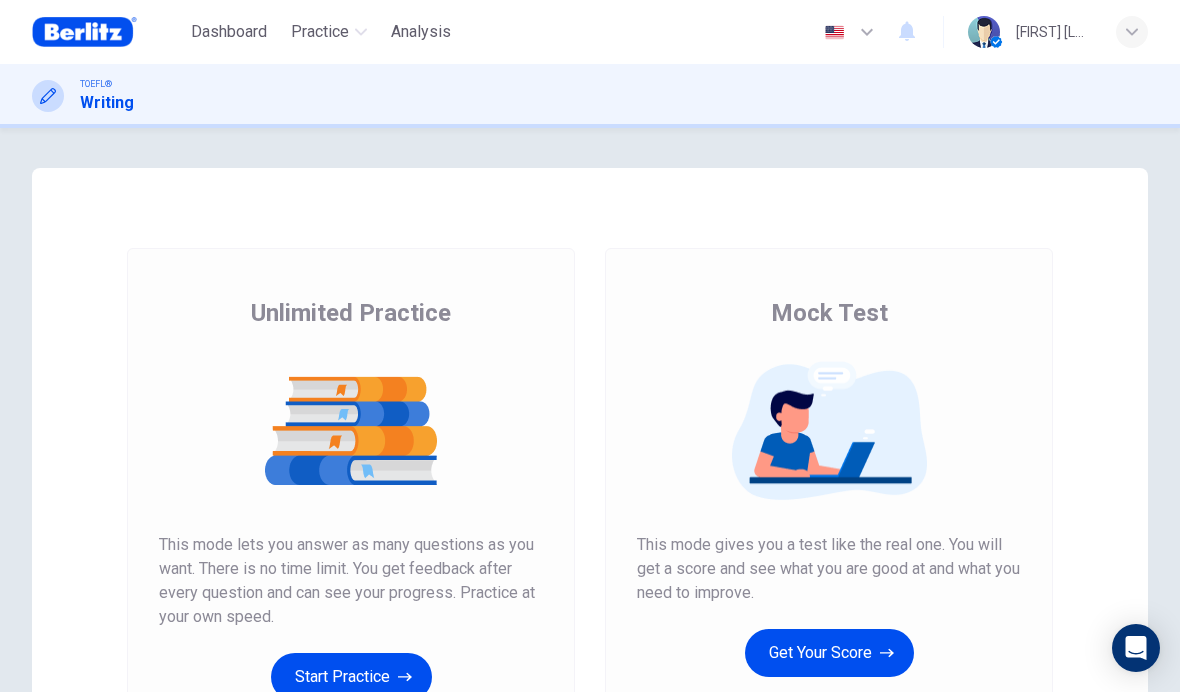 scroll, scrollTop: 0, scrollLeft: 0, axis: both 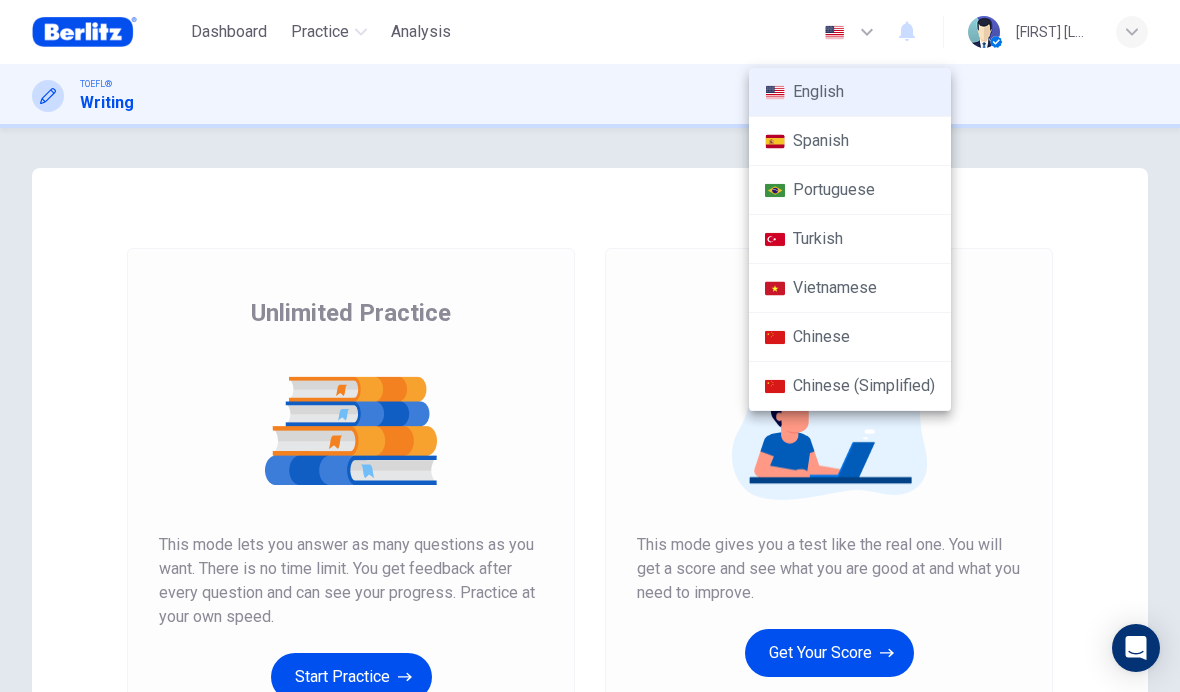 click at bounding box center (590, 346) 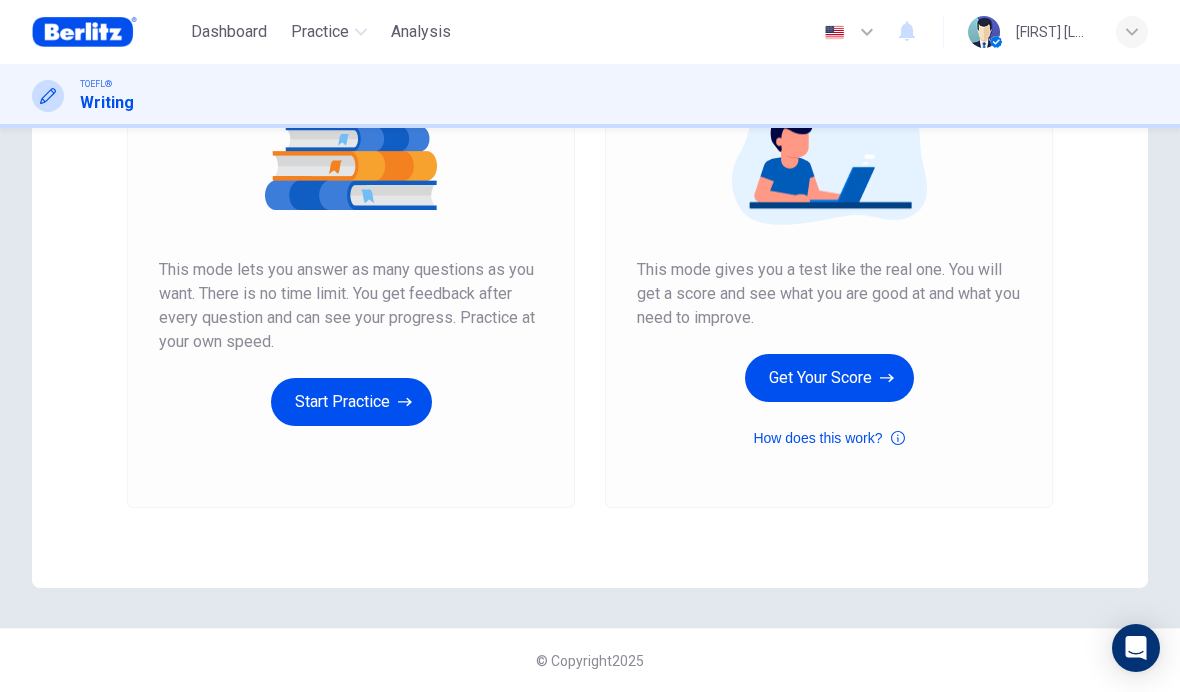 scroll, scrollTop: 275, scrollLeft: 0, axis: vertical 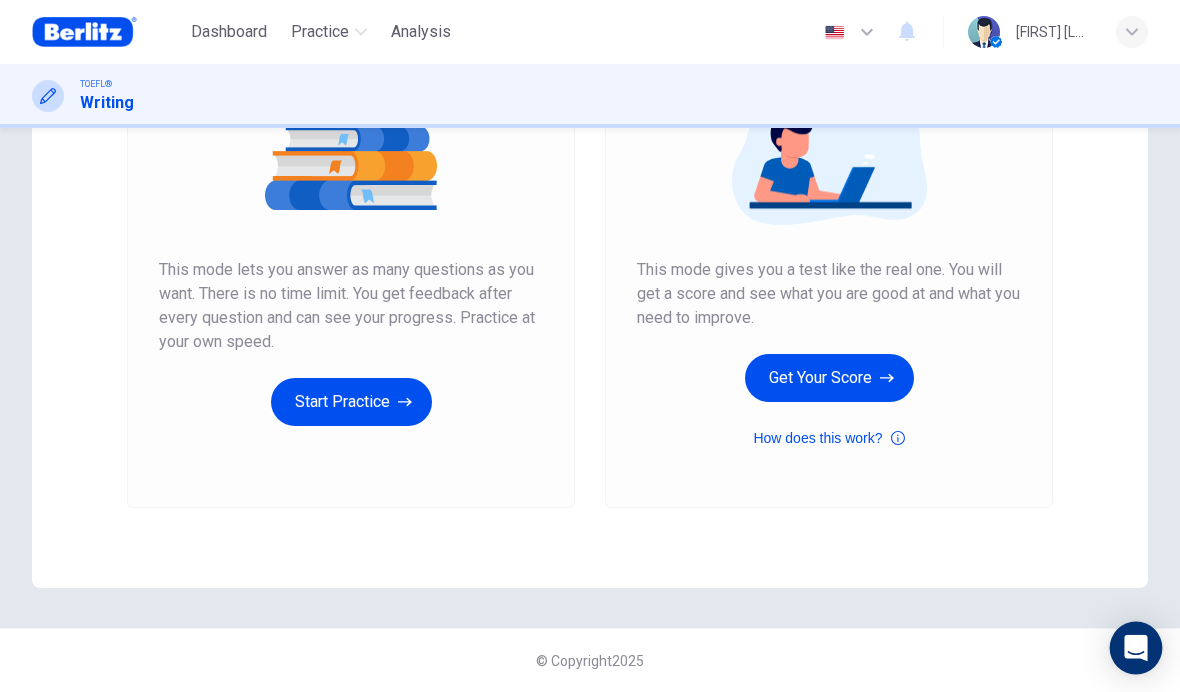 click at bounding box center (1136, 648) 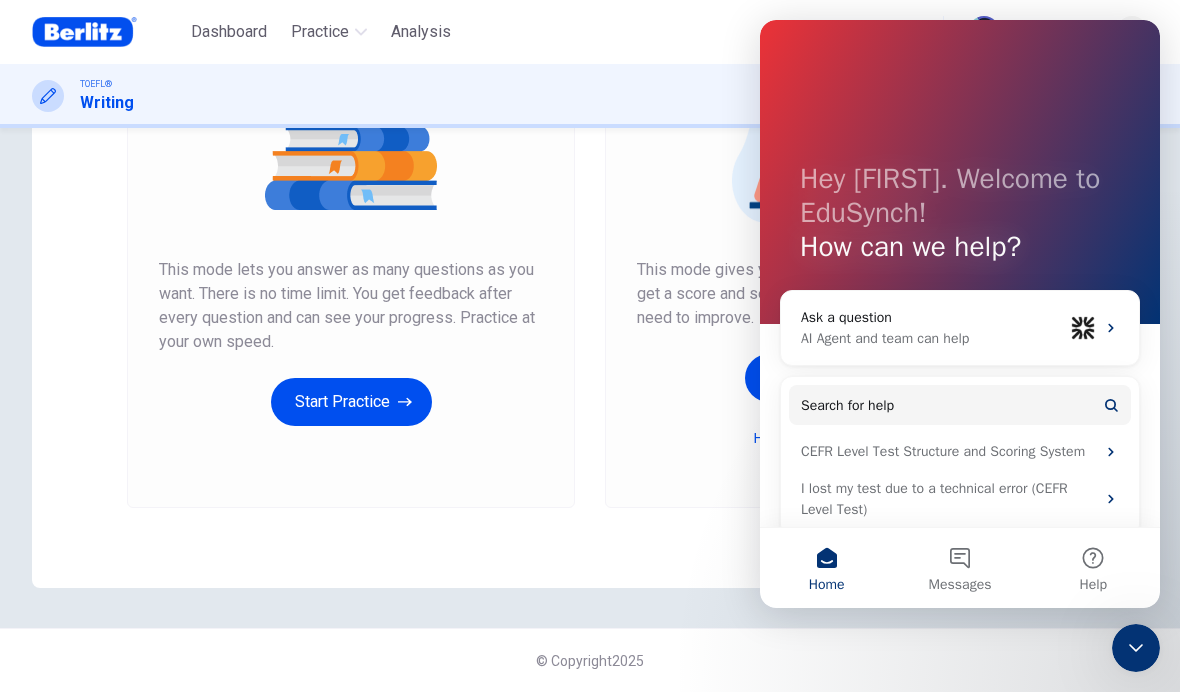 scroll, scrollTop: 0, scrollLeft: 0, axis: both 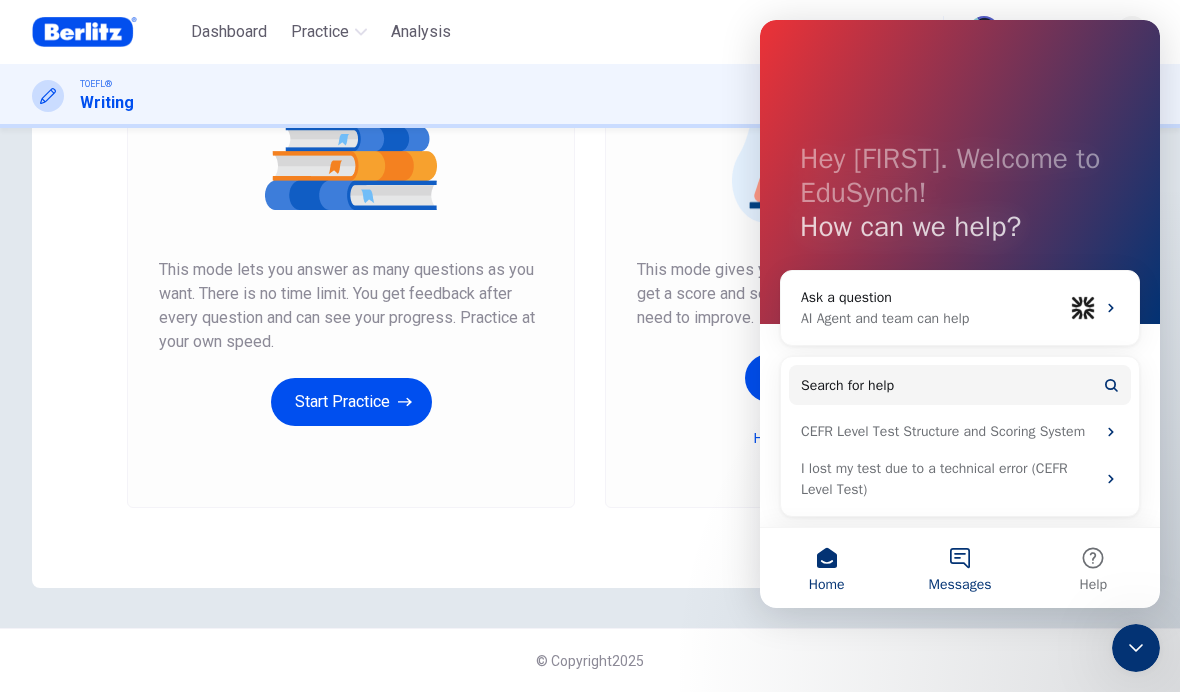 click on "Messages" at bounding box center (959, 568) 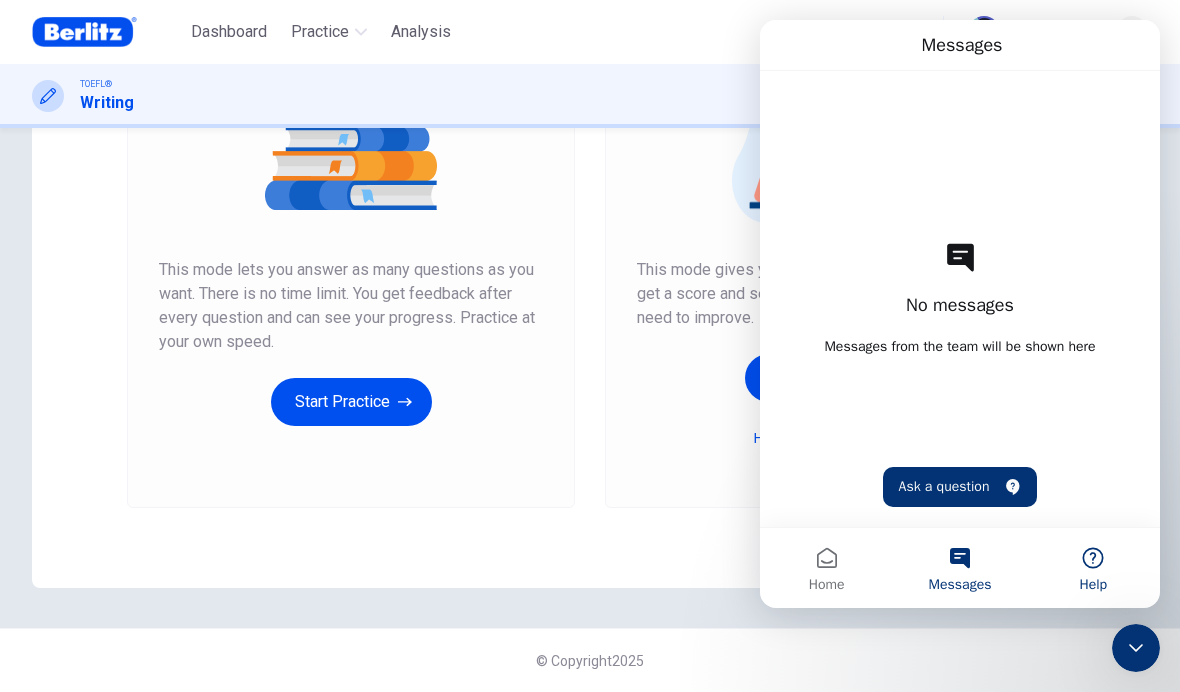 click on "Help" at bounding box center [1093, 585] 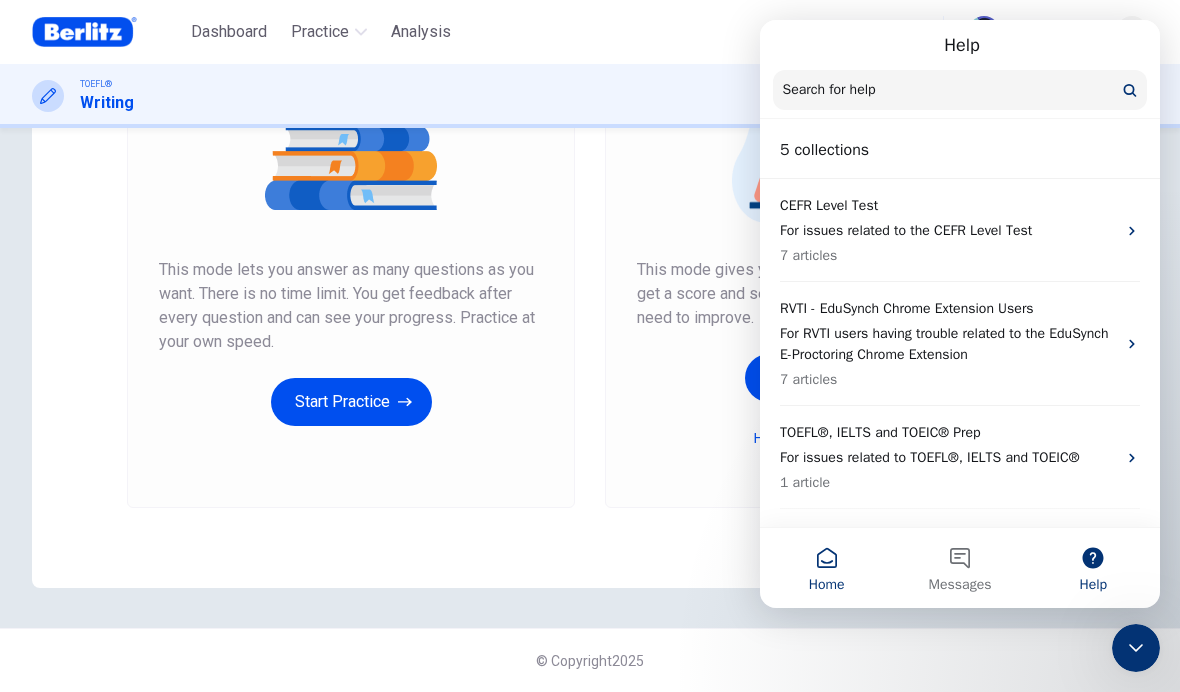click on "Home" at bounding box center [826, 568] 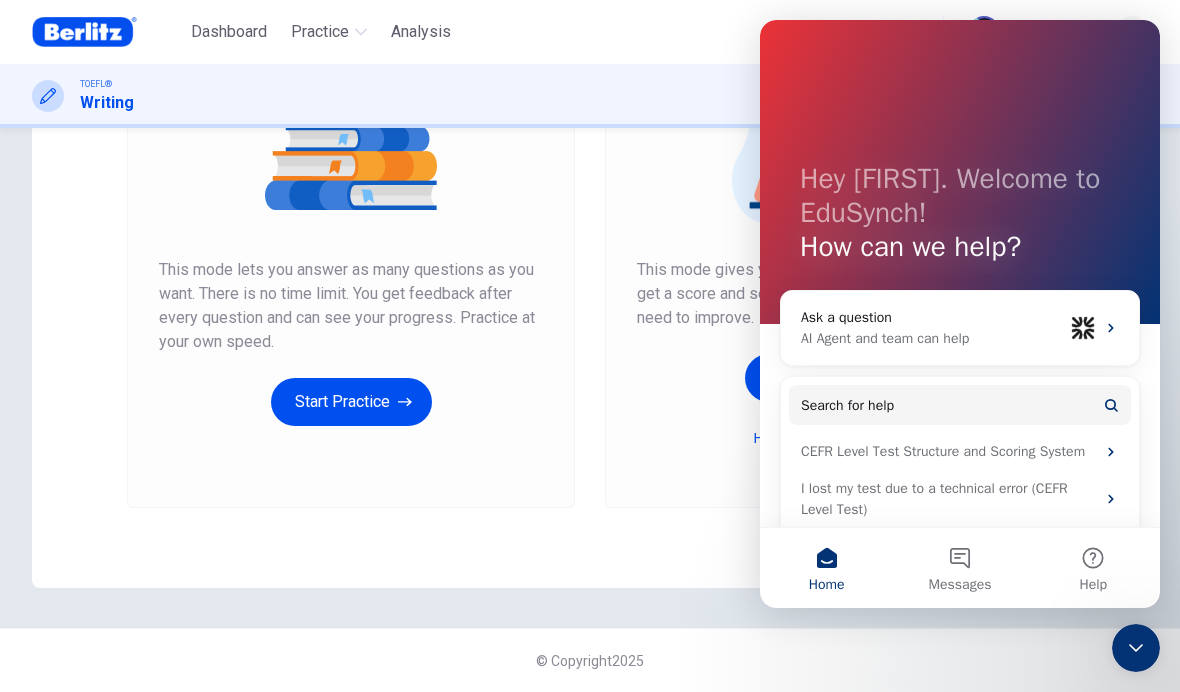 click 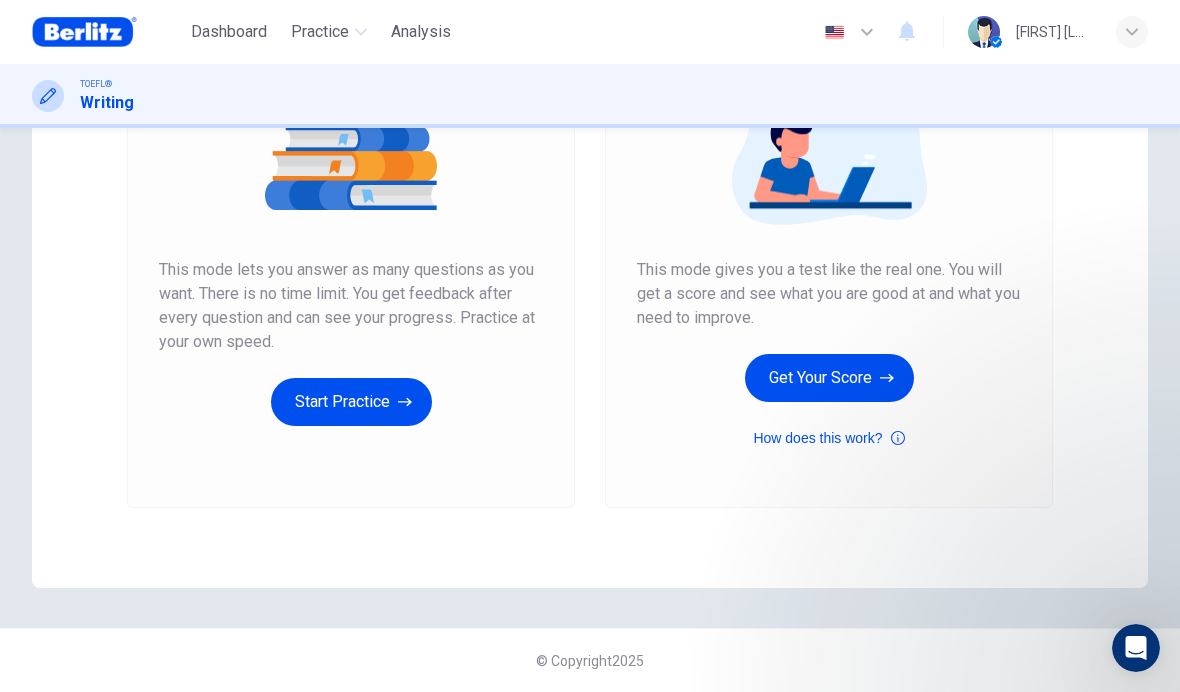 scroll, scrollTop: 0, scrollLeft: 0, axis: both 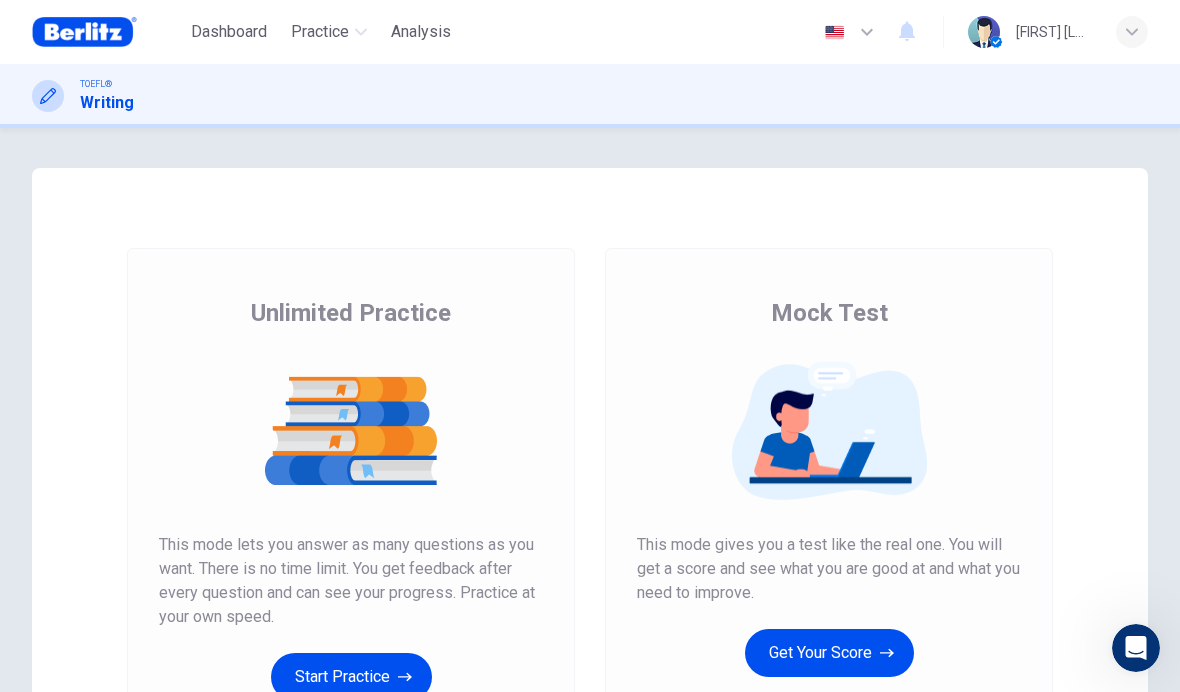 click on "TOEFL® Writing" at bounding box center [590, 96] 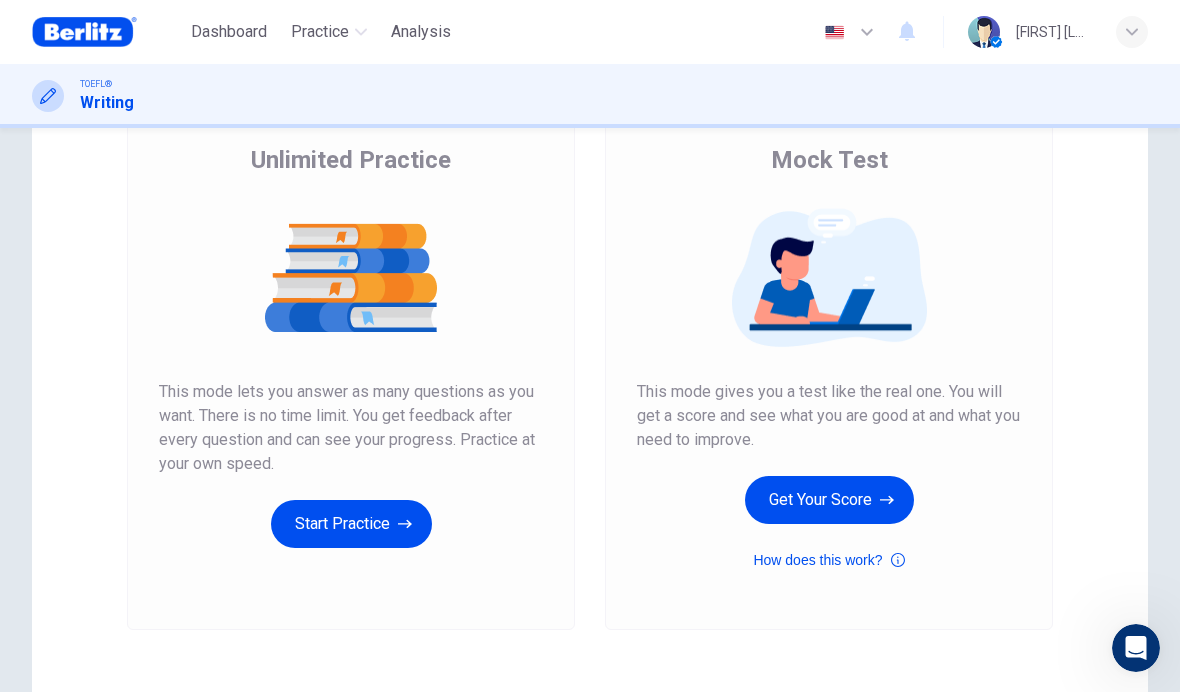 scroll, scrollTop: 168, scrollLeft: 0, axis: vertical 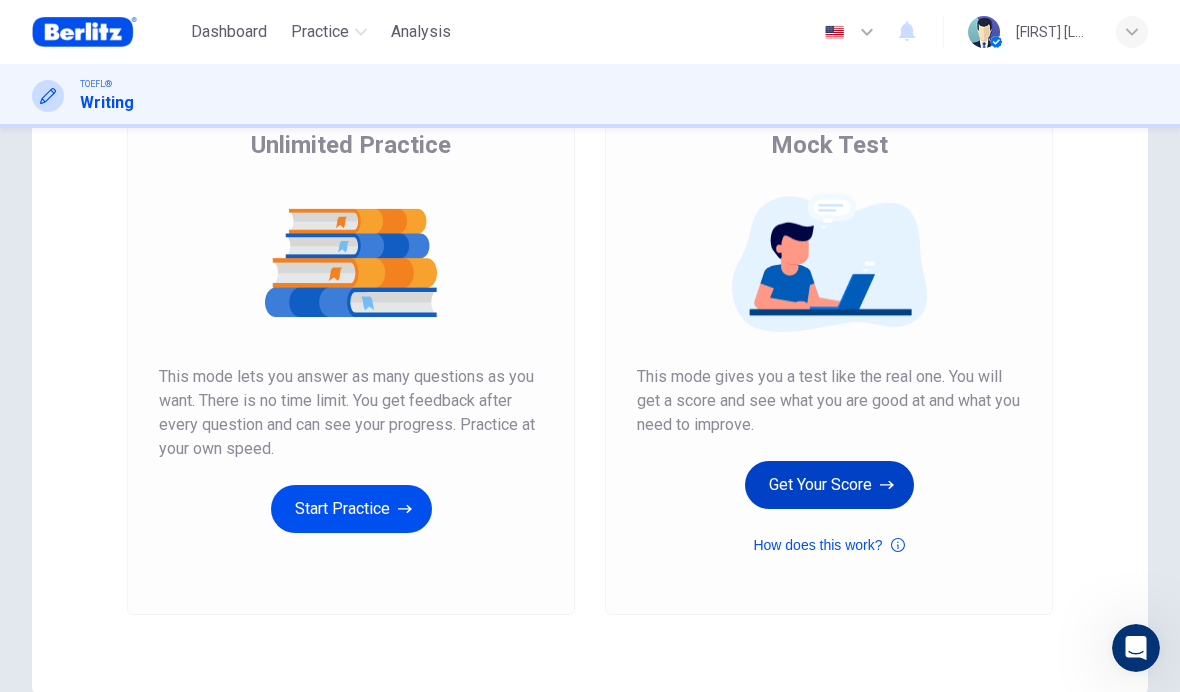 click on "Get Your Score" at bounding box center (829, 485) 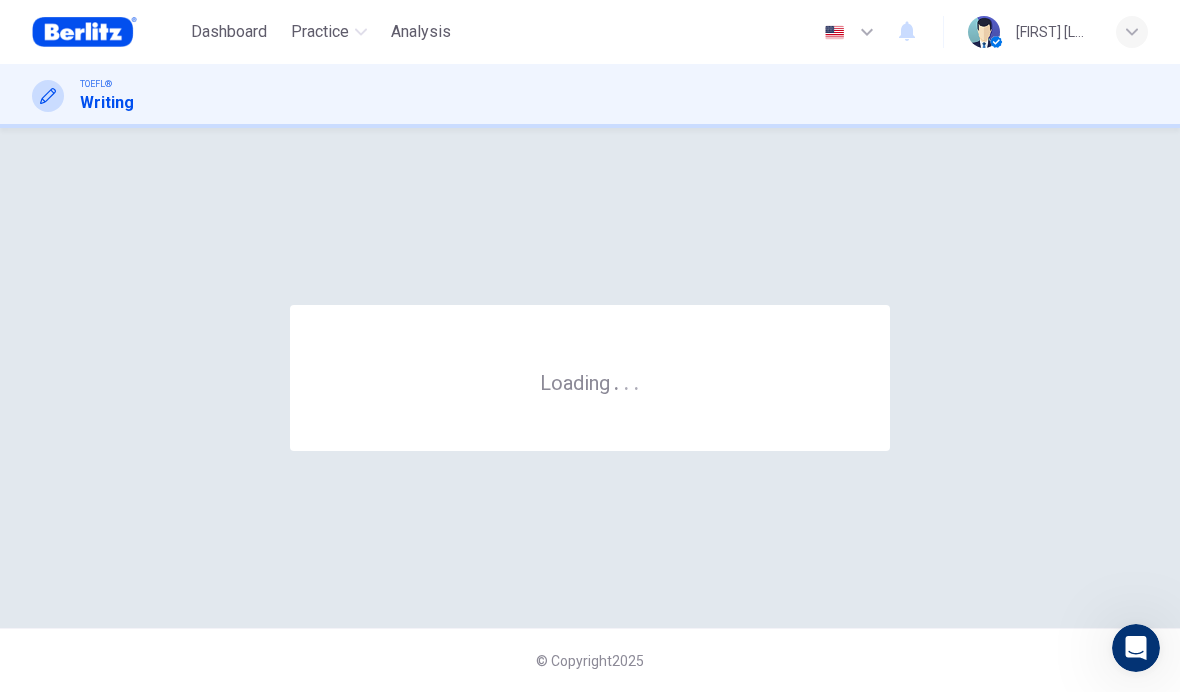 scroll, scrollTop: 0, scrollLeft: 0, axis: both 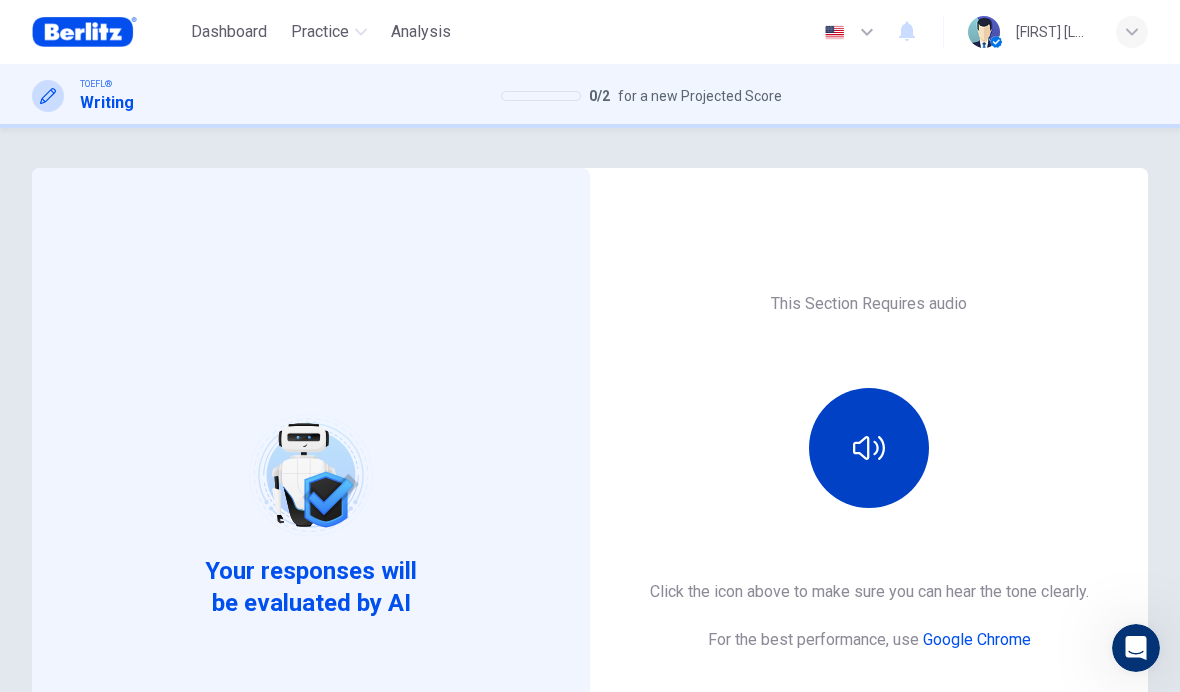click at bounding box center (869, 448) 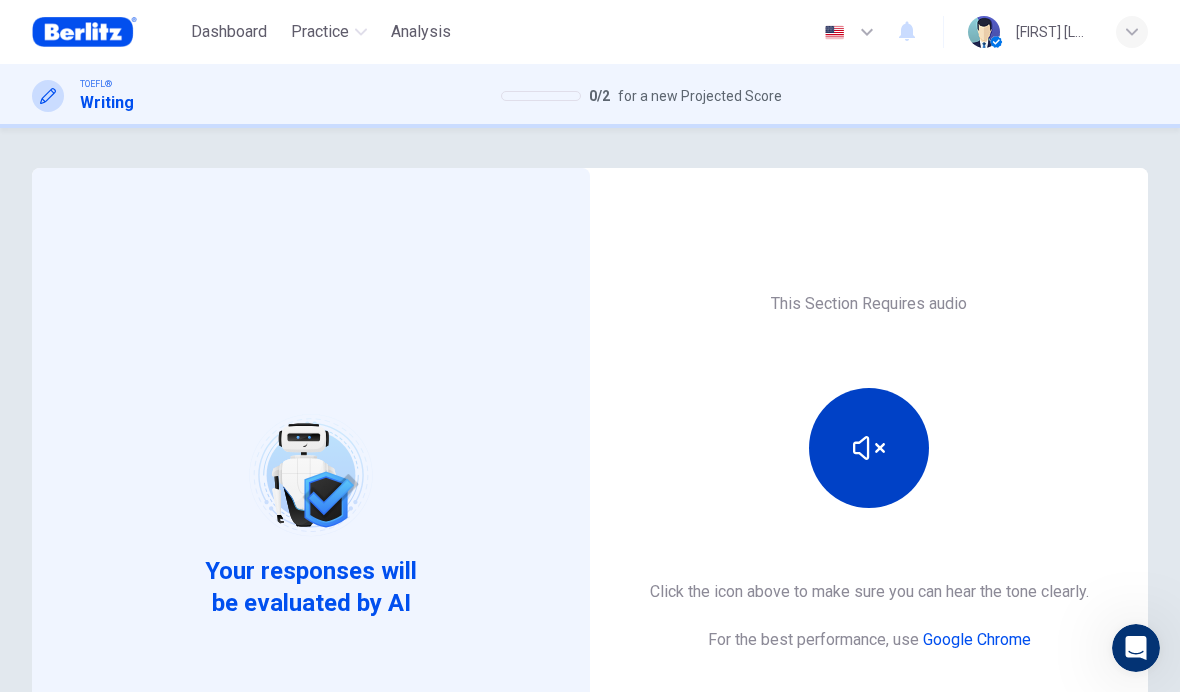 click at bounding box center [869, 448] 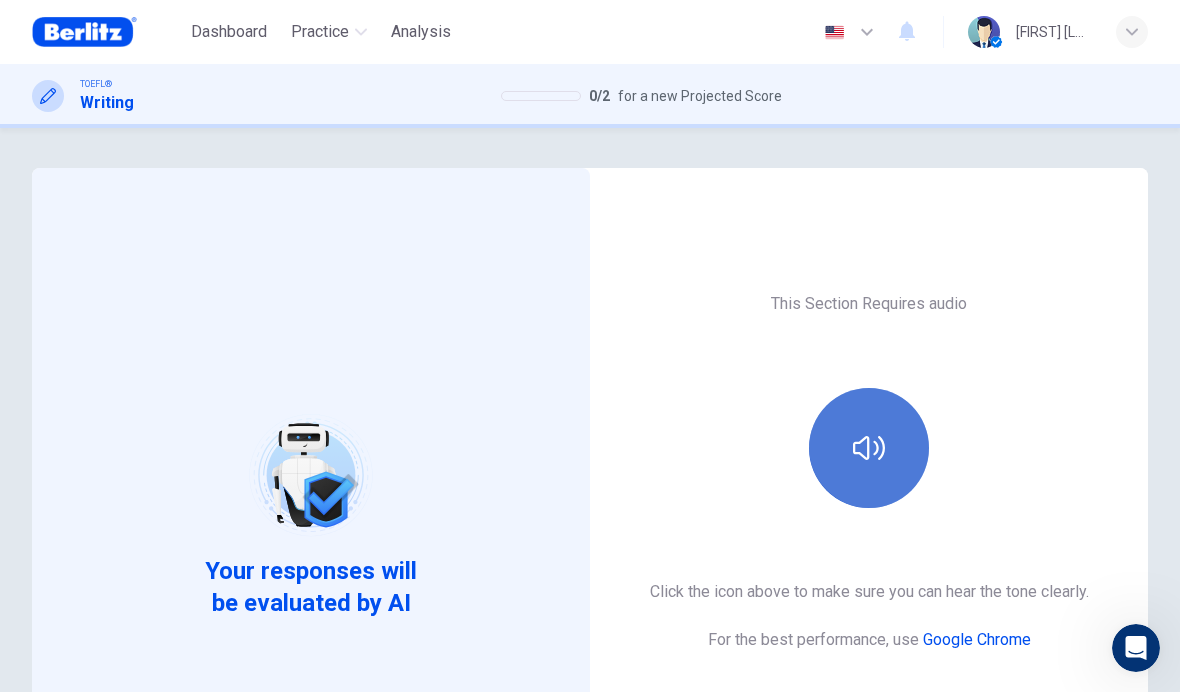 click 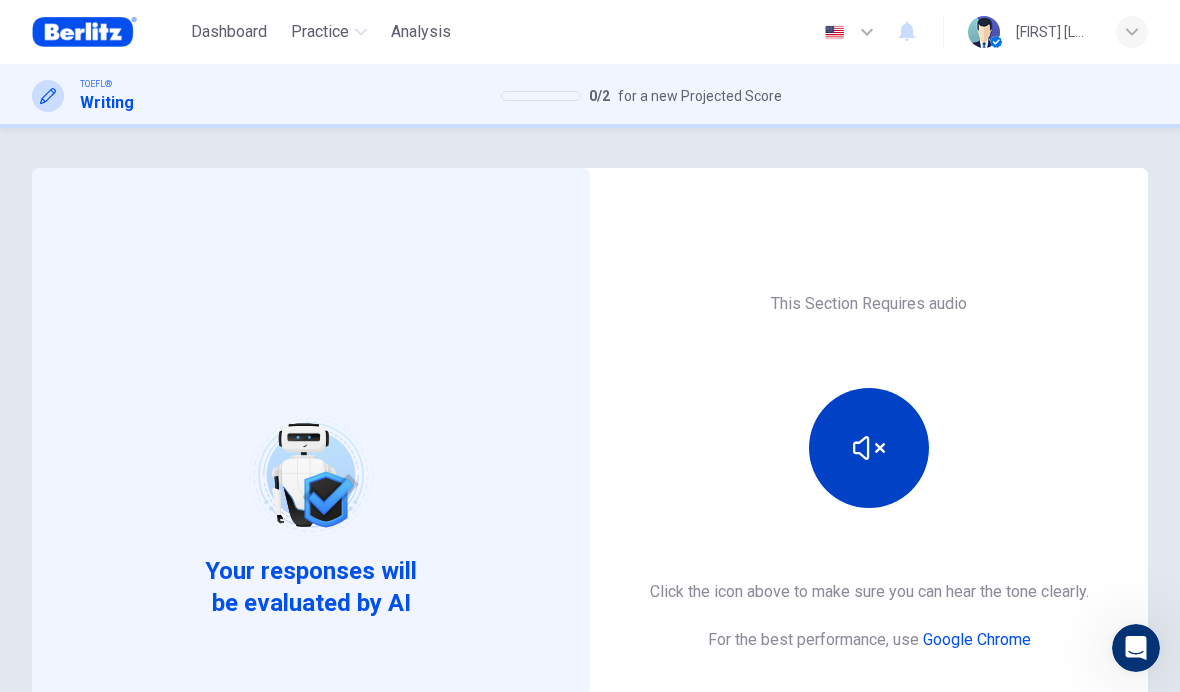 click at bounding box center (869, 448) 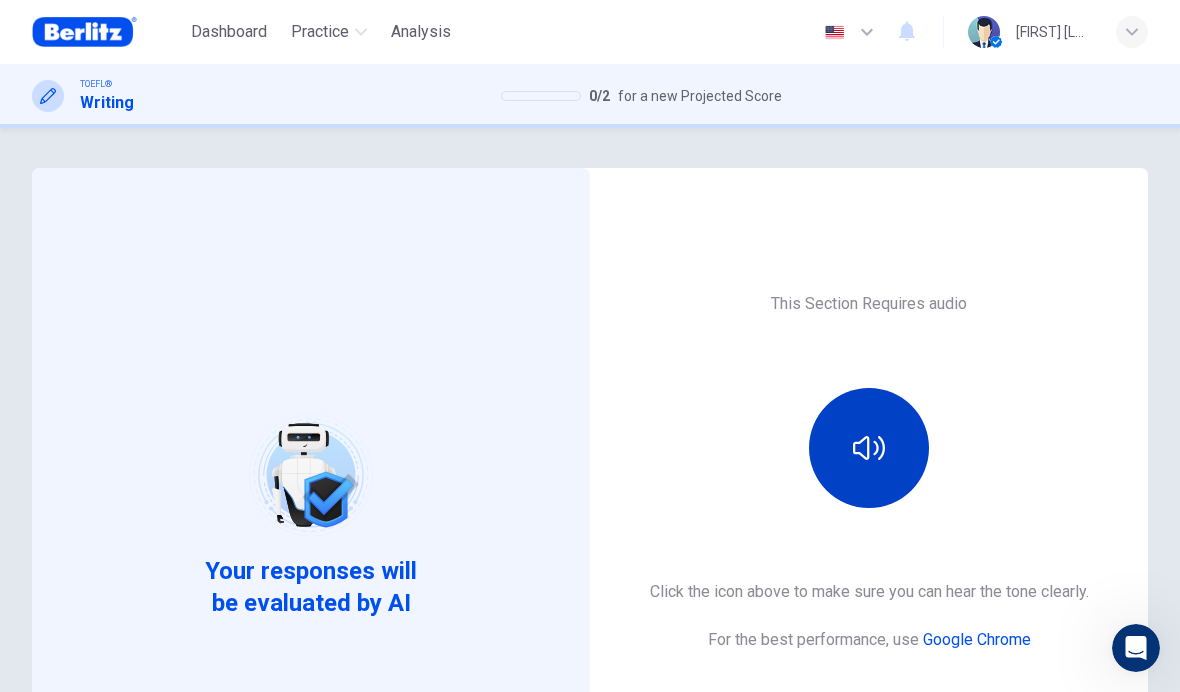 click at bounding box center (869, 448) 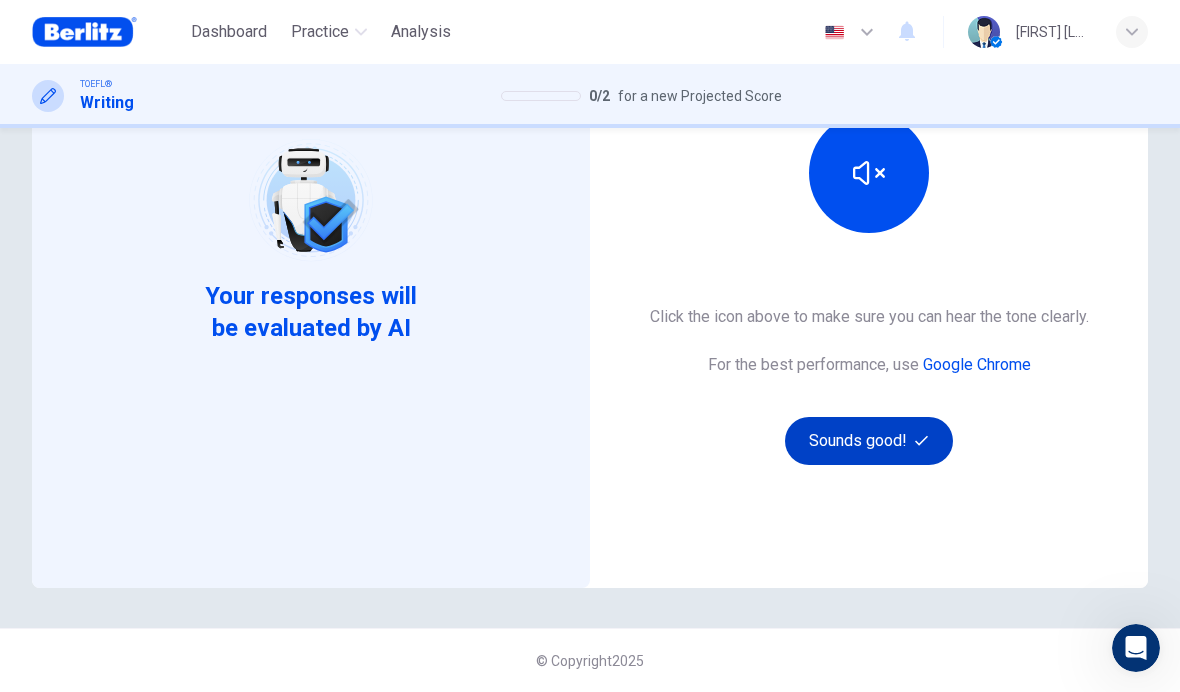 scroll, scrollTop: 275, scrollLeft: 0, axis: vertical 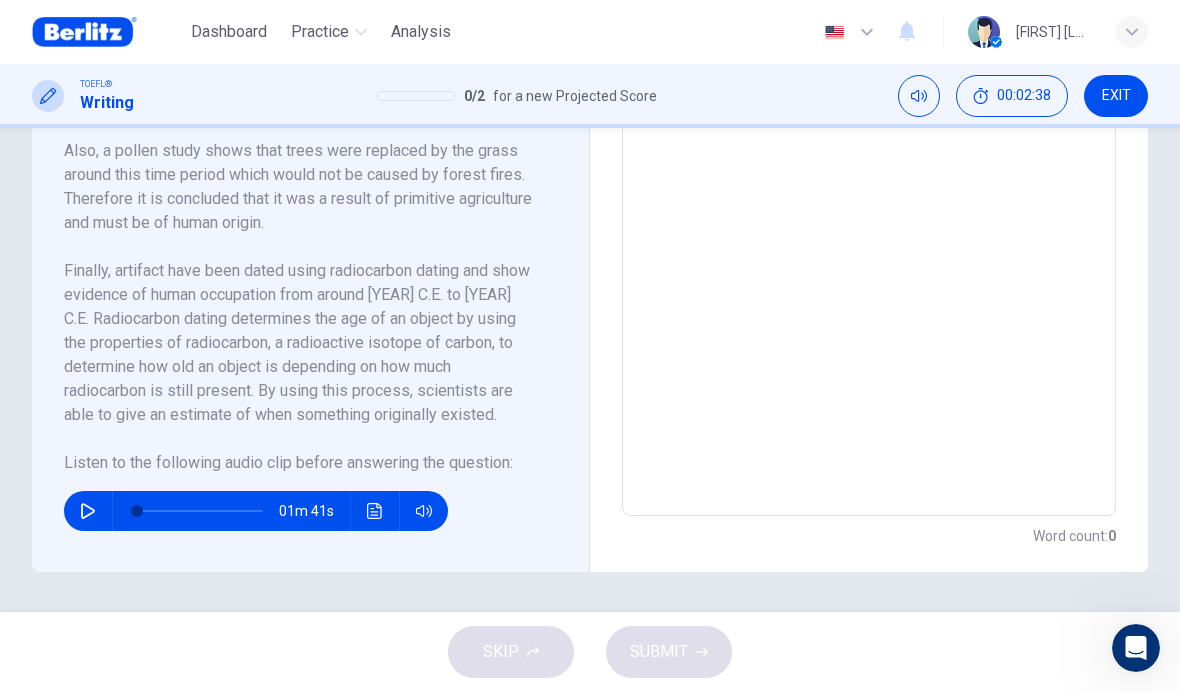 click 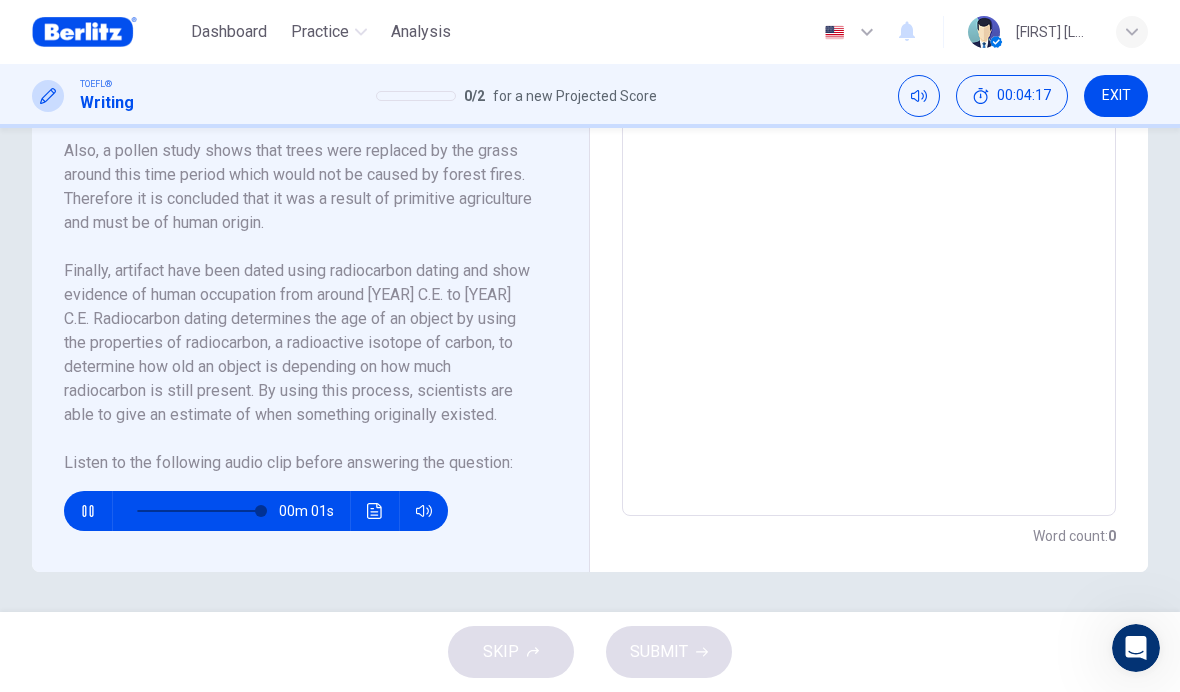 type on "*" 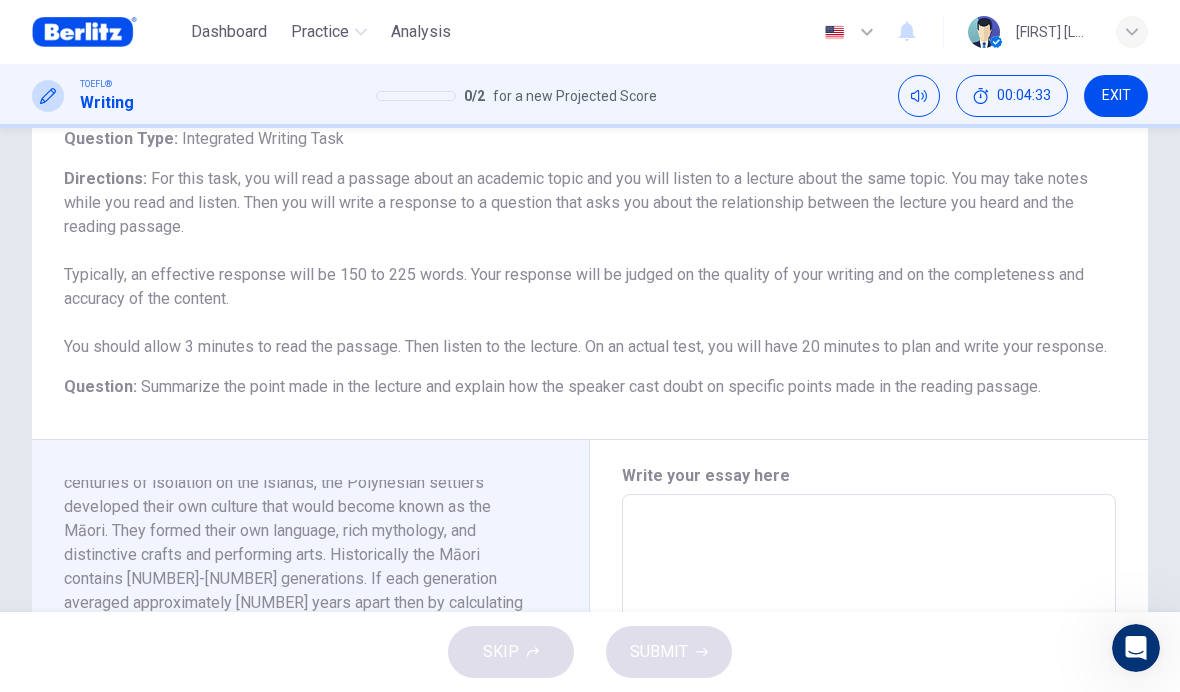 scroll, scrollTop: 210, scrollLeft: 0, axis: vertical 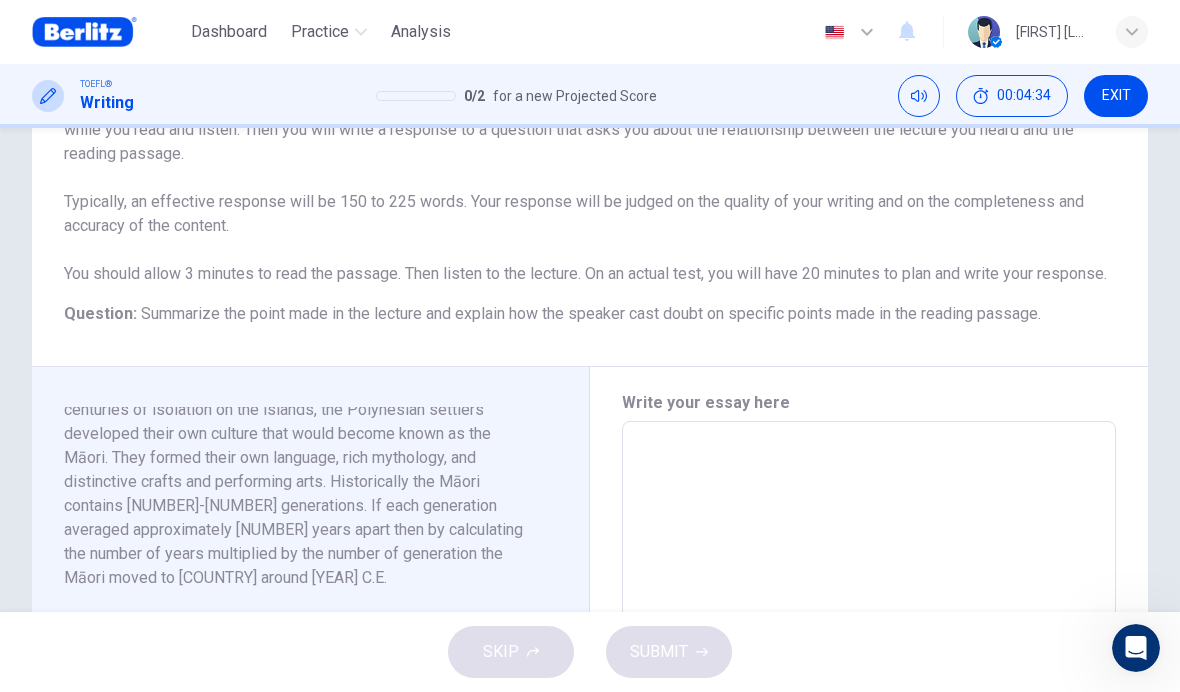 click at bounding box center (869, 706) 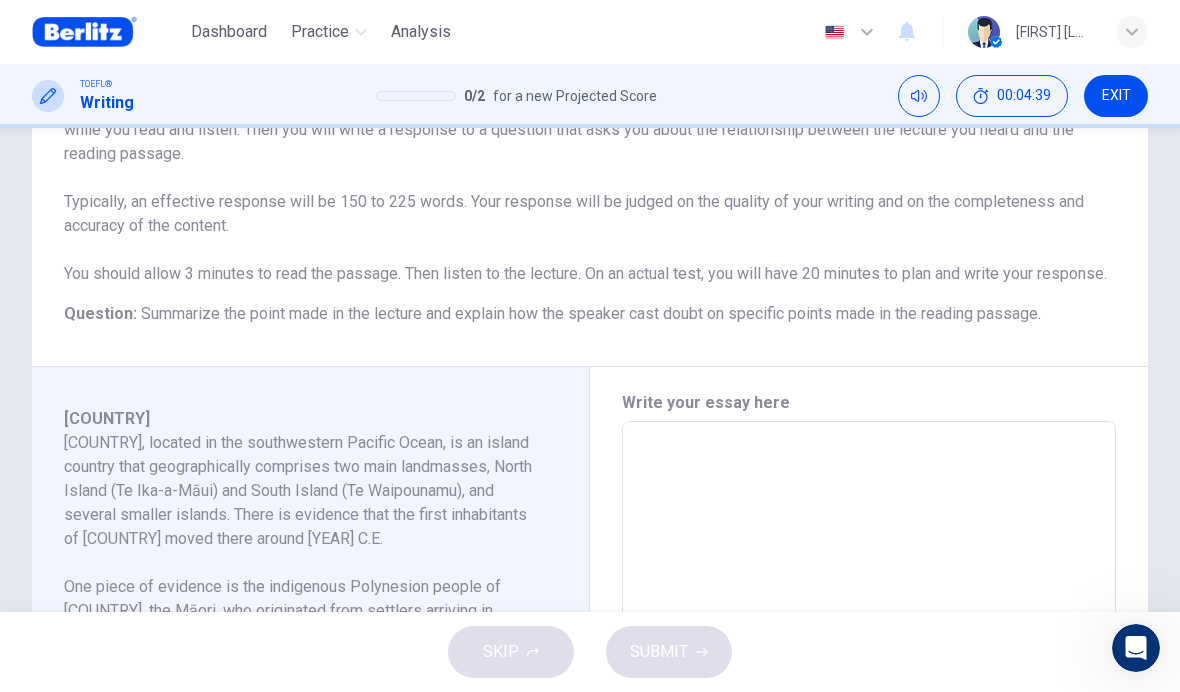 scroll, scrollTop: 0, scrollLeft: 0, axis: both 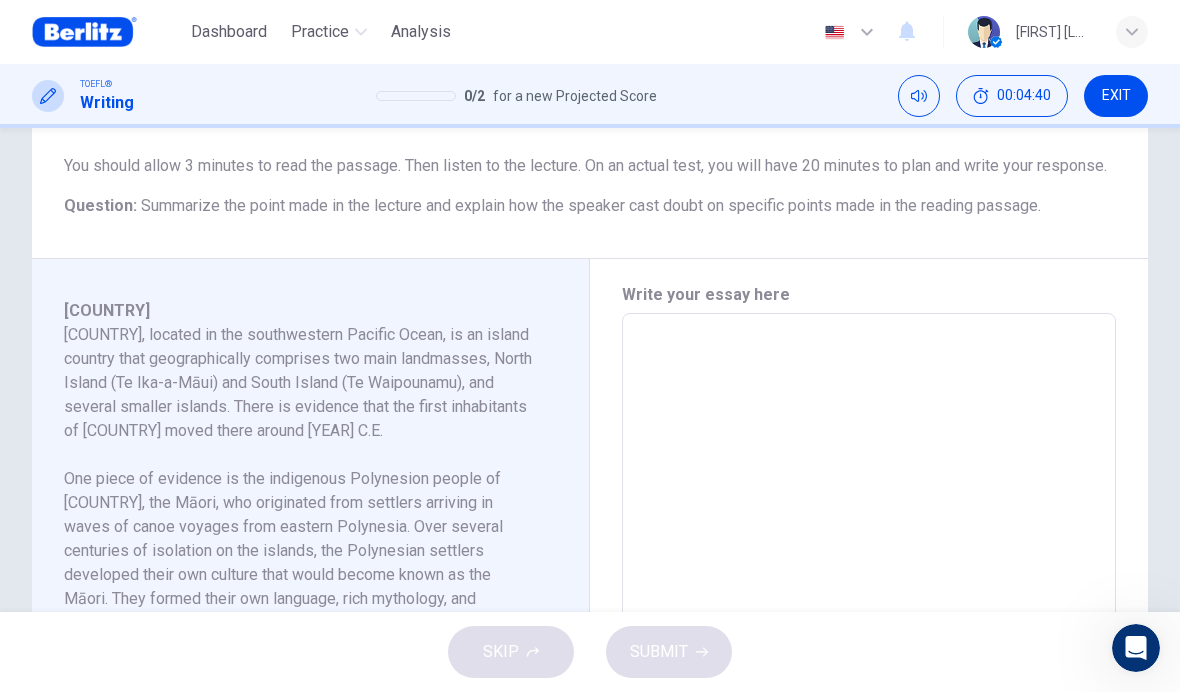 click at bounding box center [869, 598] 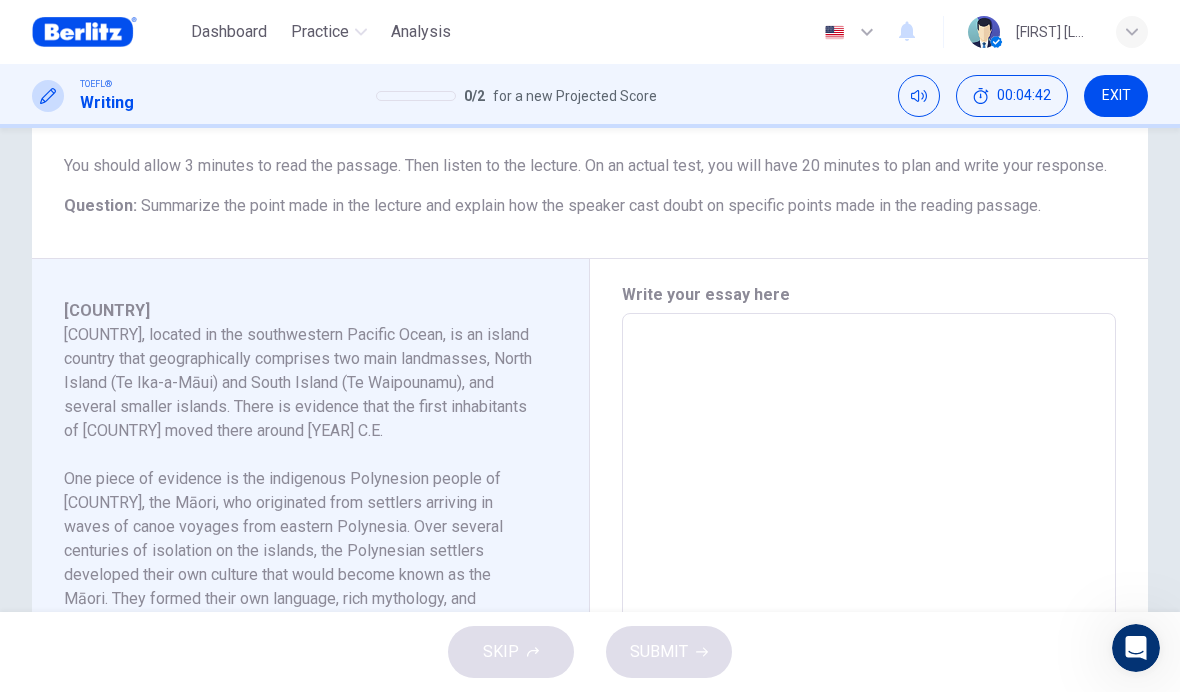click at bounding box center [869, 598] 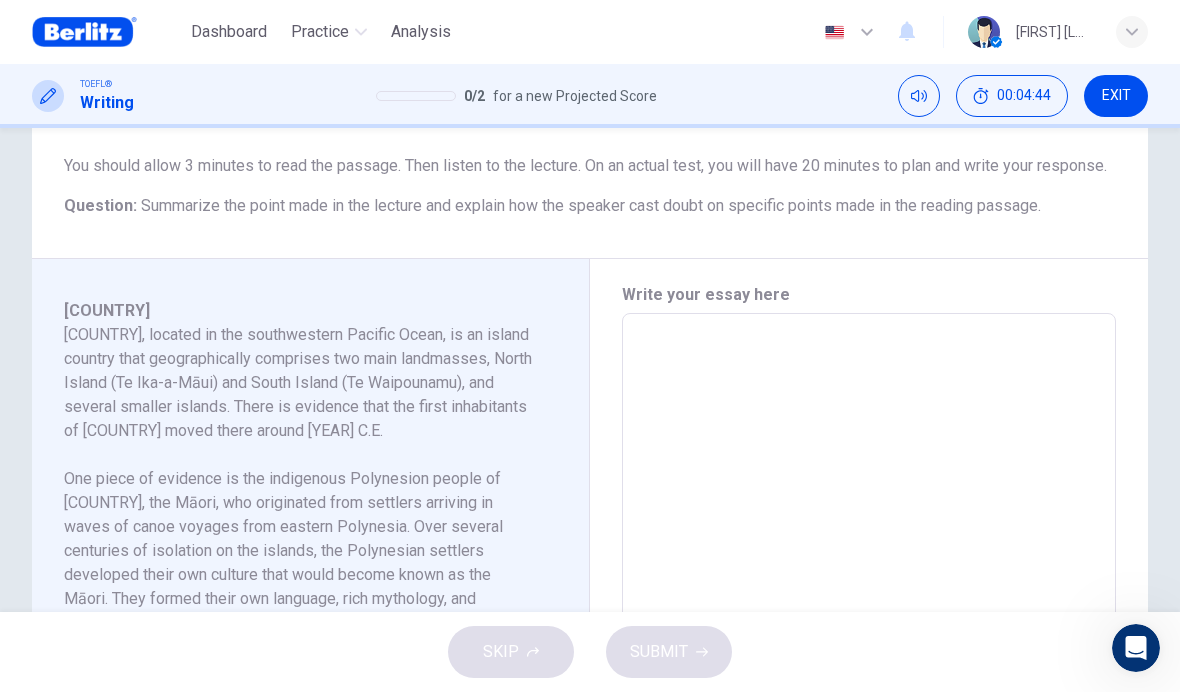 type on "*" 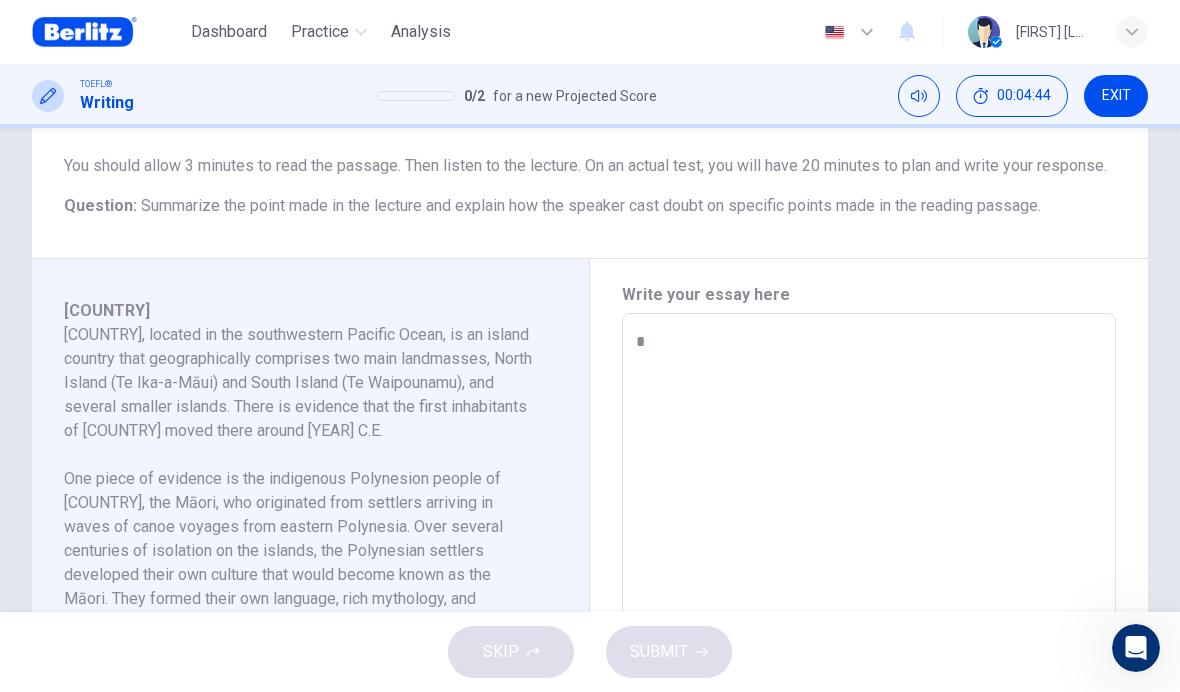 type on "*" 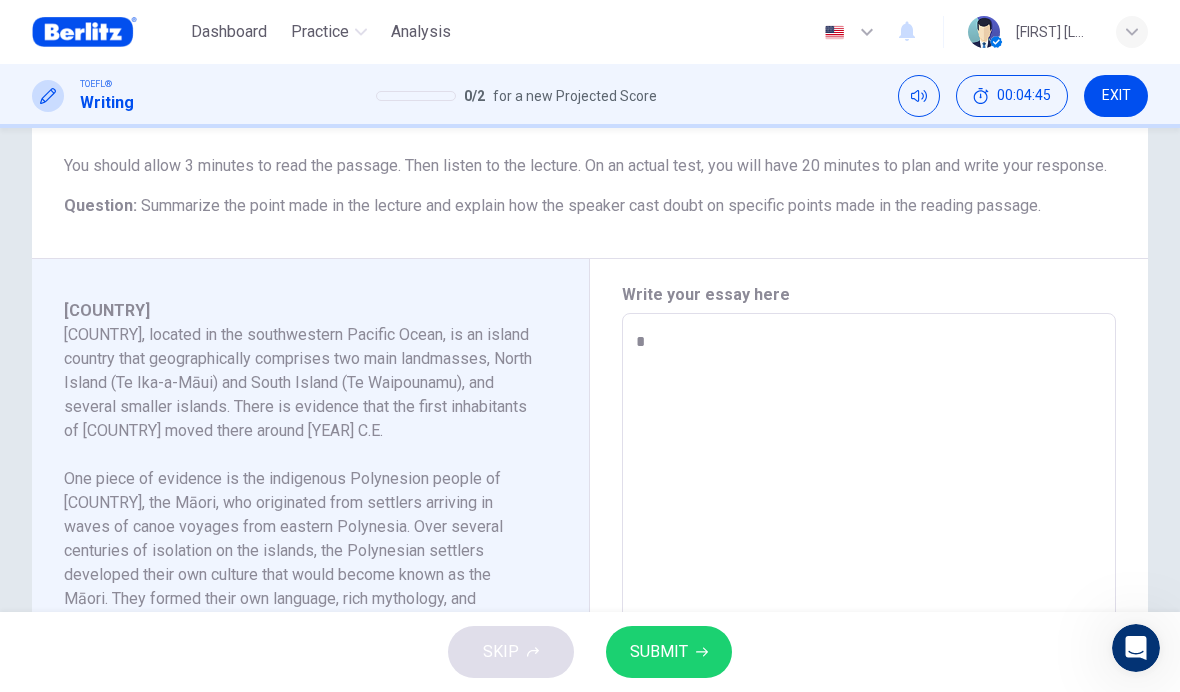 type on "**" 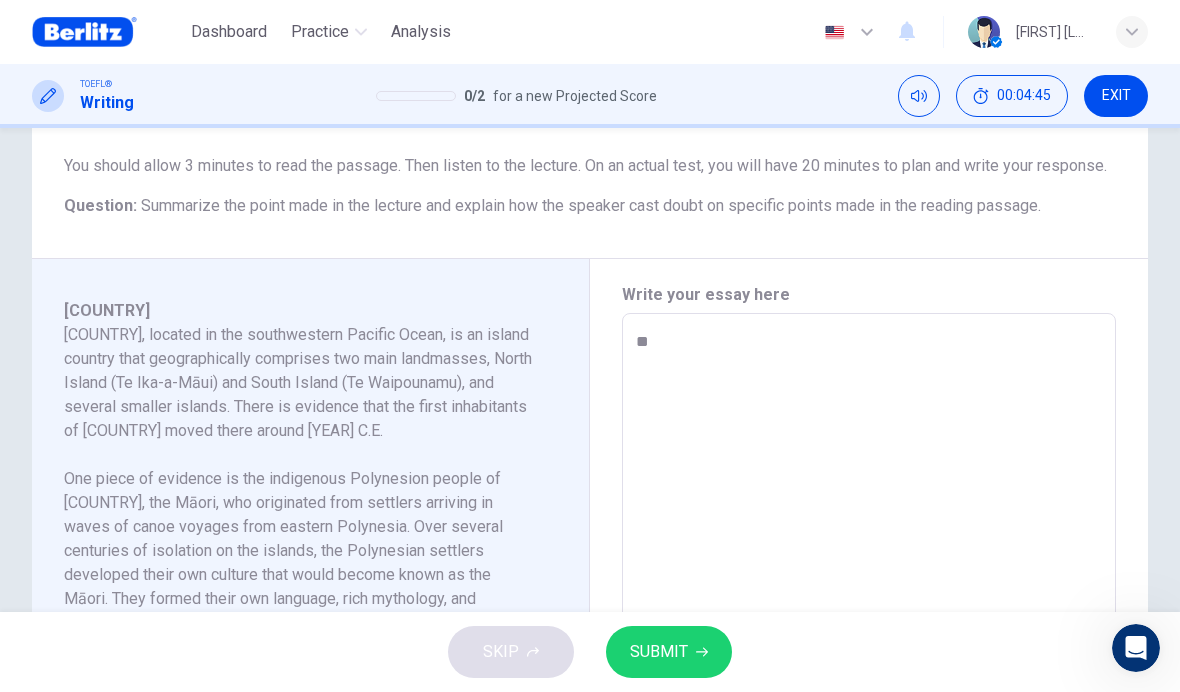 type on "*" 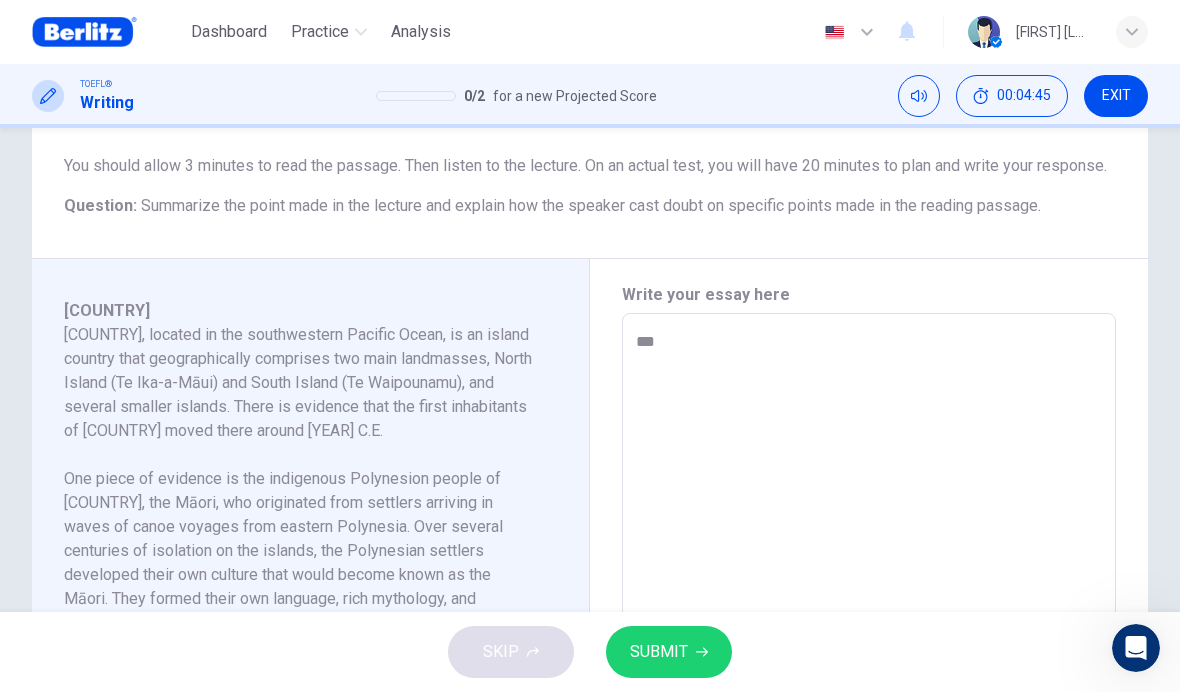 type on "*" 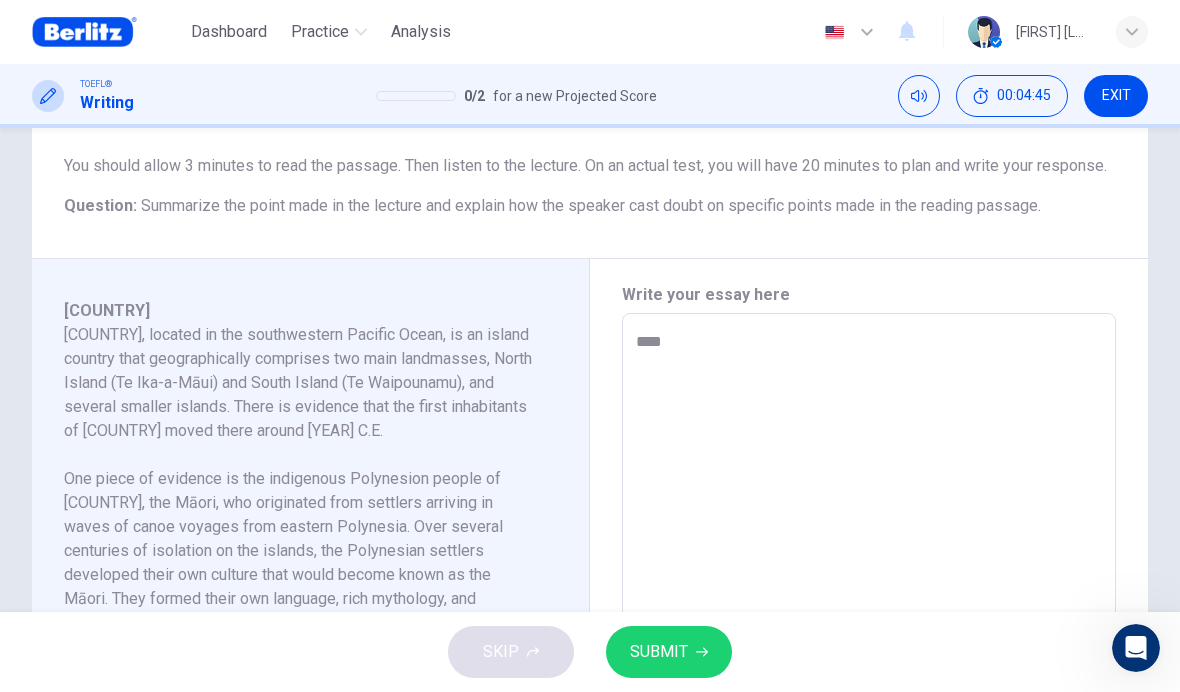 type on "*" 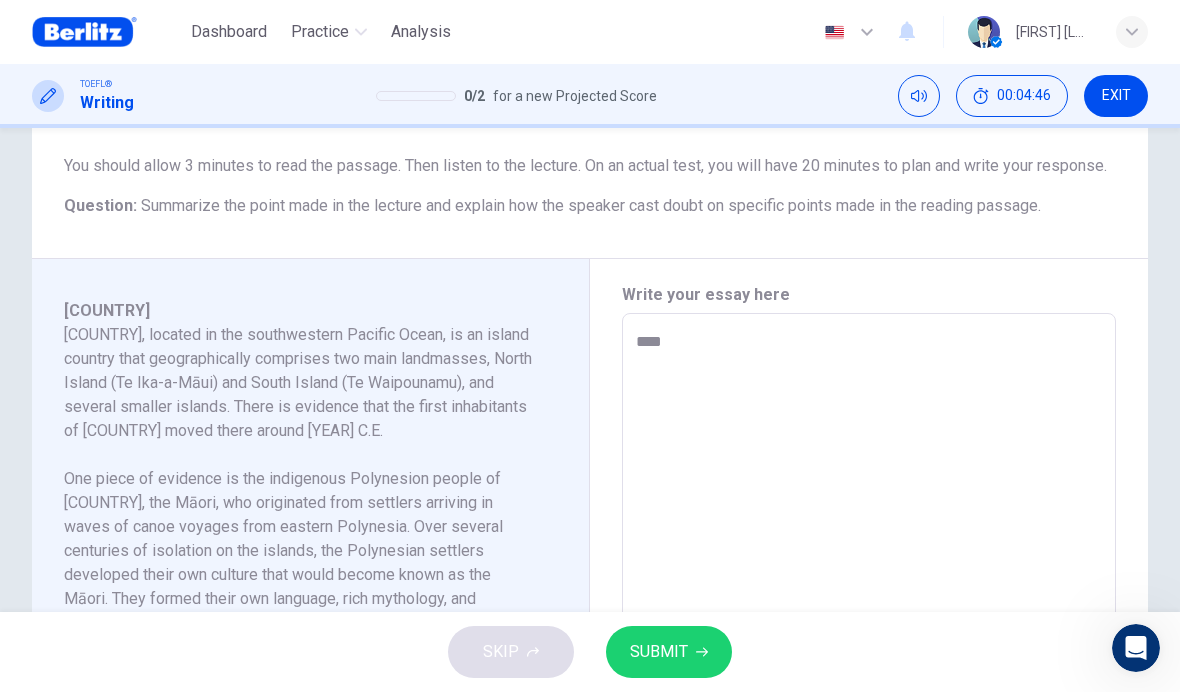type on "*****" 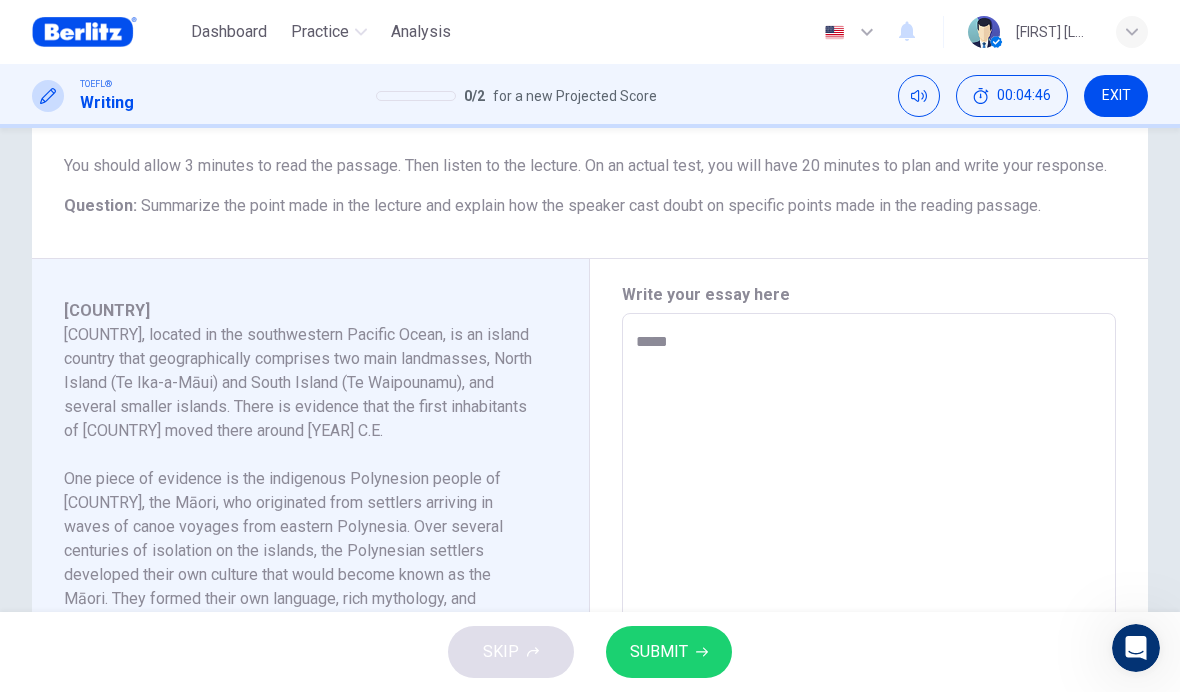 type on "*" 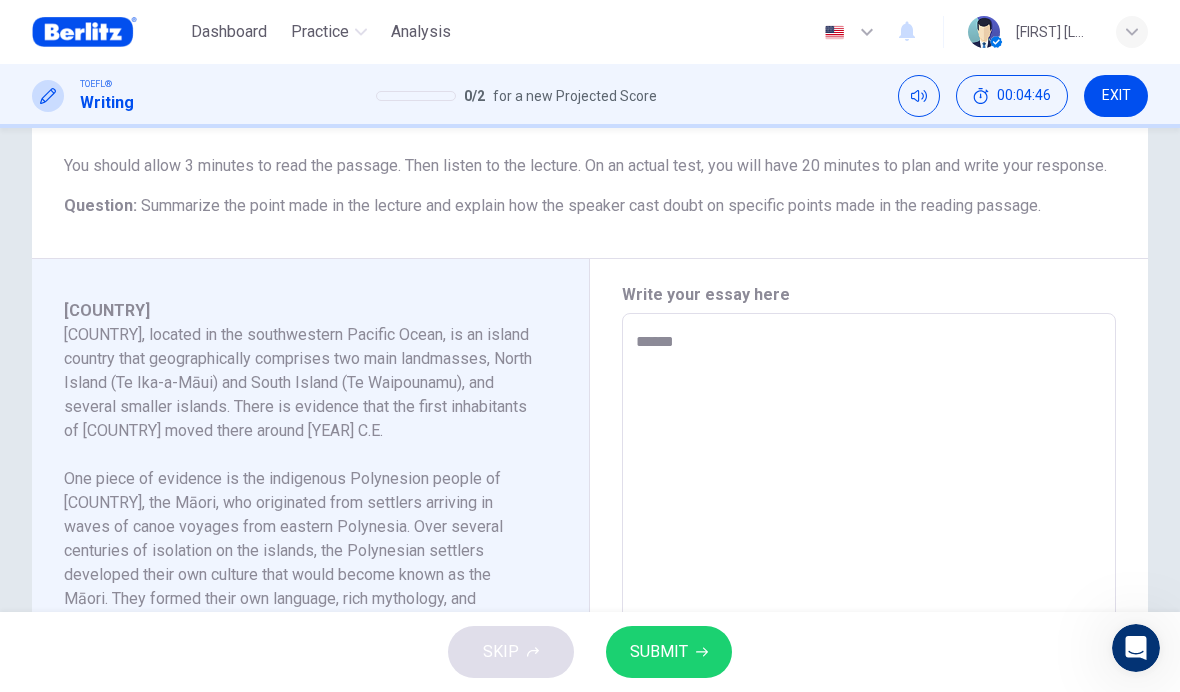 type on "*" 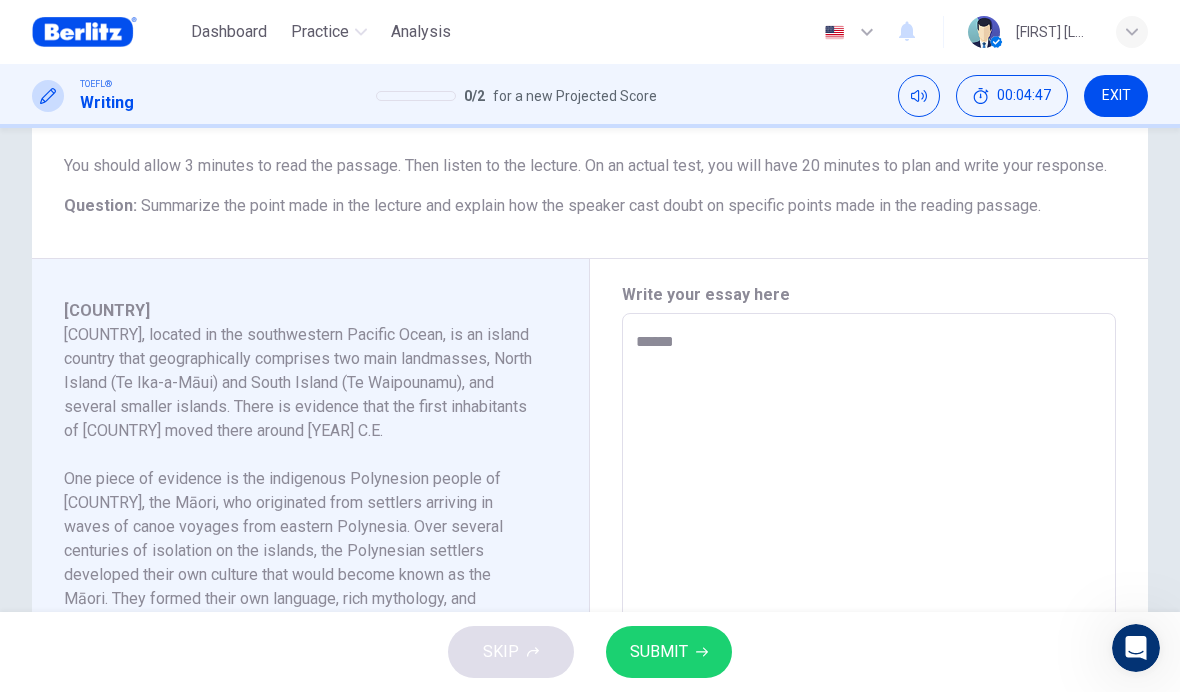 type on "*******" 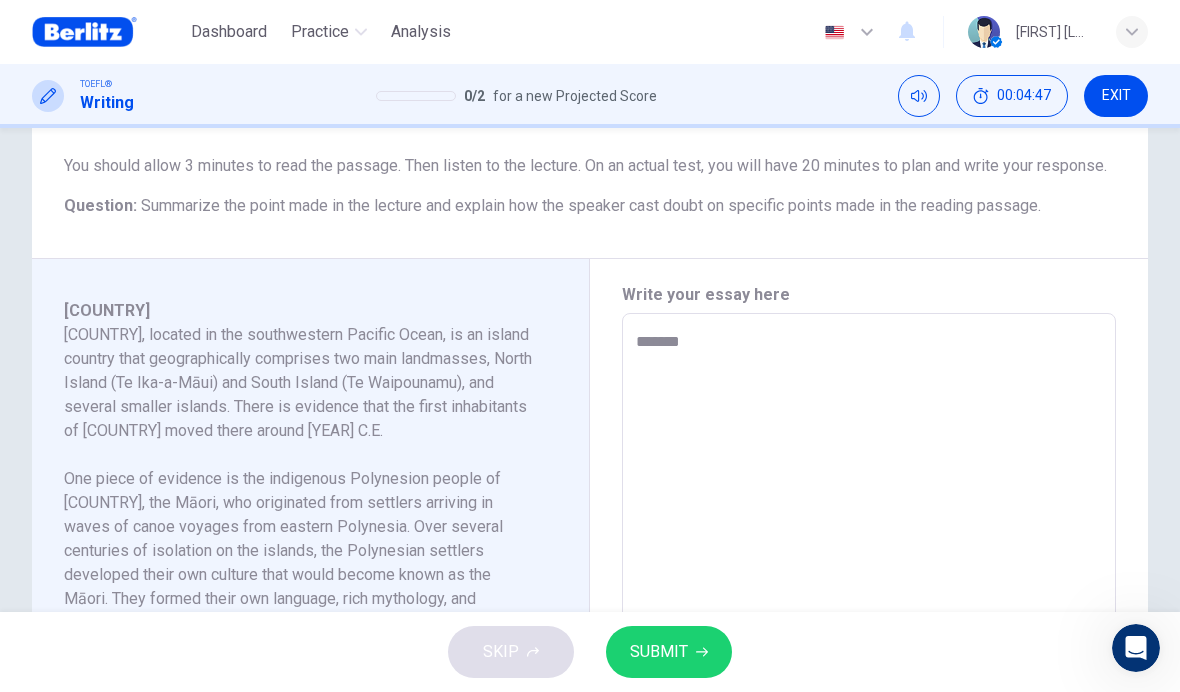 type on "*" 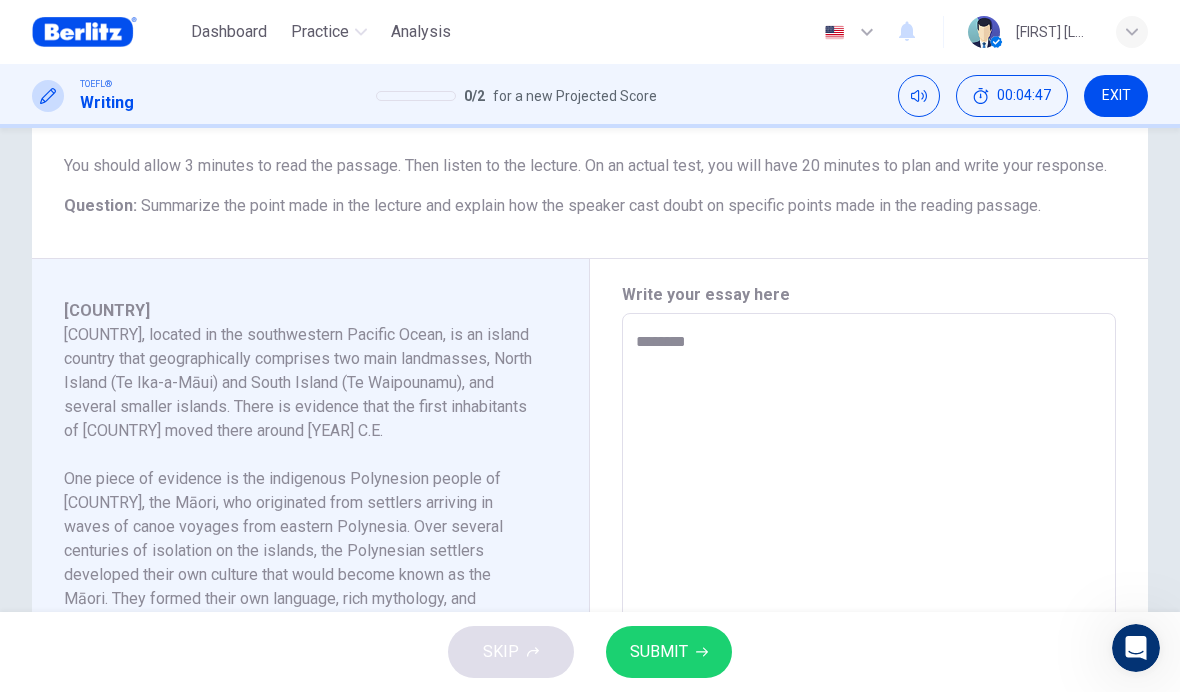 type on "*" 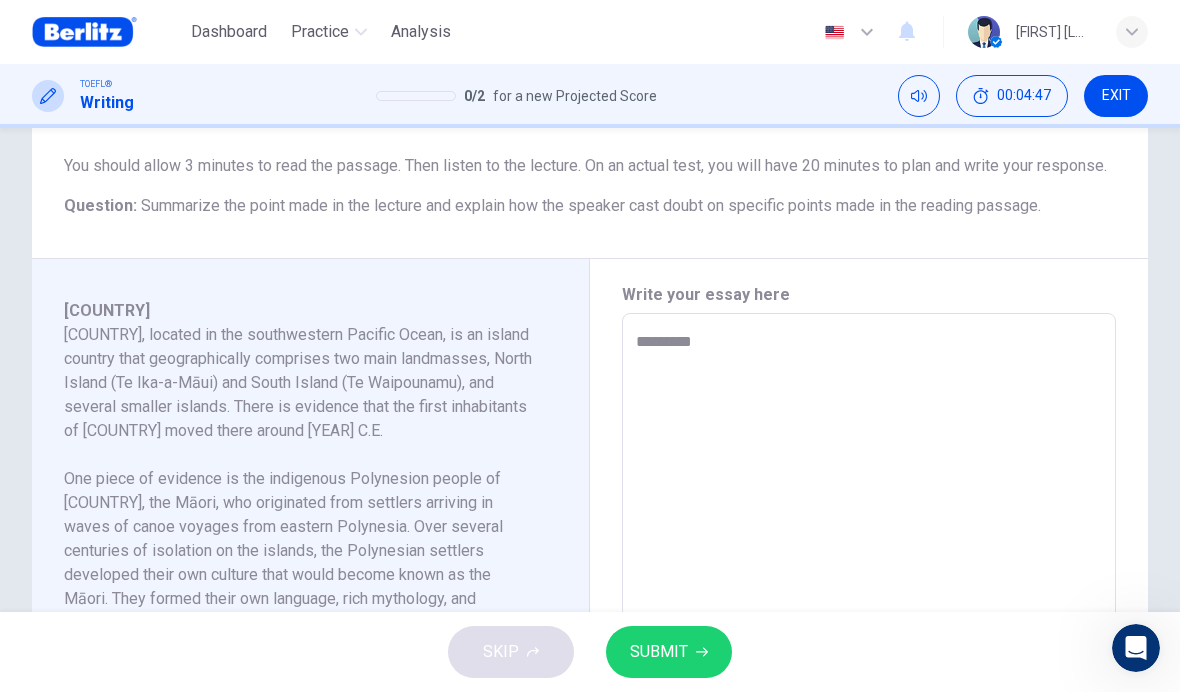 type on "*" 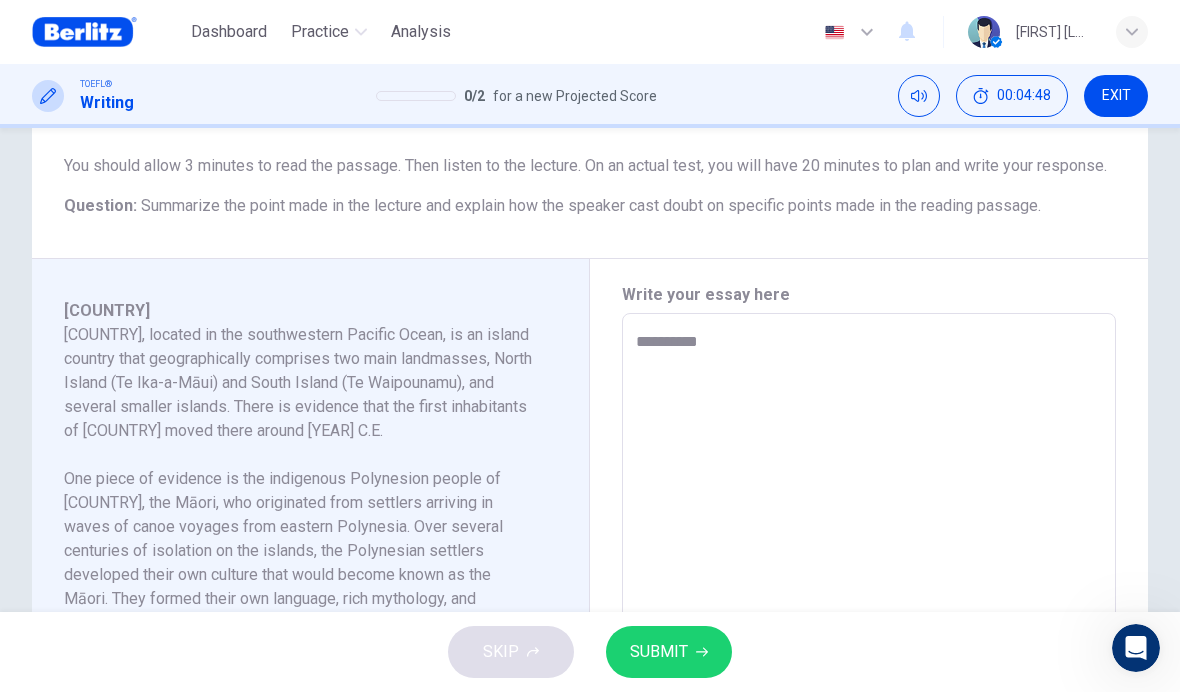 type on "*" 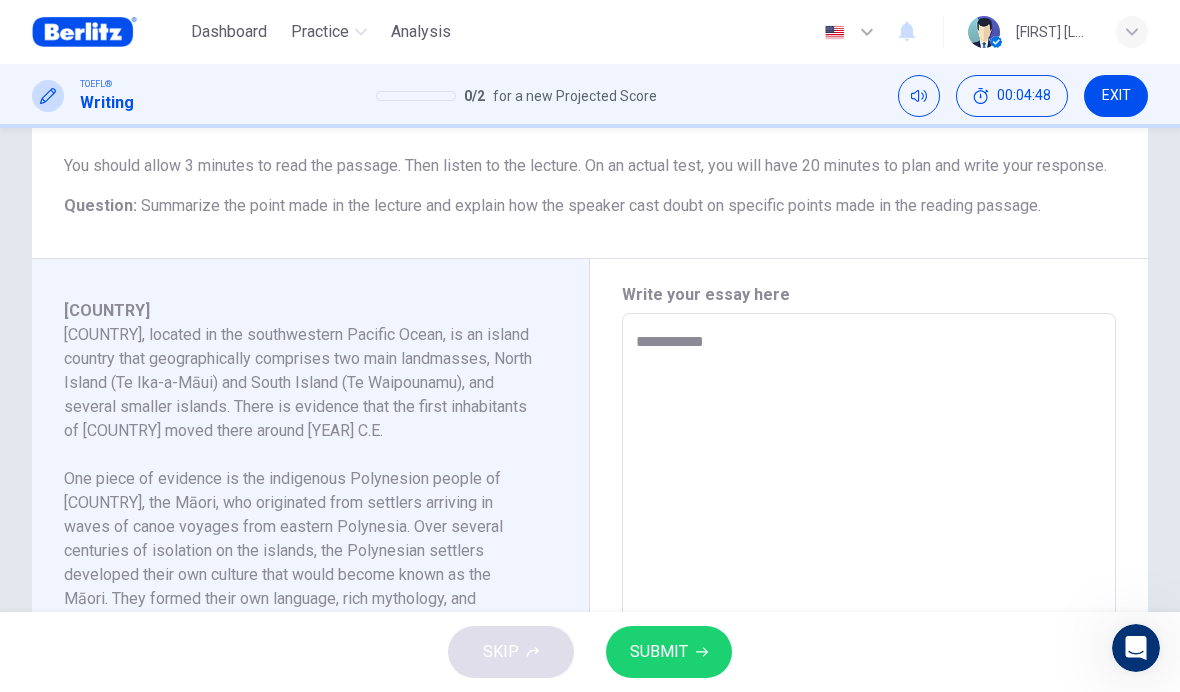 type on "*" 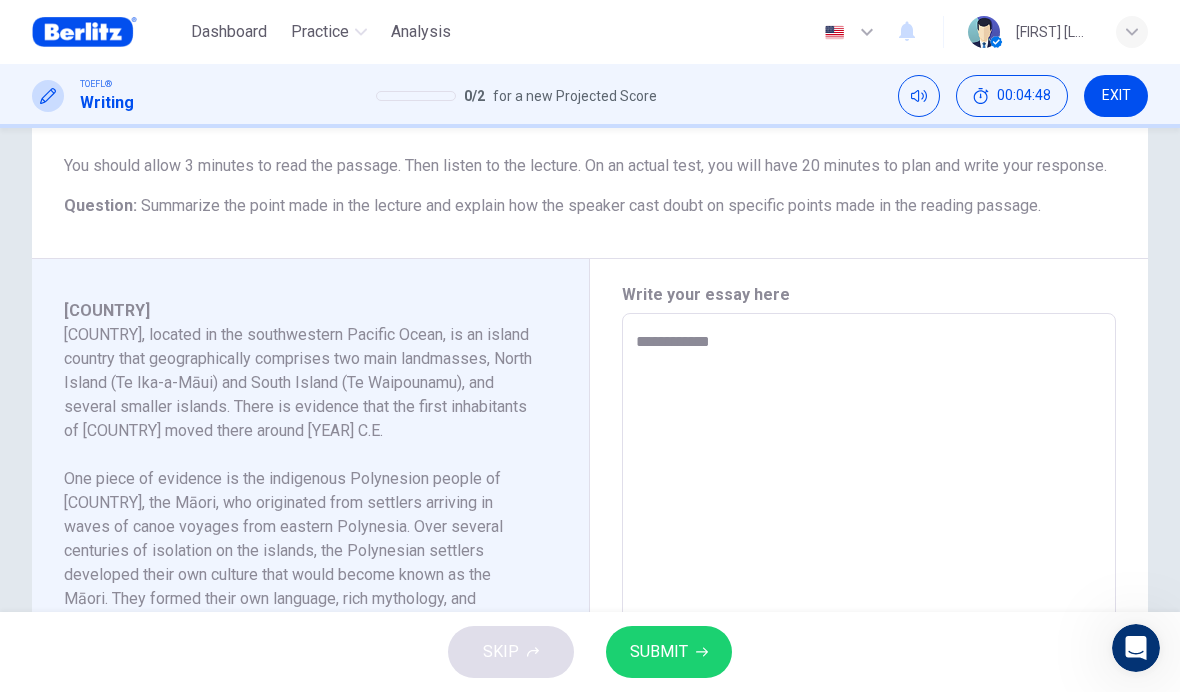 type on "*" 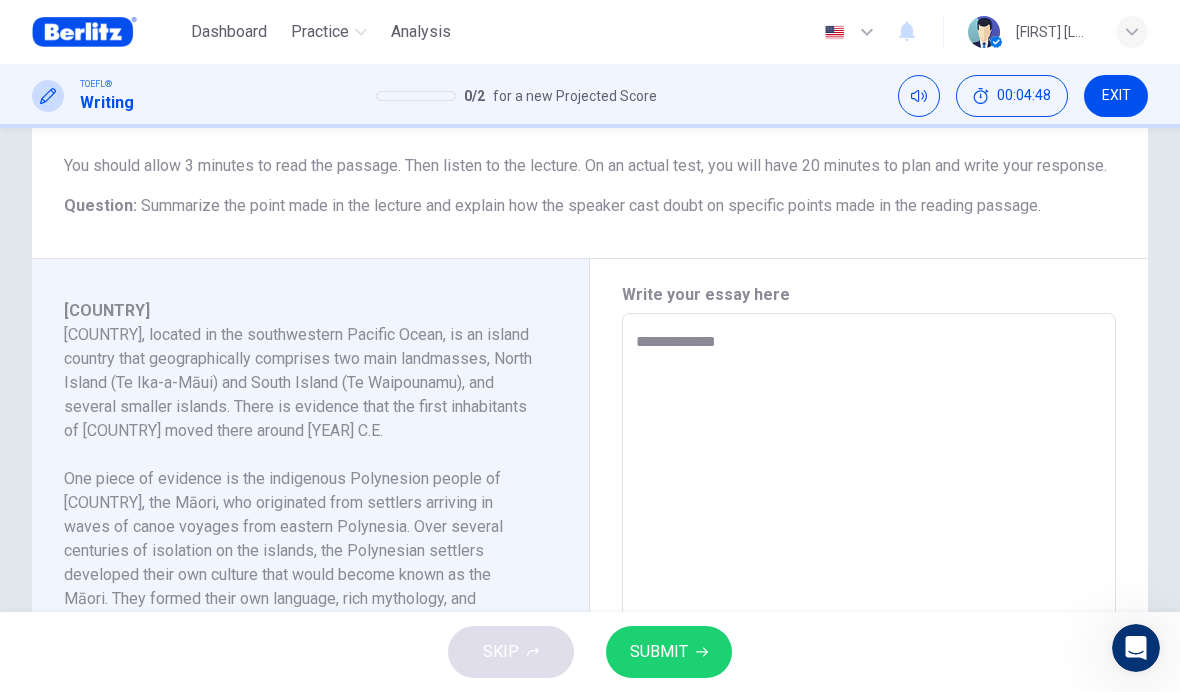 type on "*" 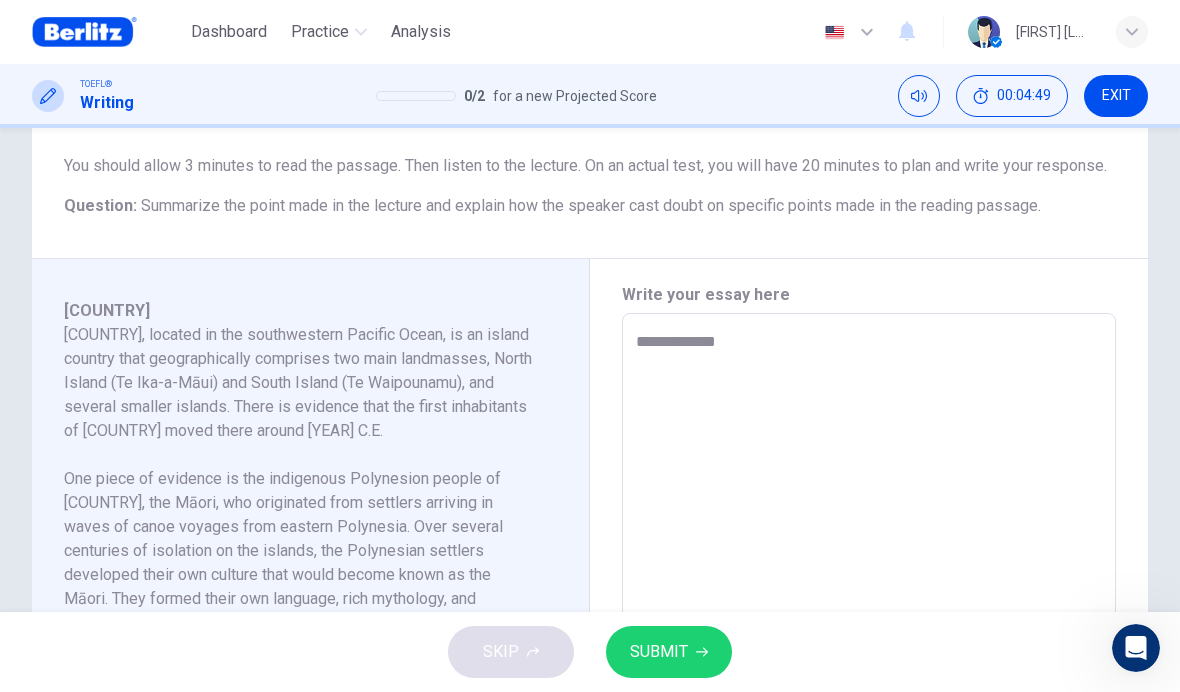 type on "**********" 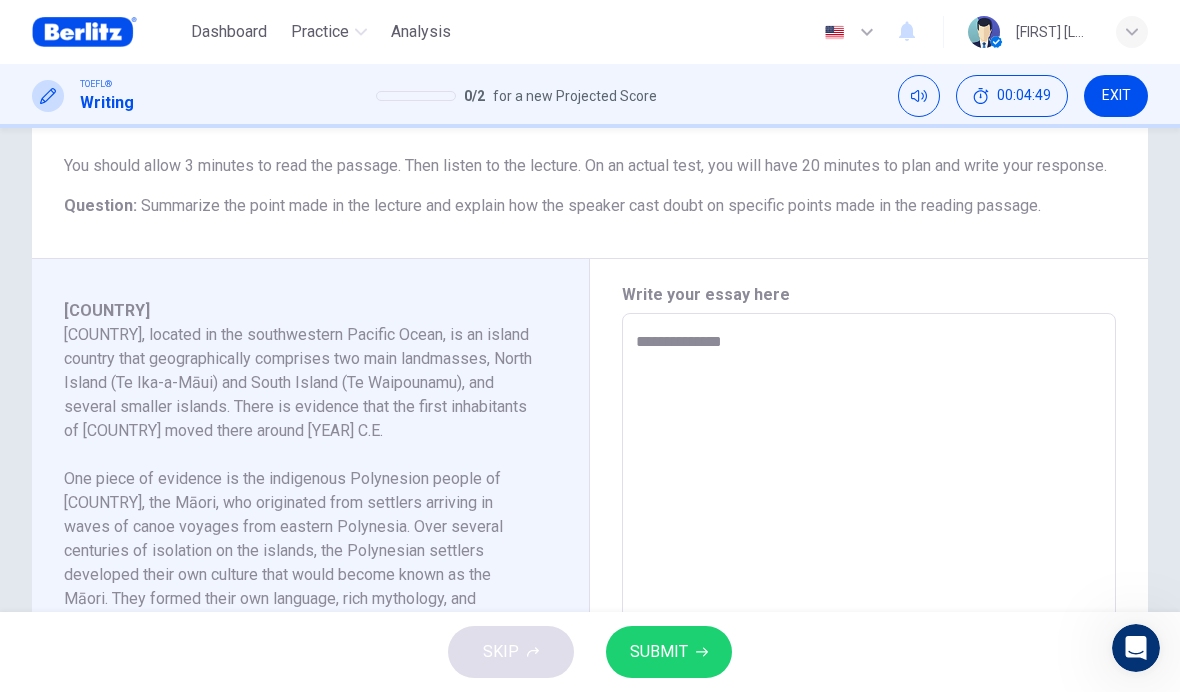 type on "*" 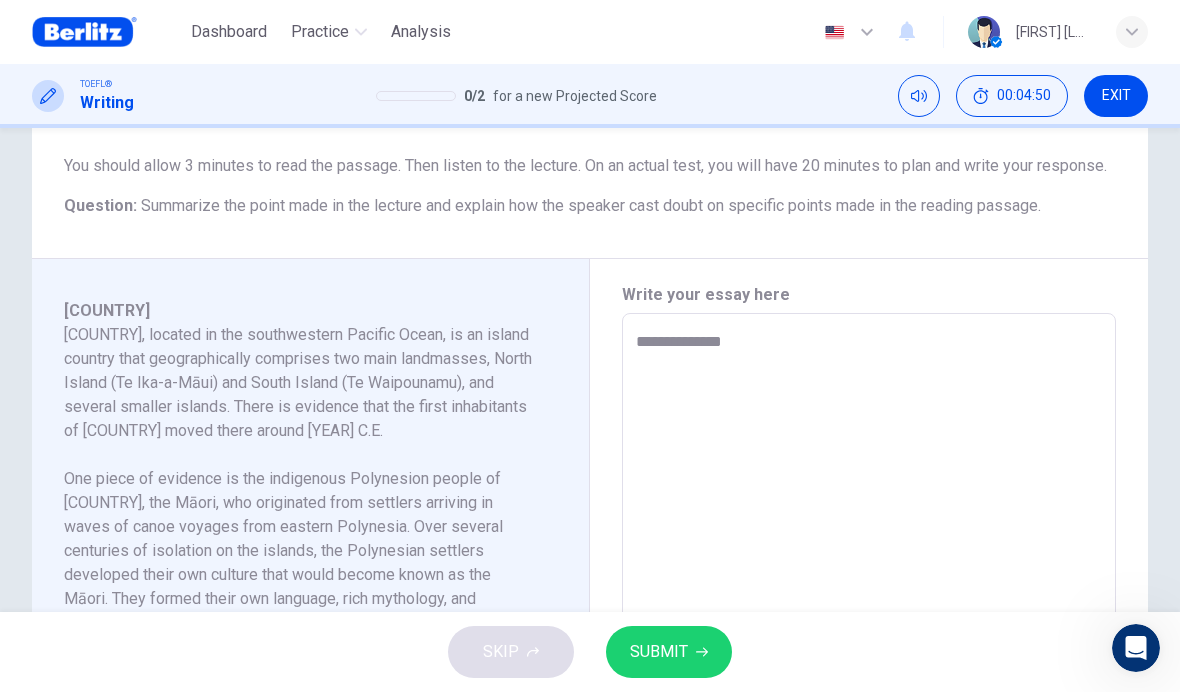 type on "**********" 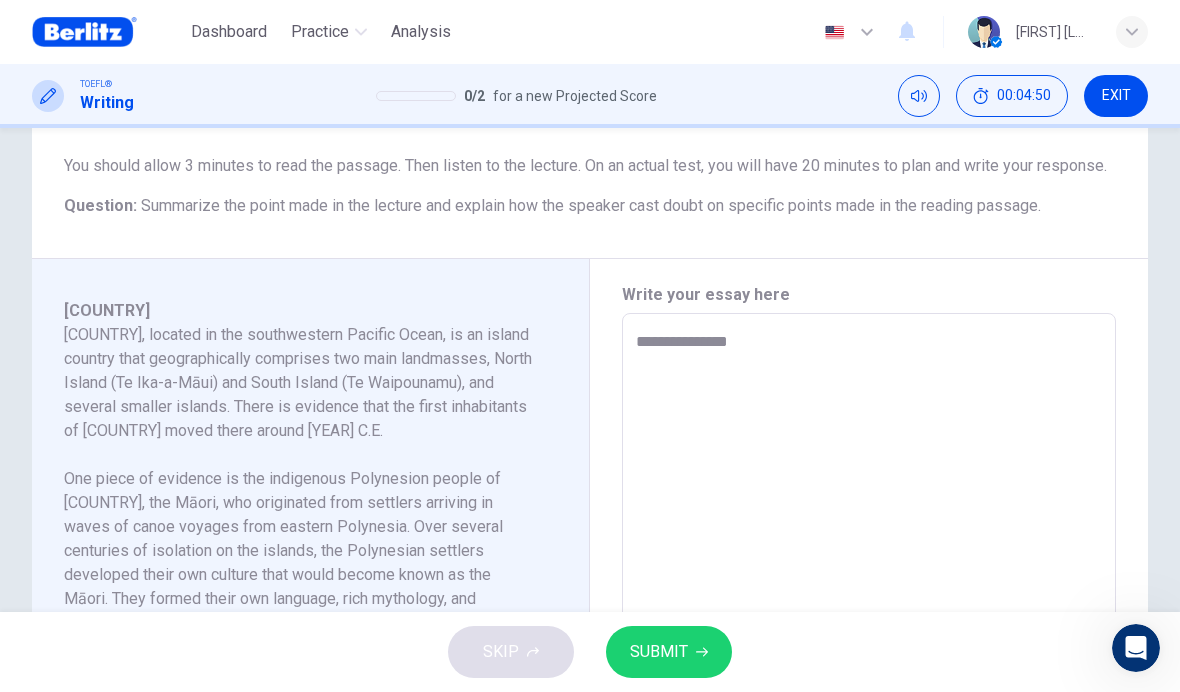 type on "*" 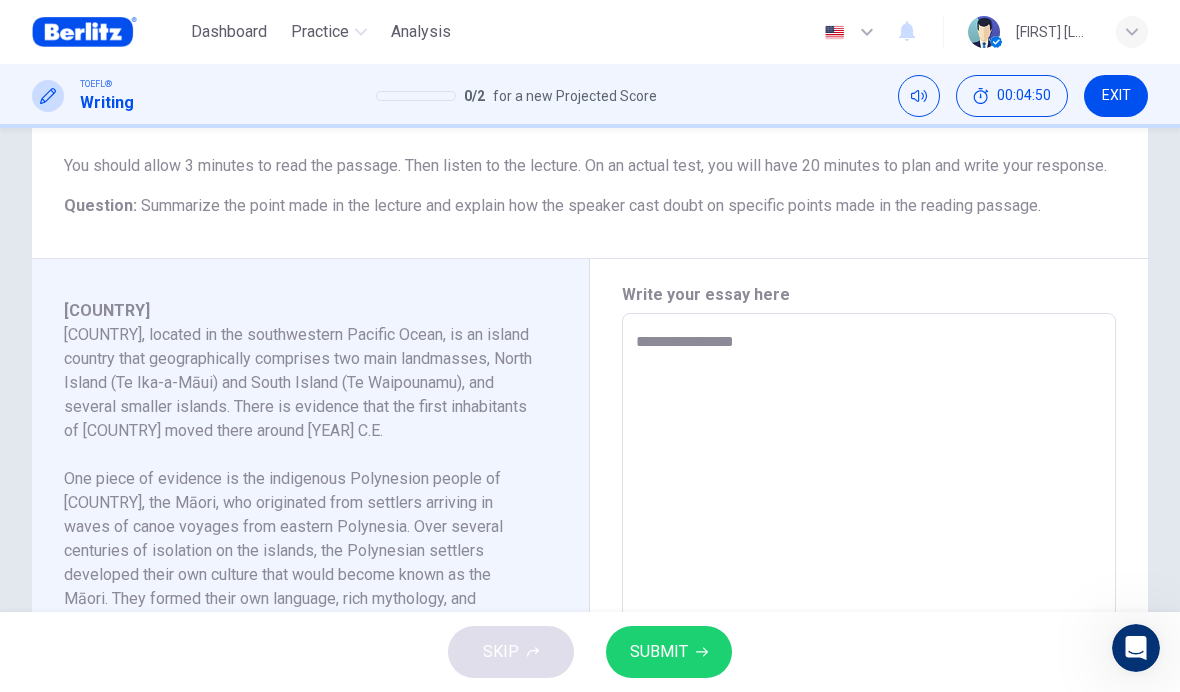 type on "*" 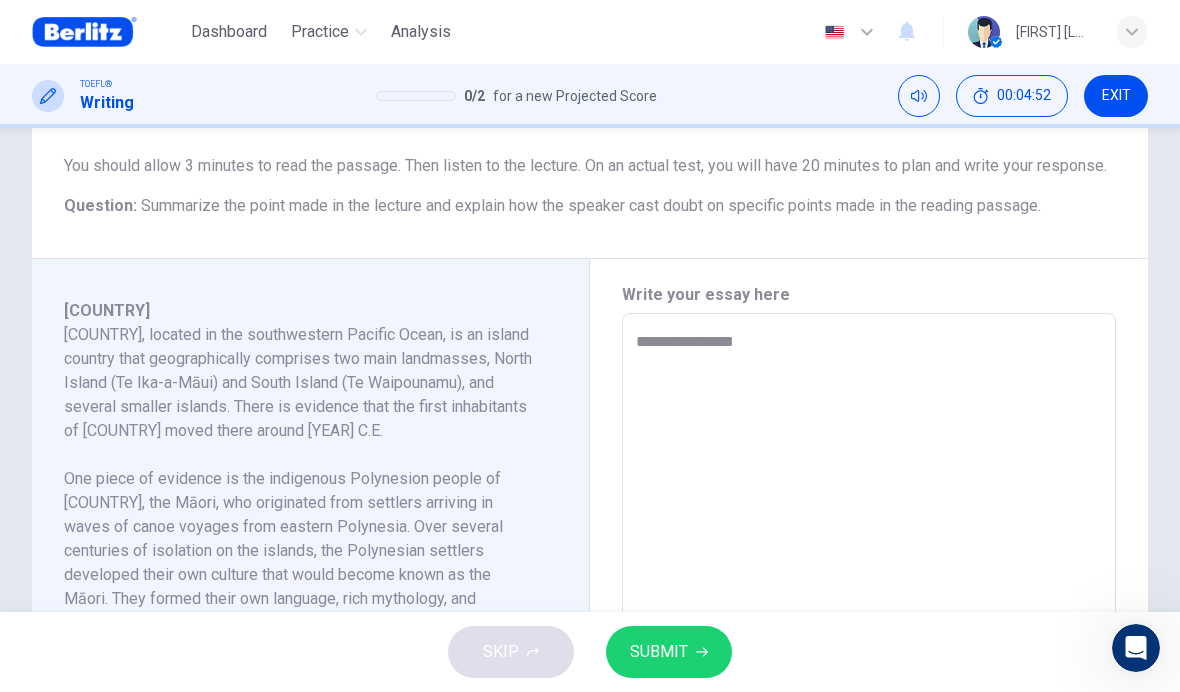 type on "**********" 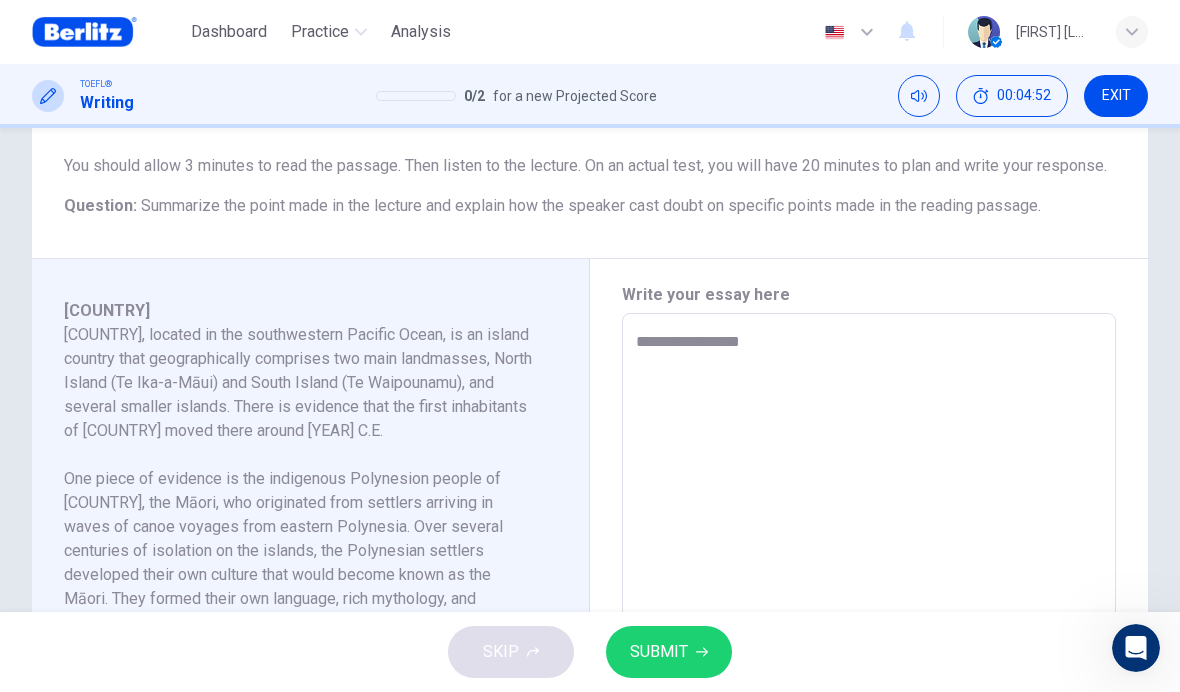 type on "*" 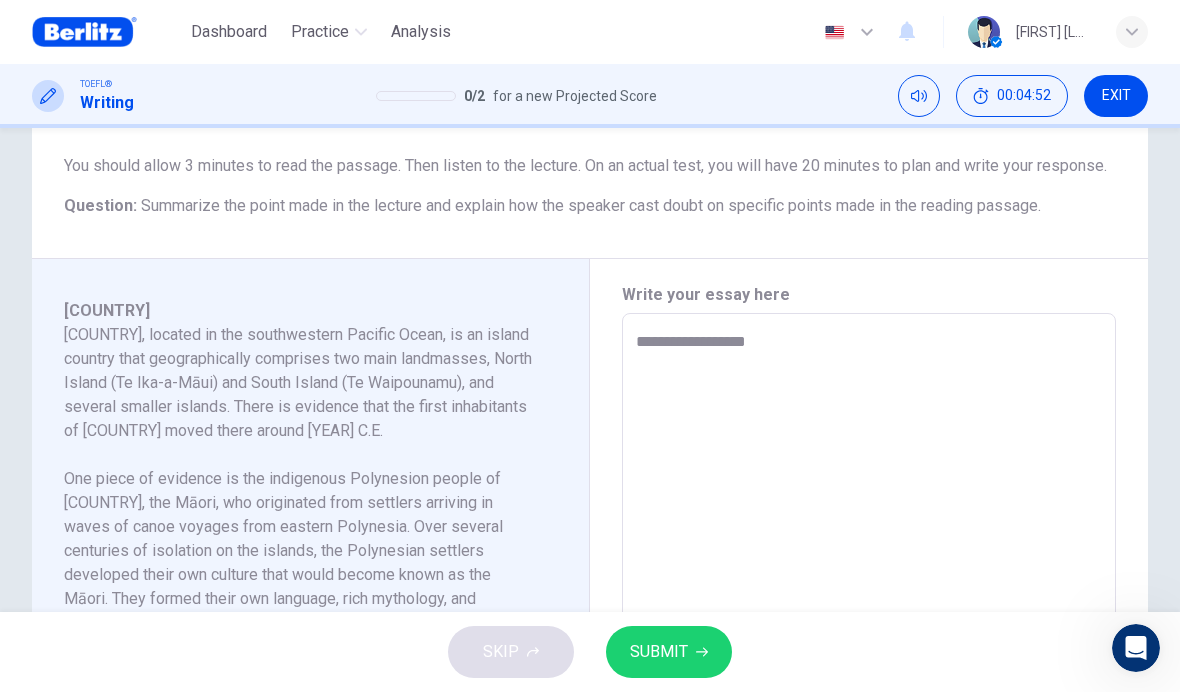 type on "*" 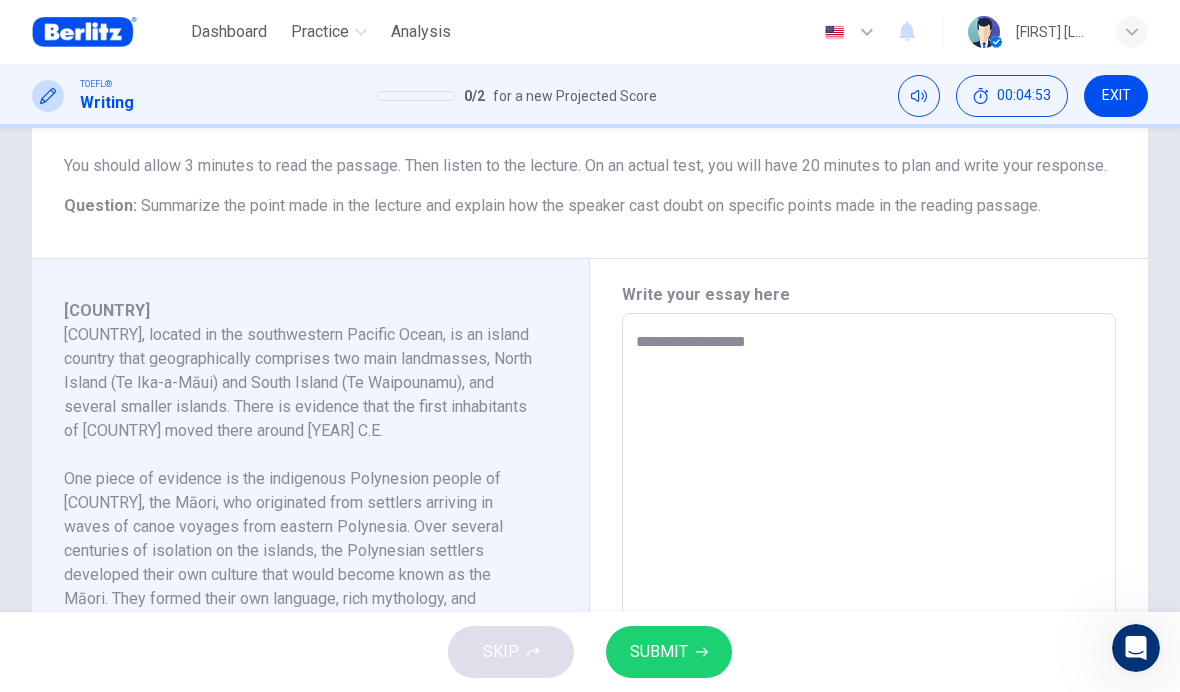 type on "**********" 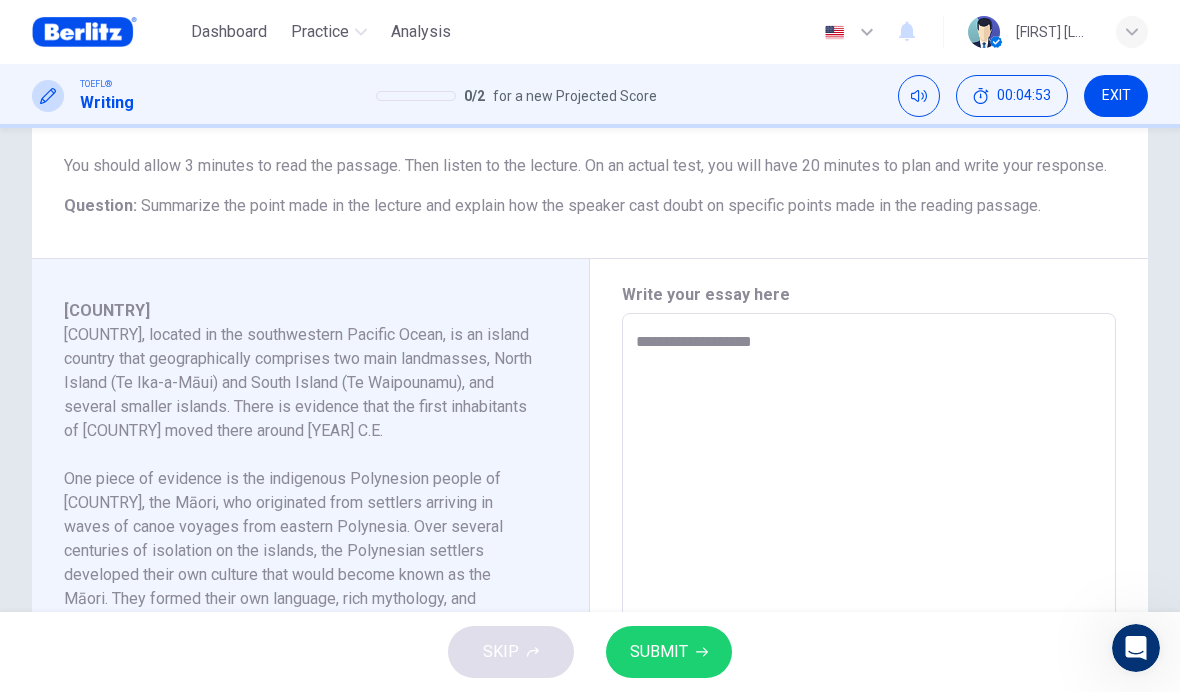 type on "*" 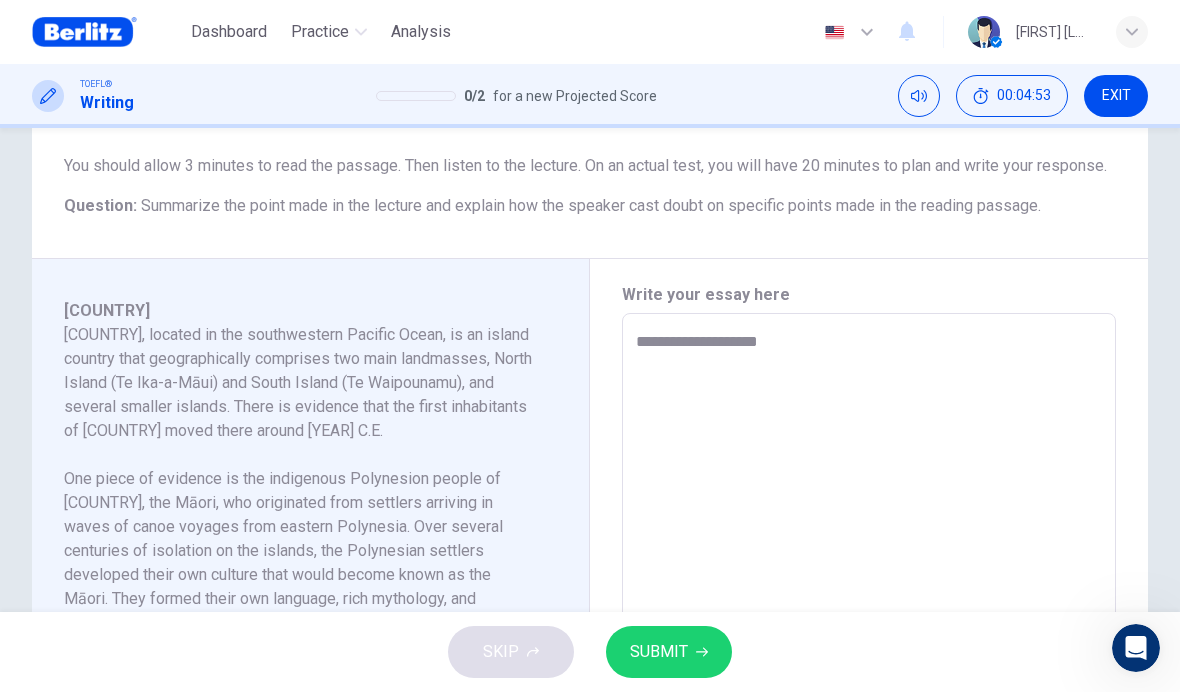 type on "*" 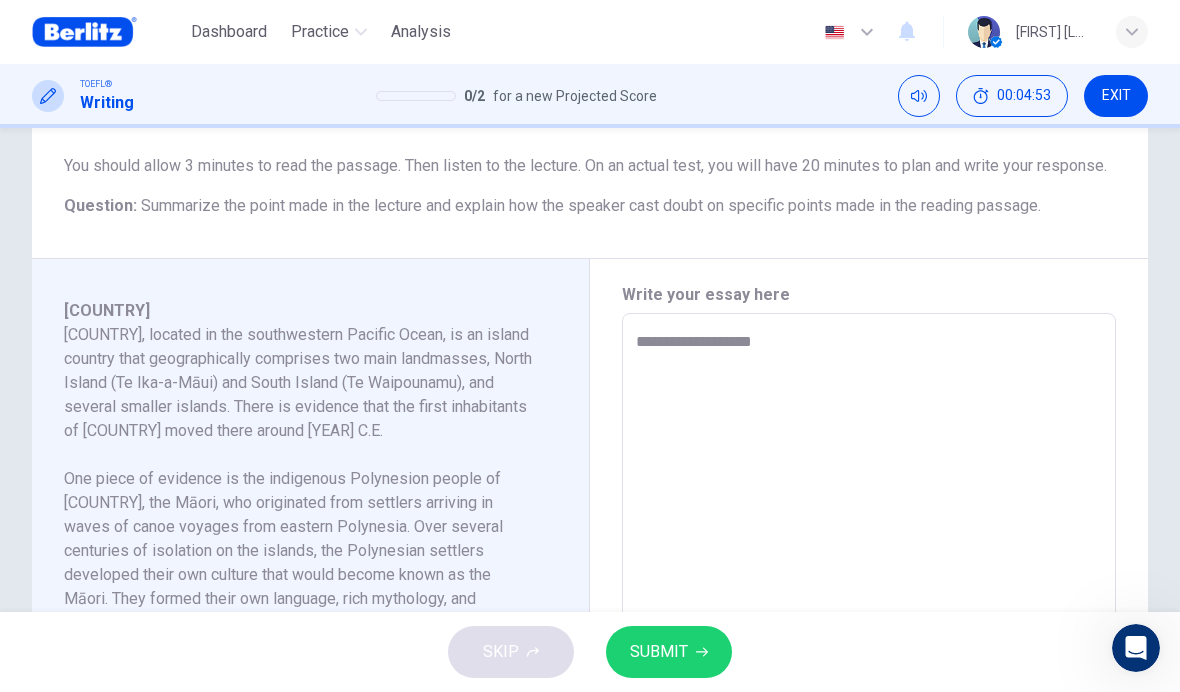 type on "*" 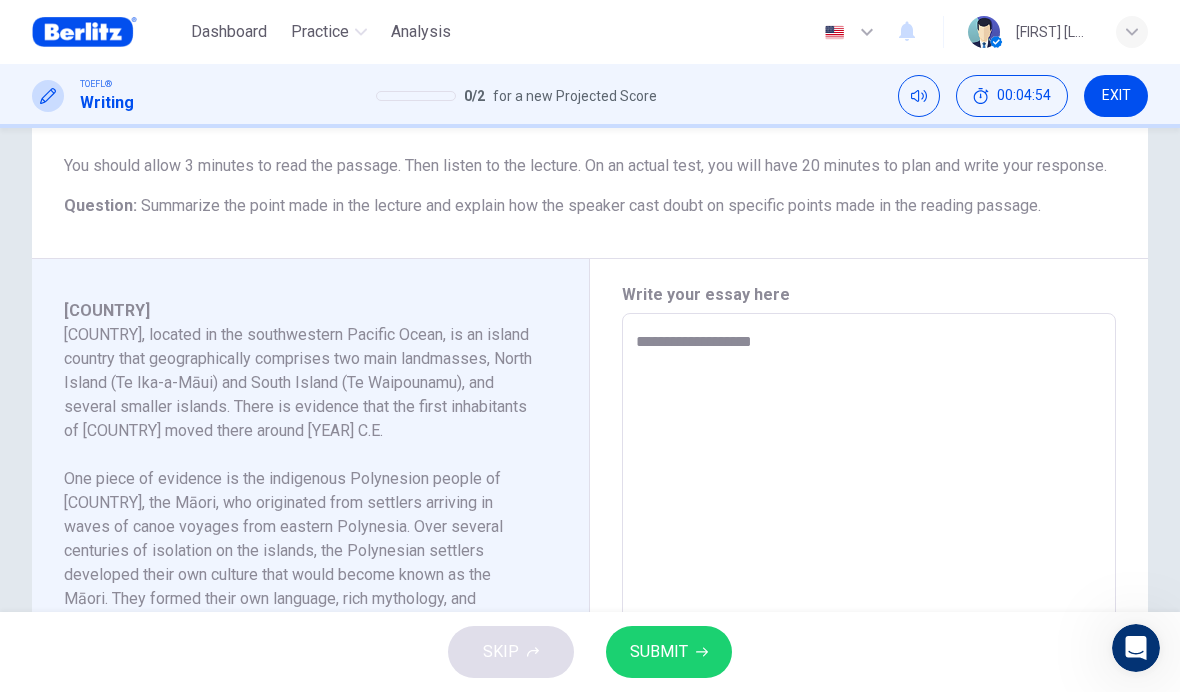 type on "**********" 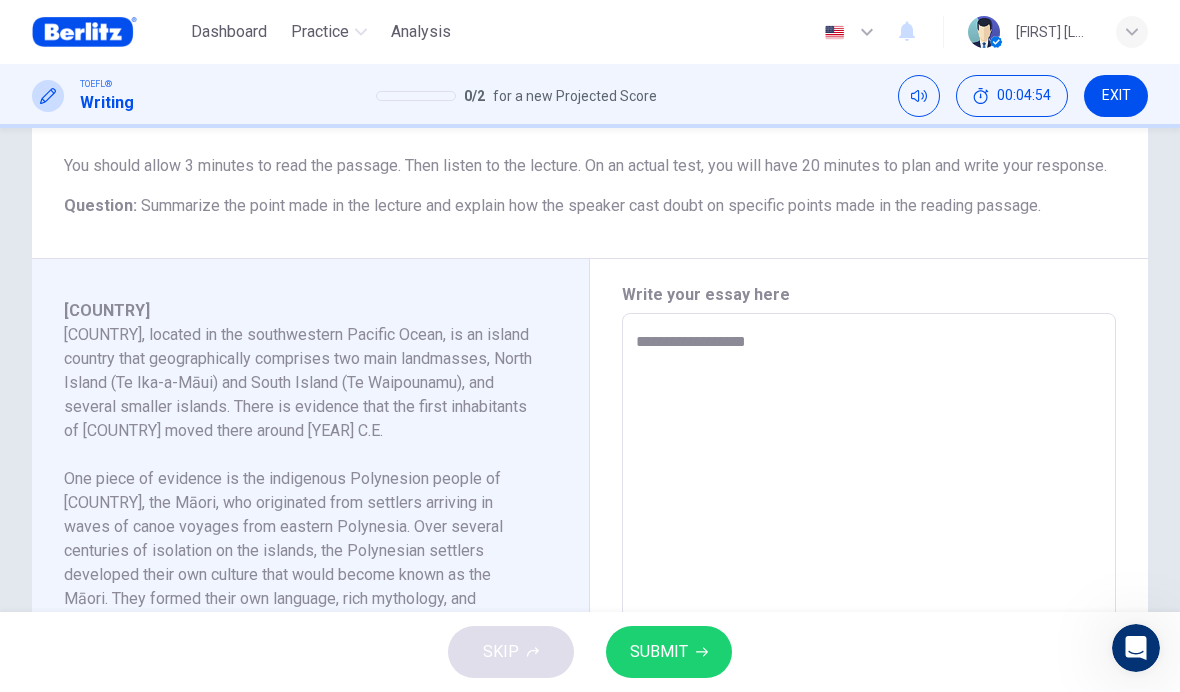 type on "*" 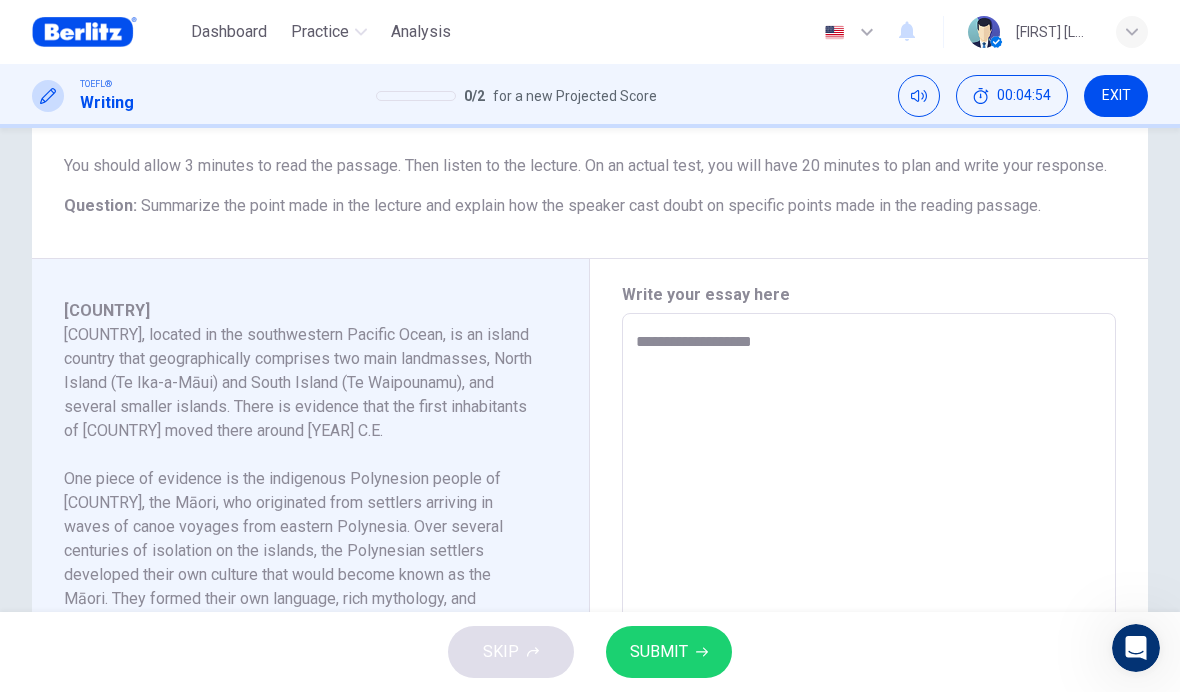 type on "*" 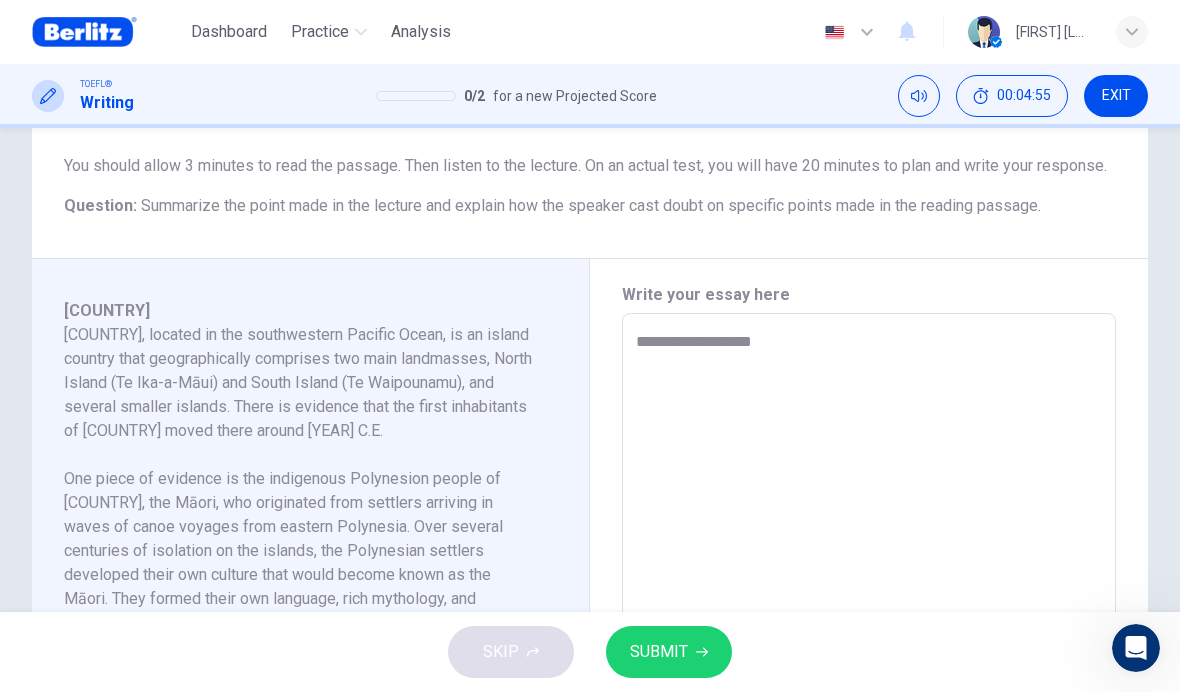 type on "**********" 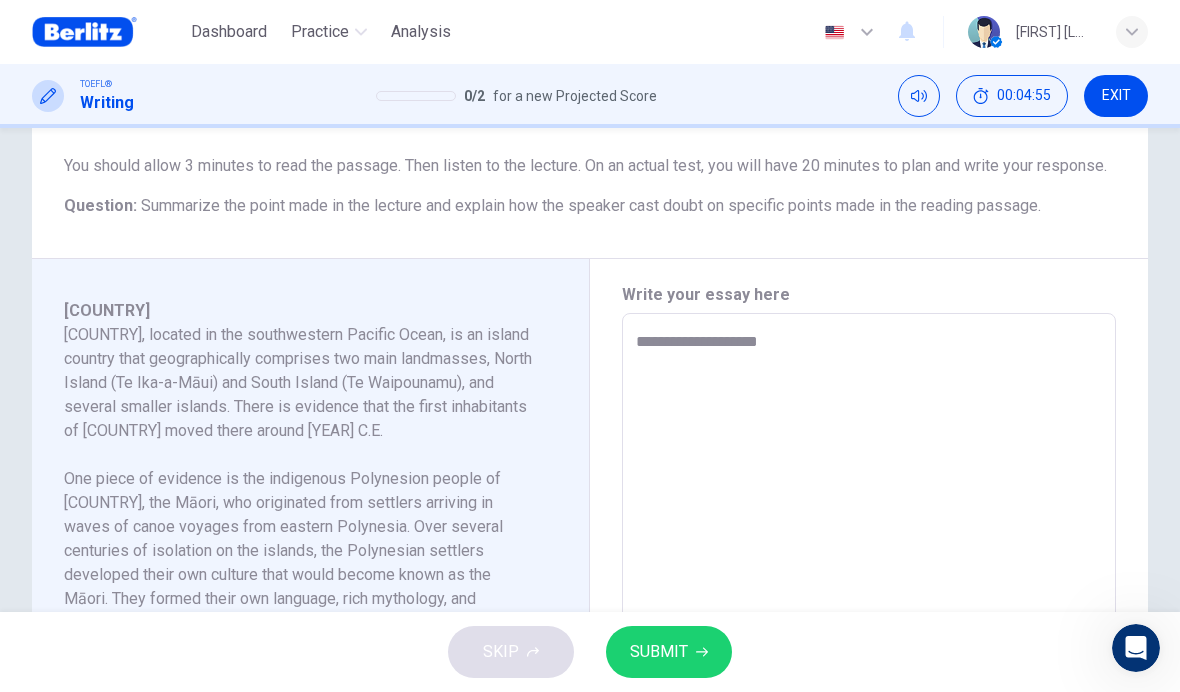 type on "*" 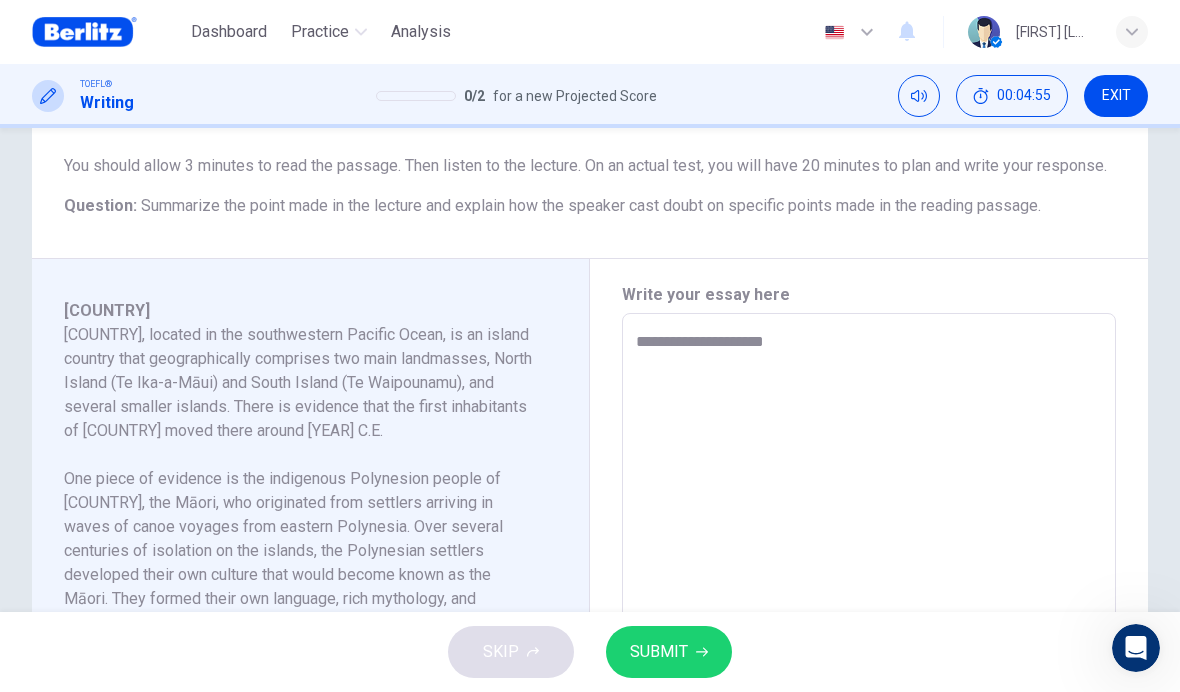 type on "*" 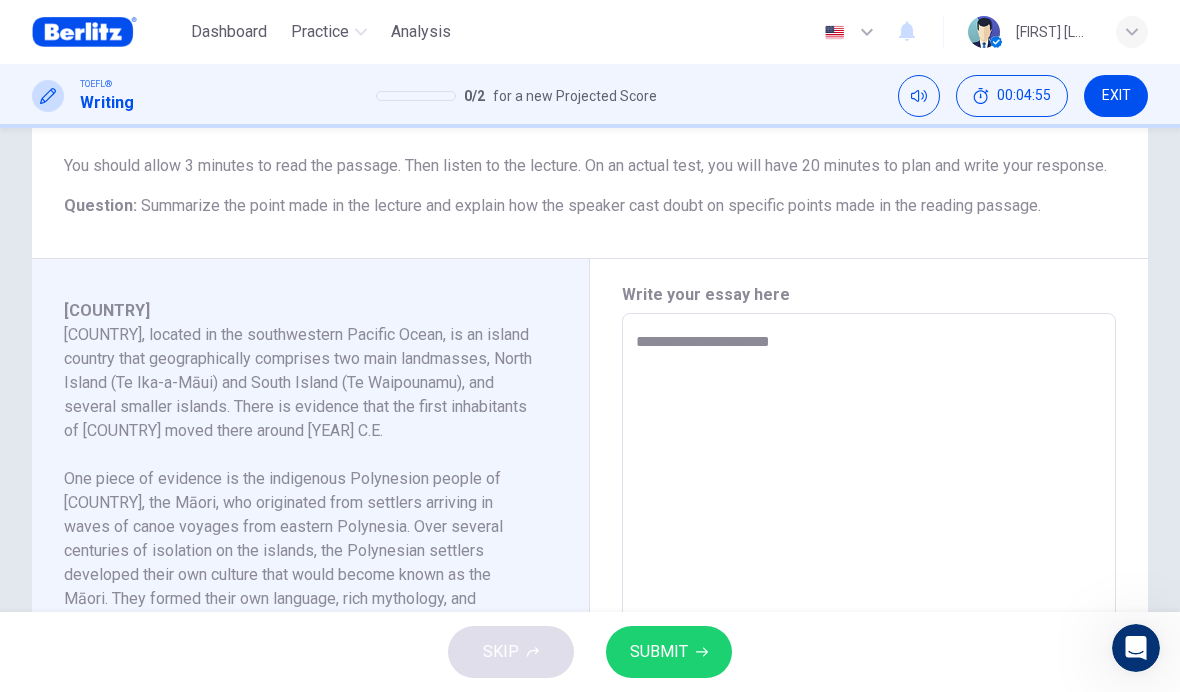 type on "*" 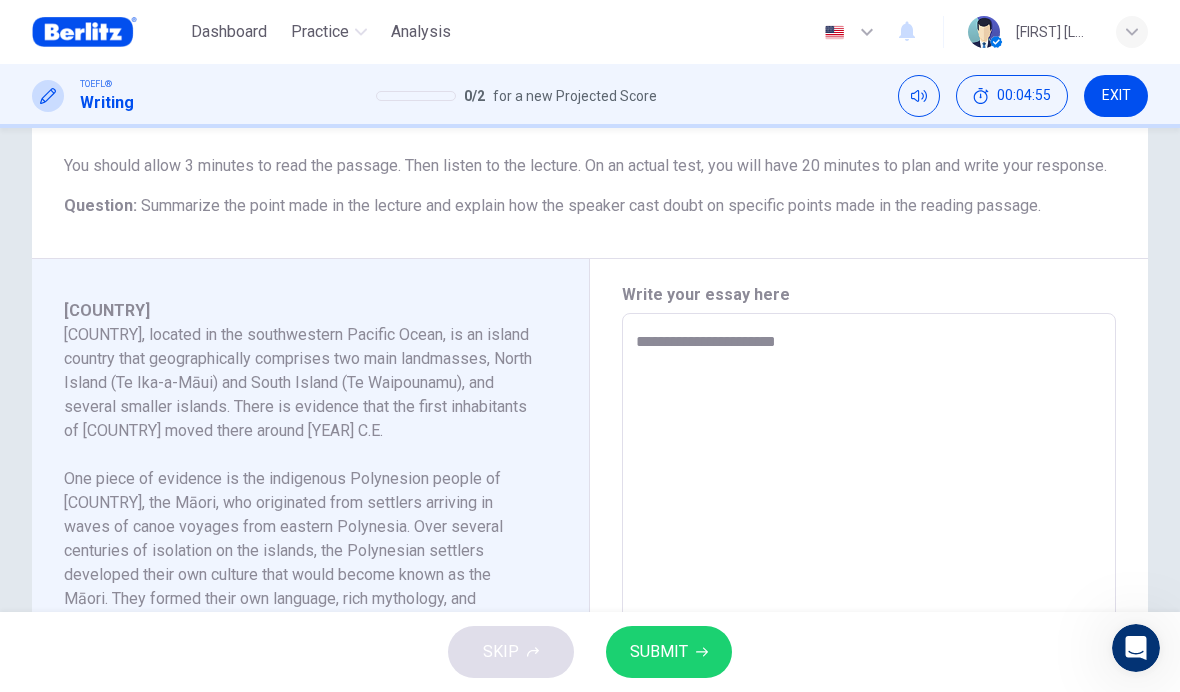 type on "*" 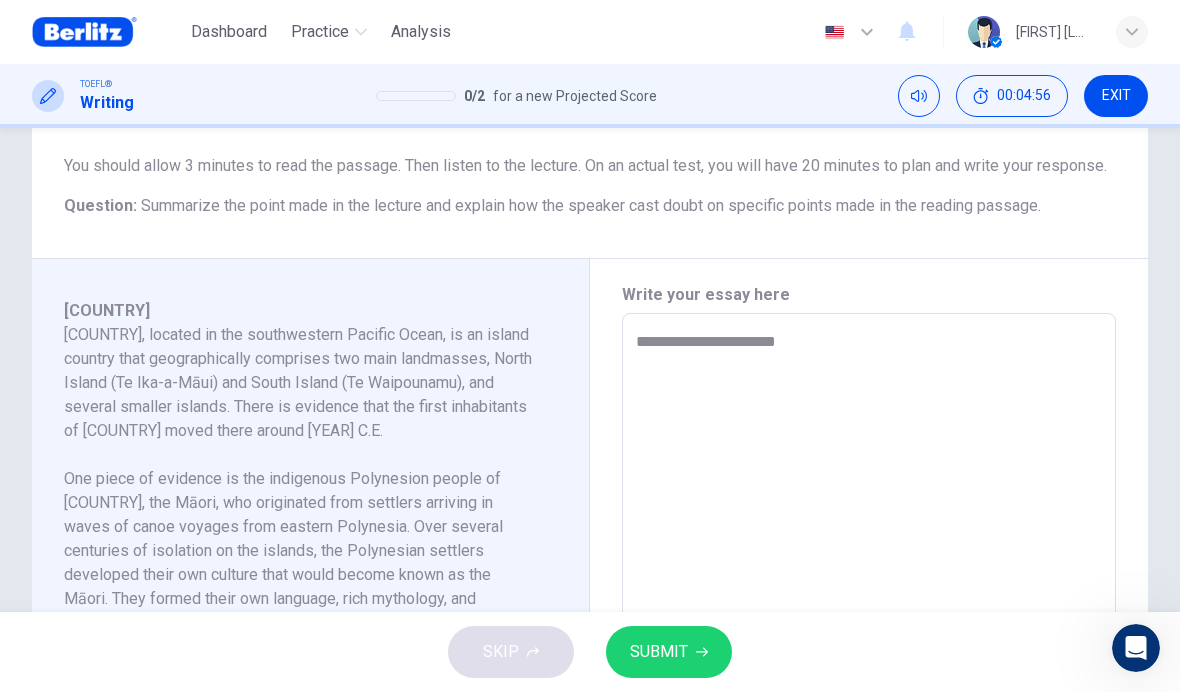 type on "**********" 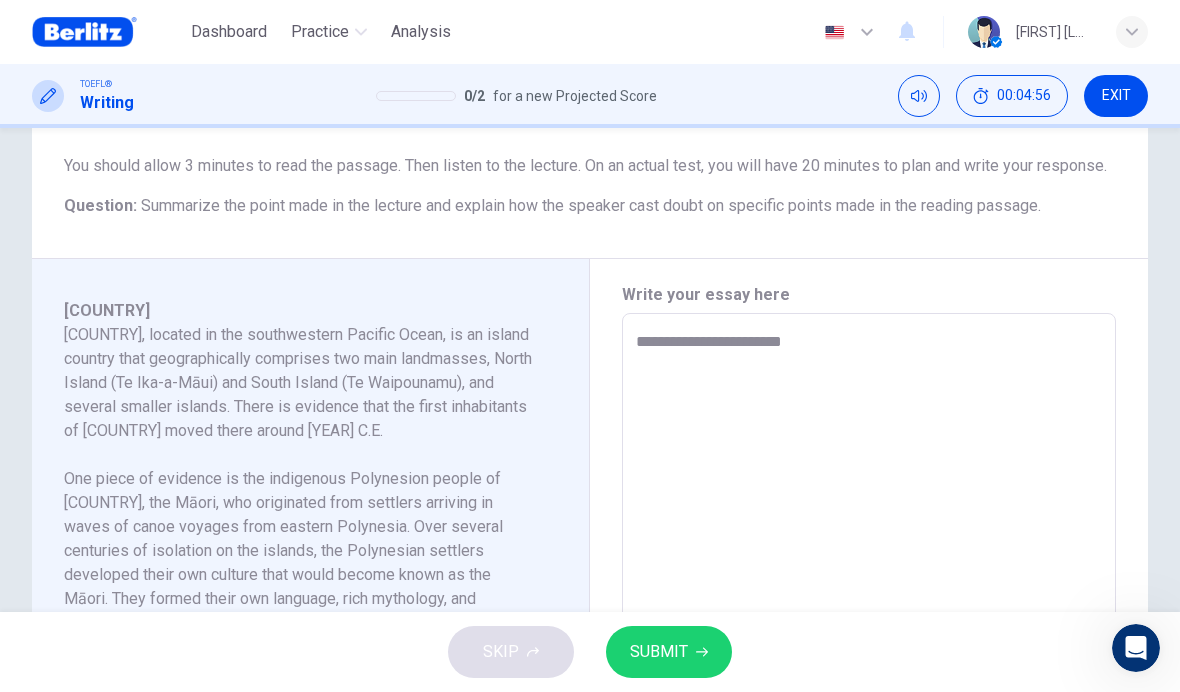 type on "*" 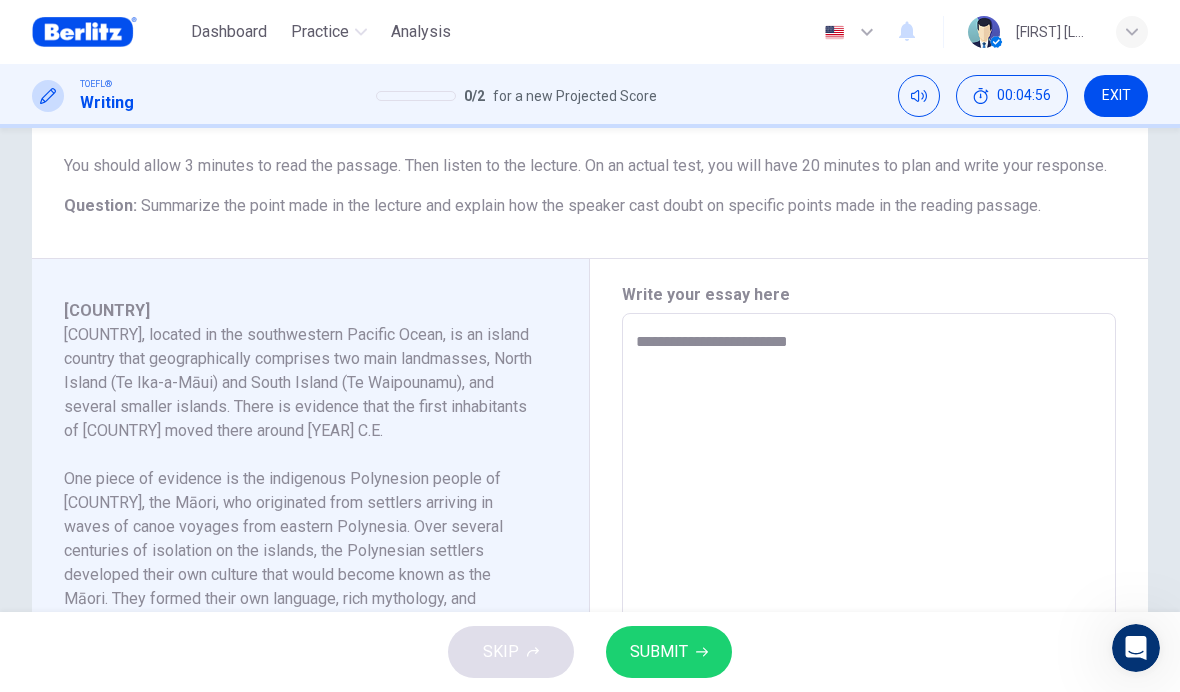 type on "*" 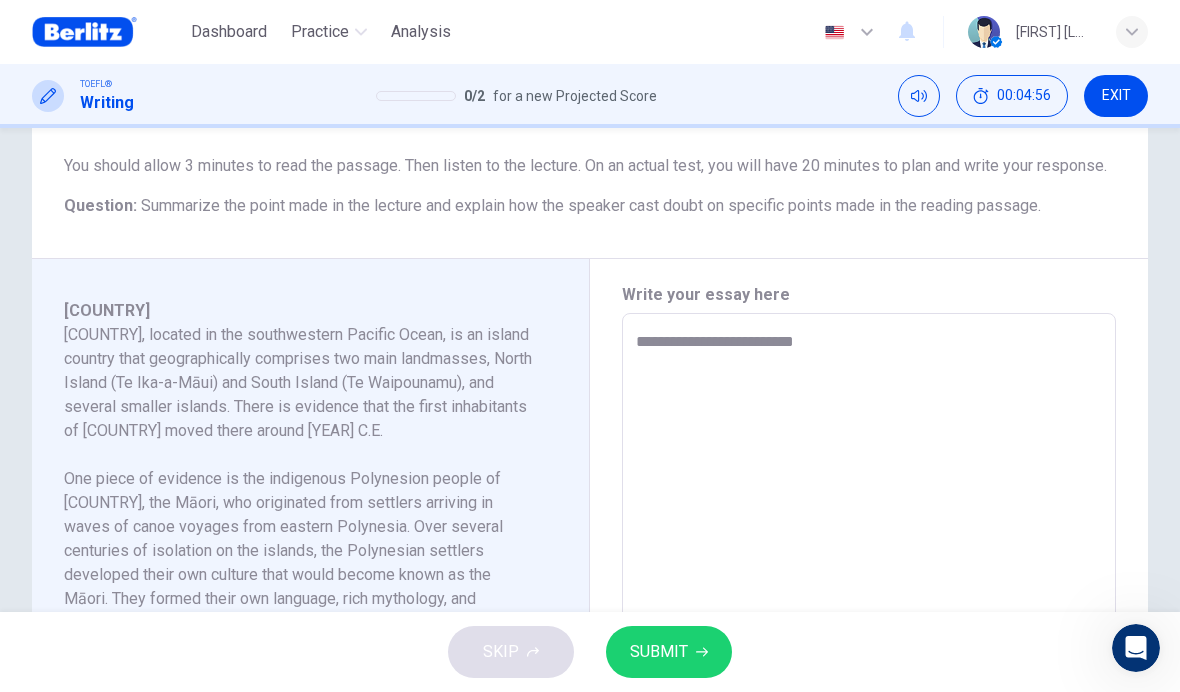 type on "*" 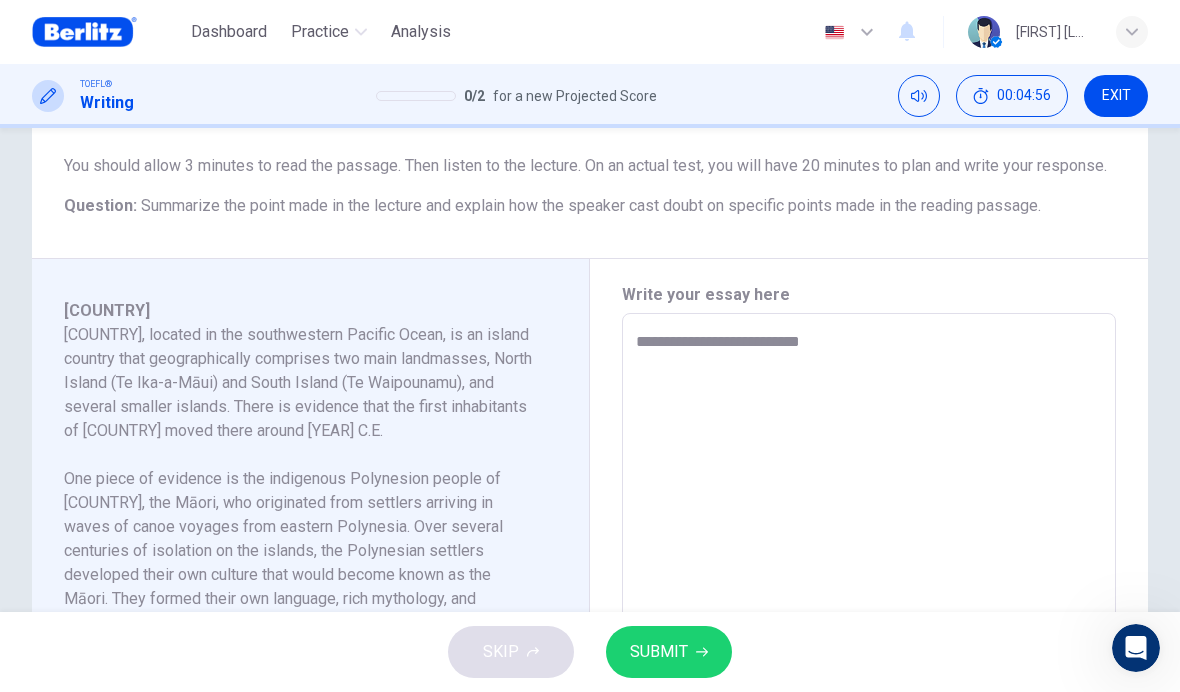 type on "*" 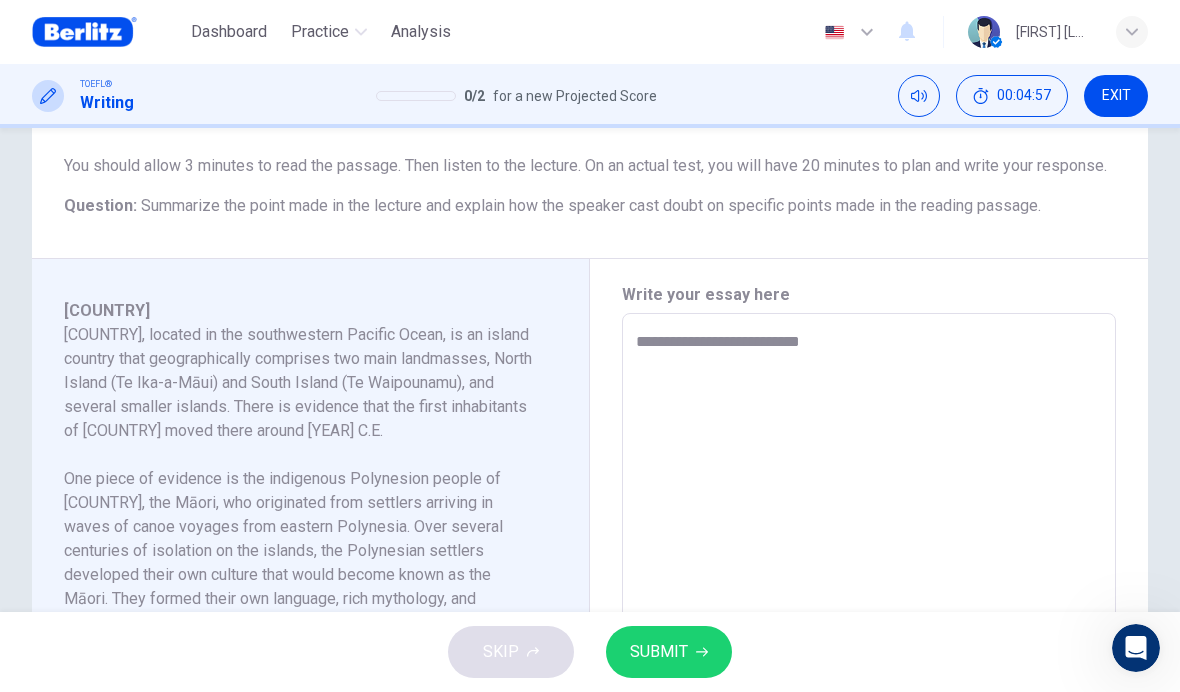 type on "**********" 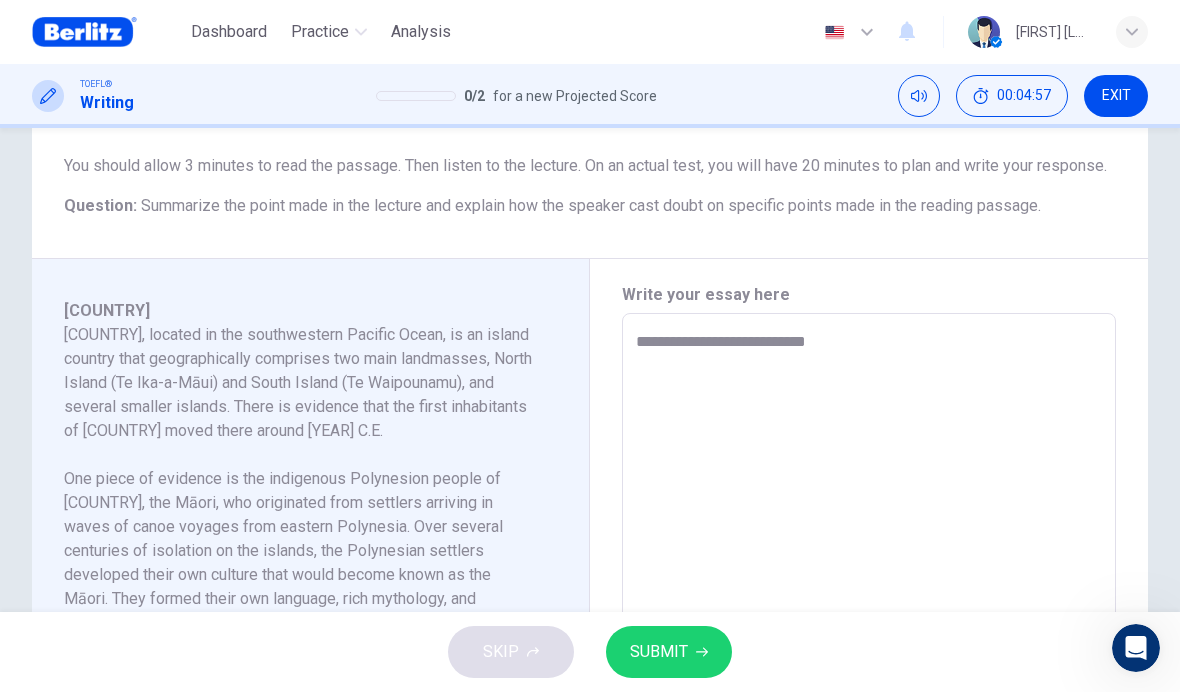 type on "*" 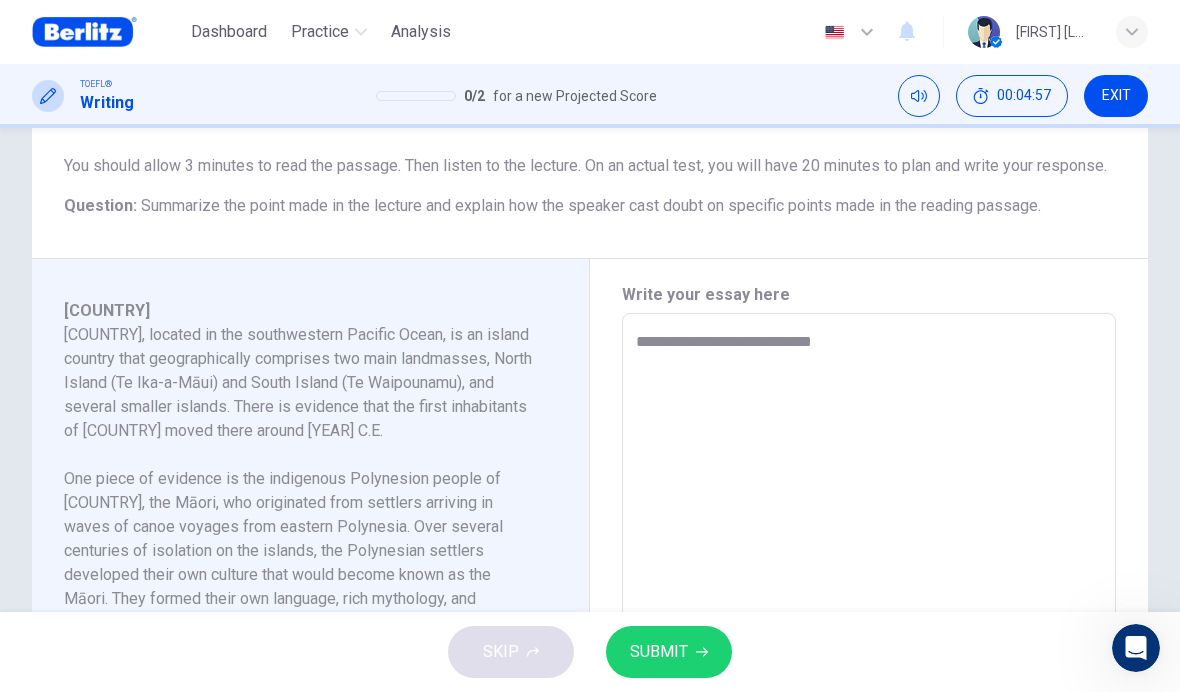 type on "*" 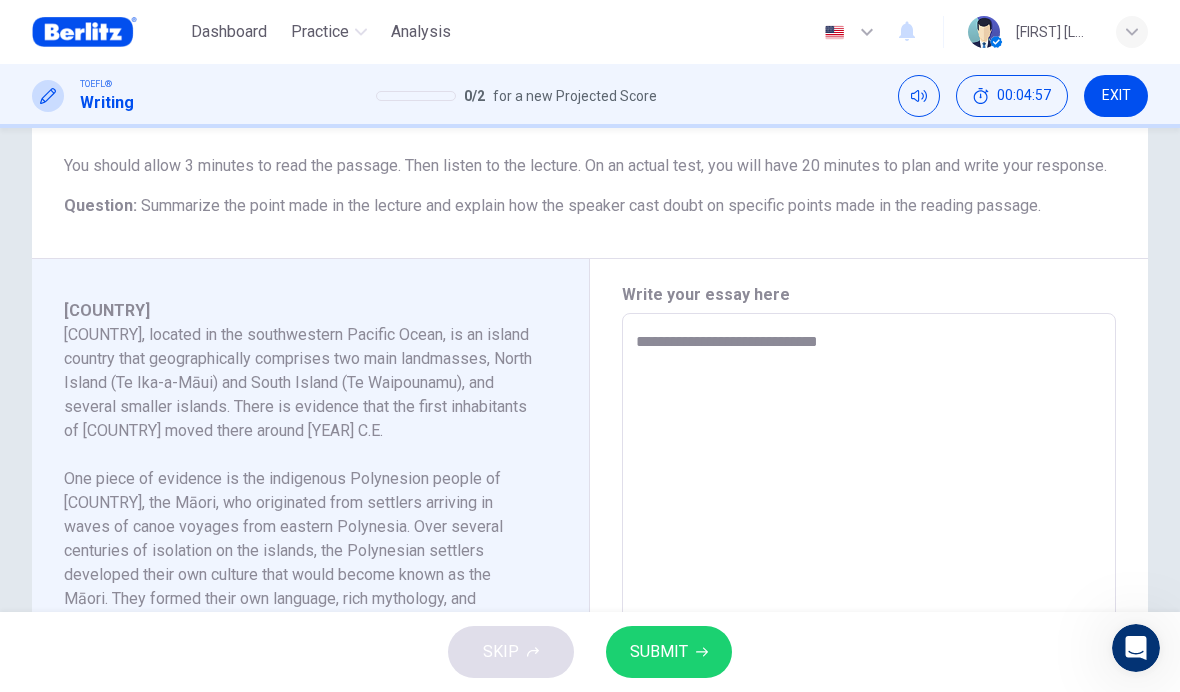 type on "*" 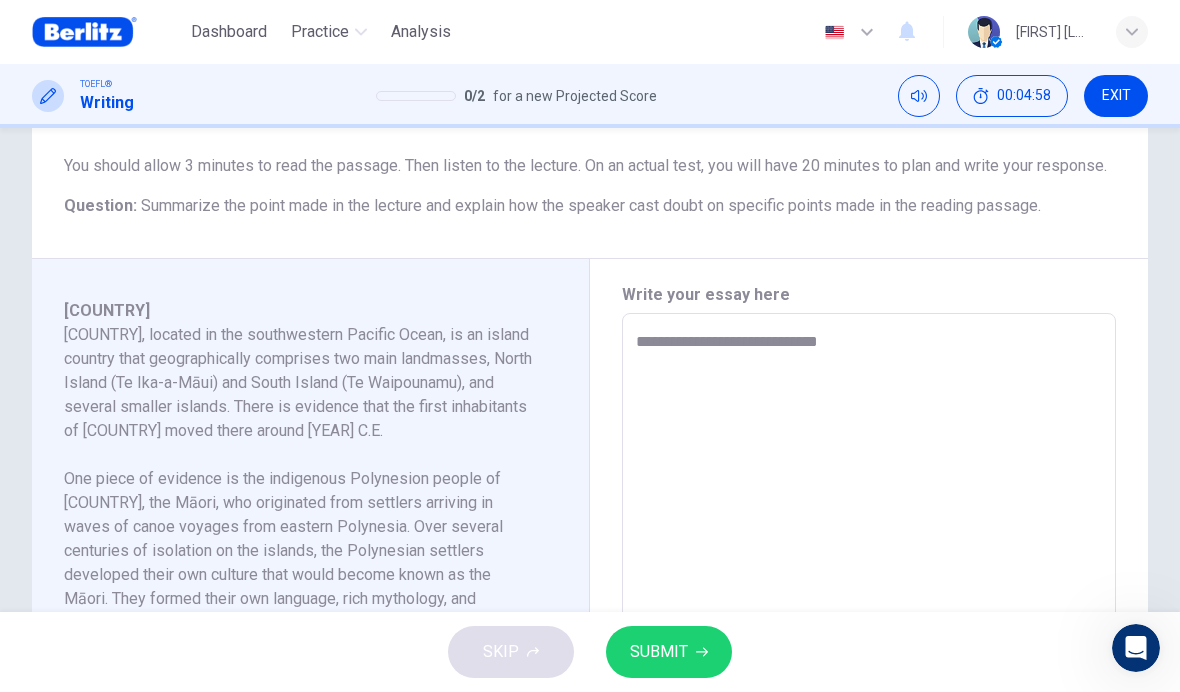 type on "**********" 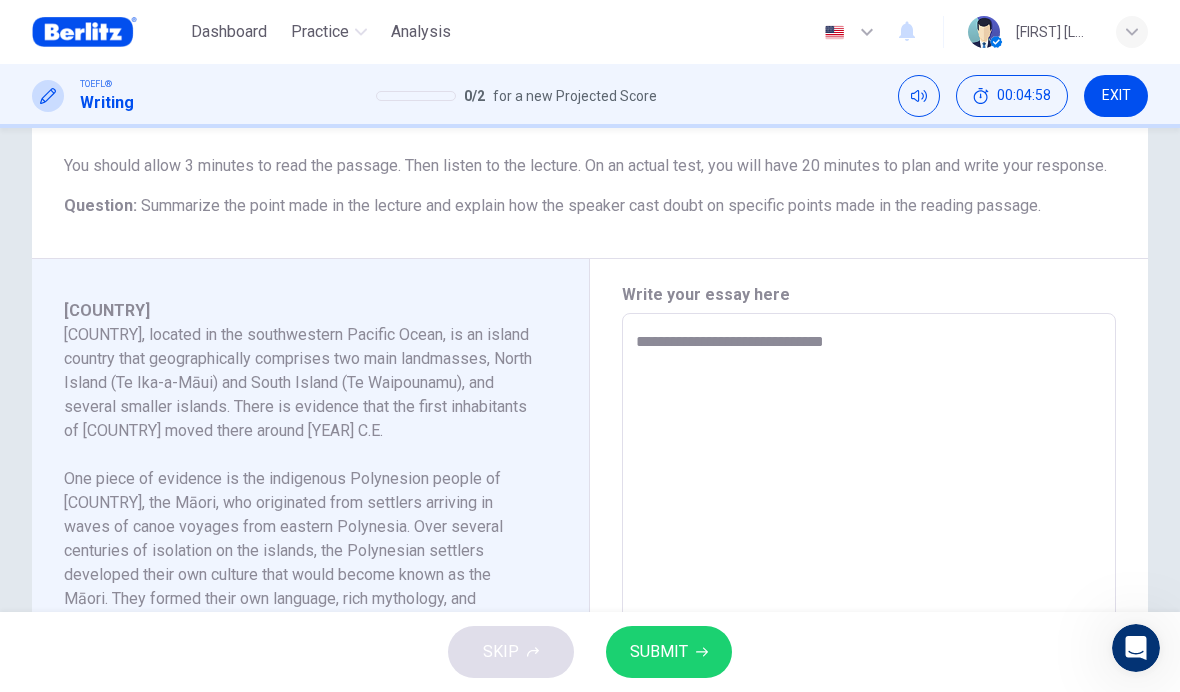 type on "*" 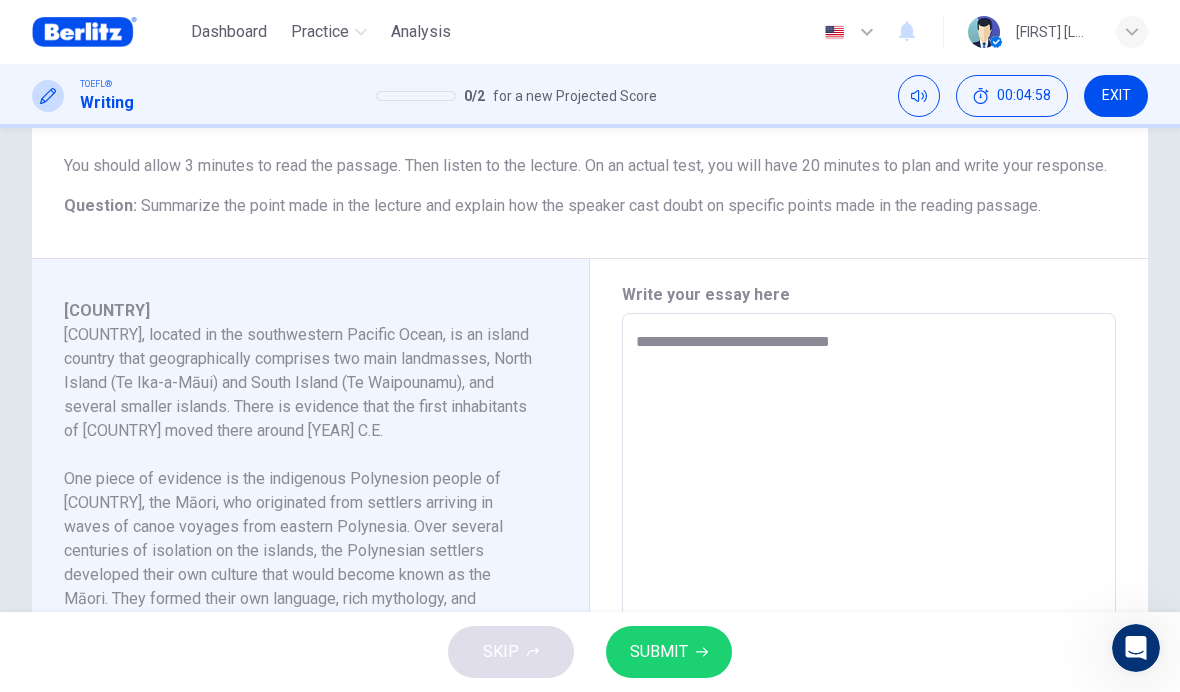 type on "*" 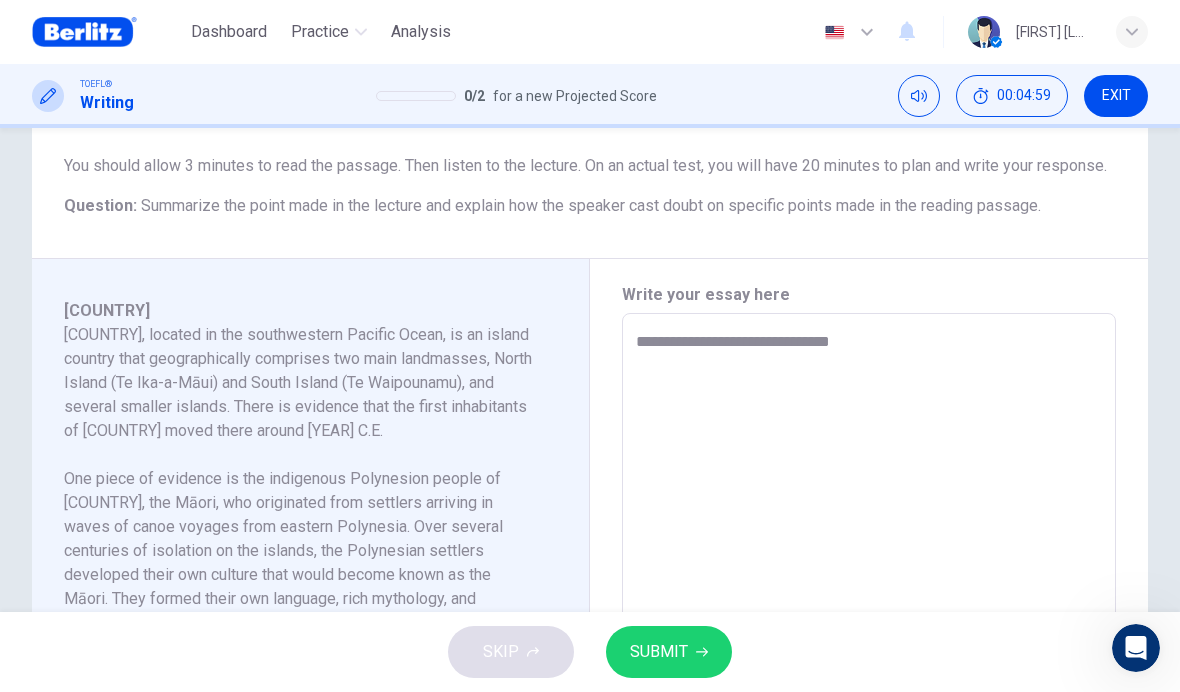 type on "**********" 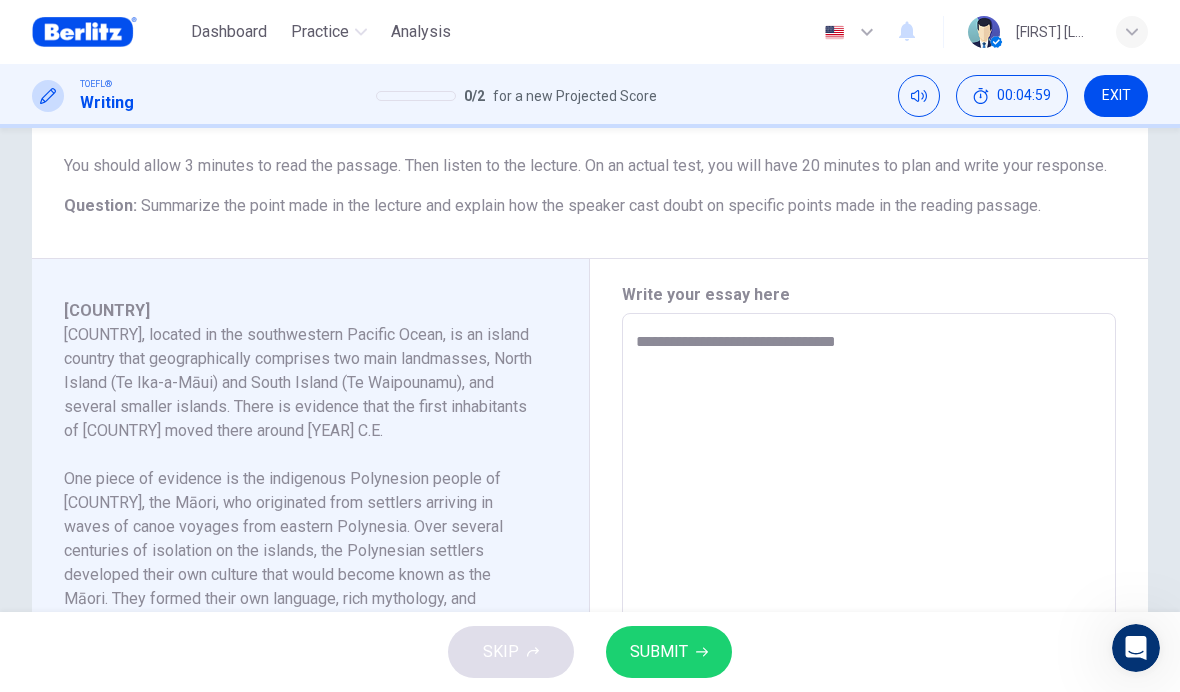type on "*" 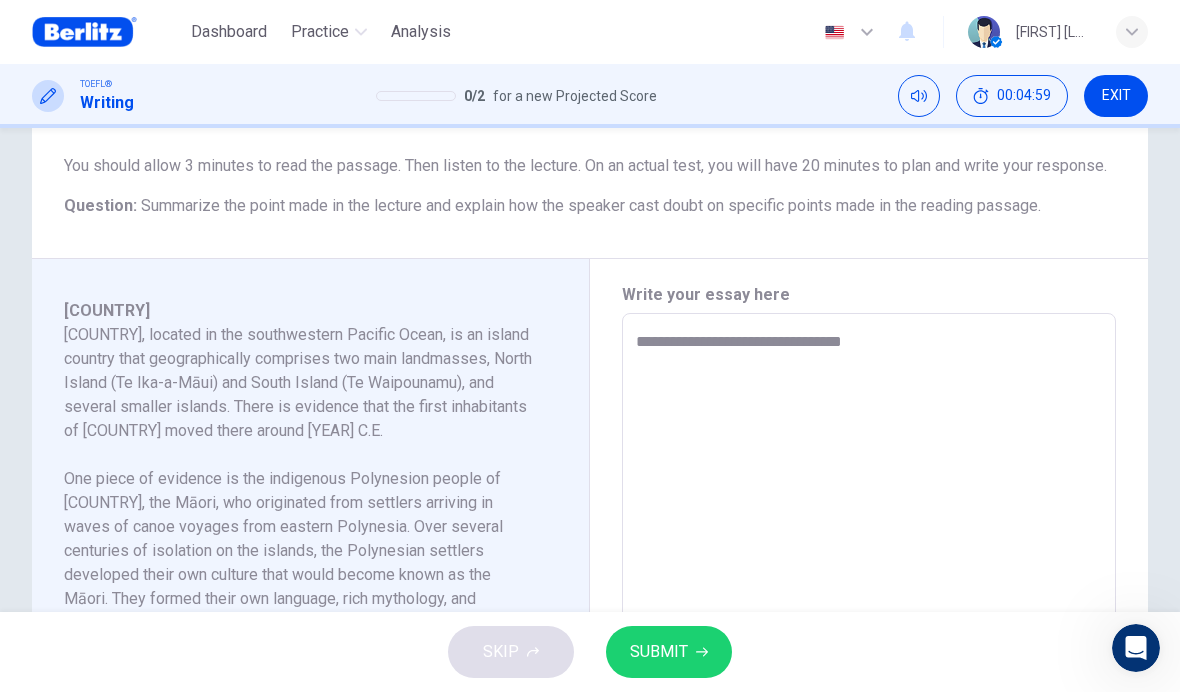 type on "*" 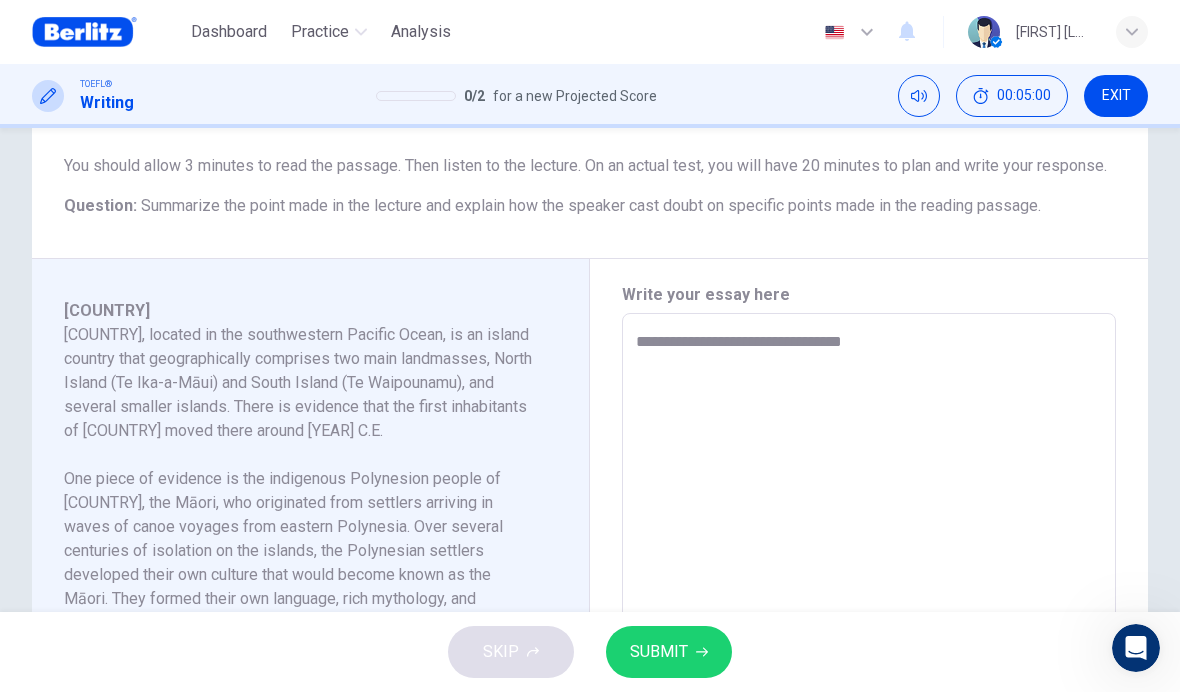 type on "**********" 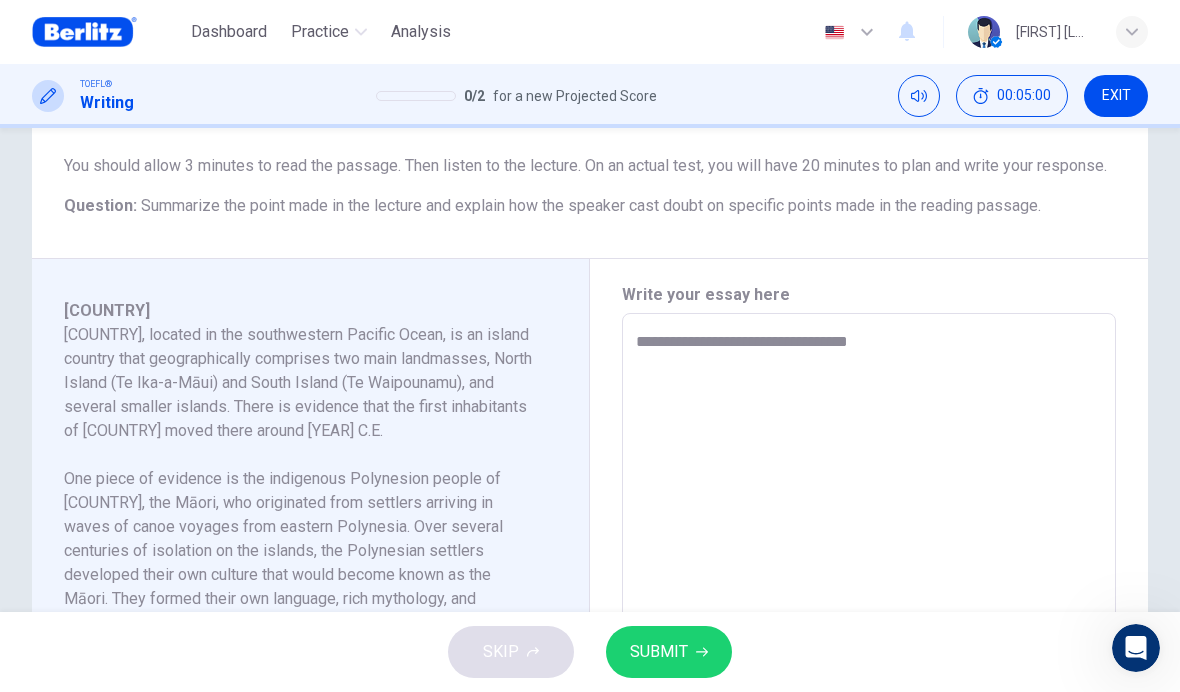 type on "*" 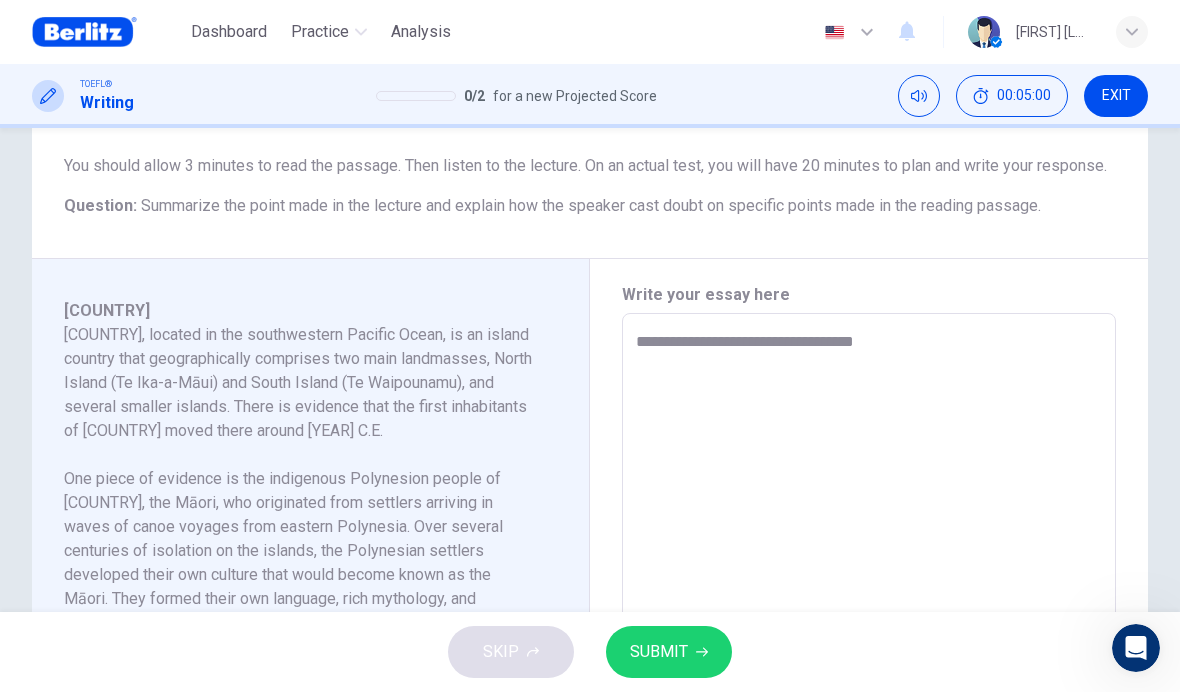 type on "*" 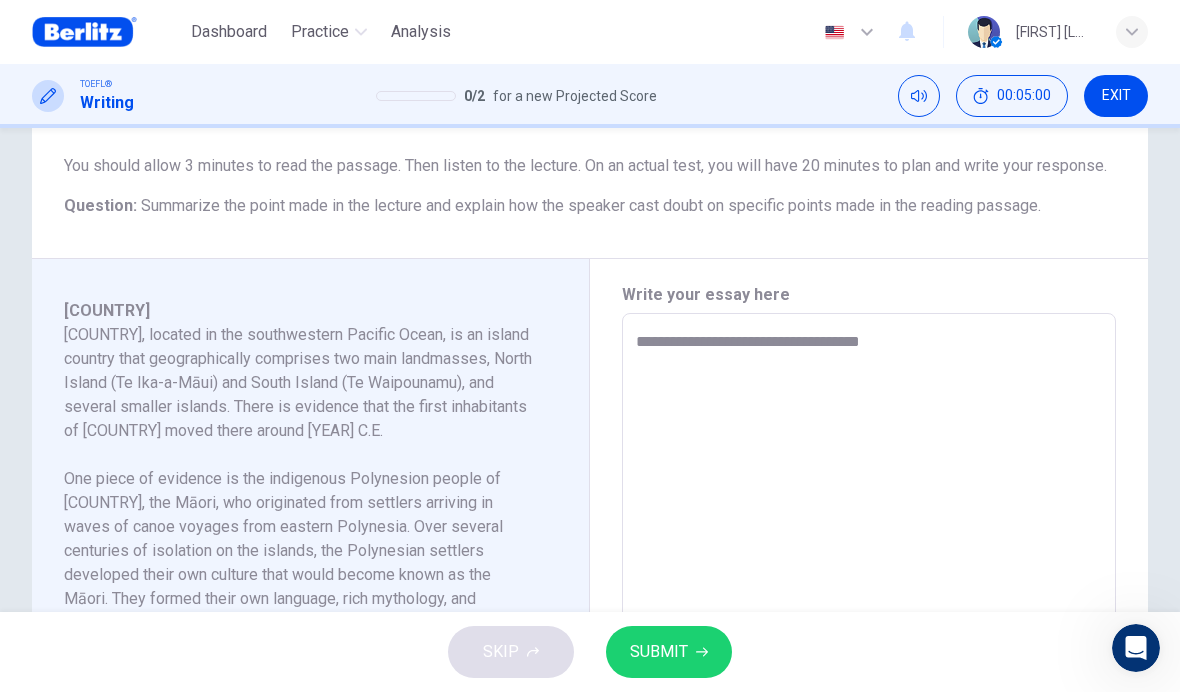 type on "*" 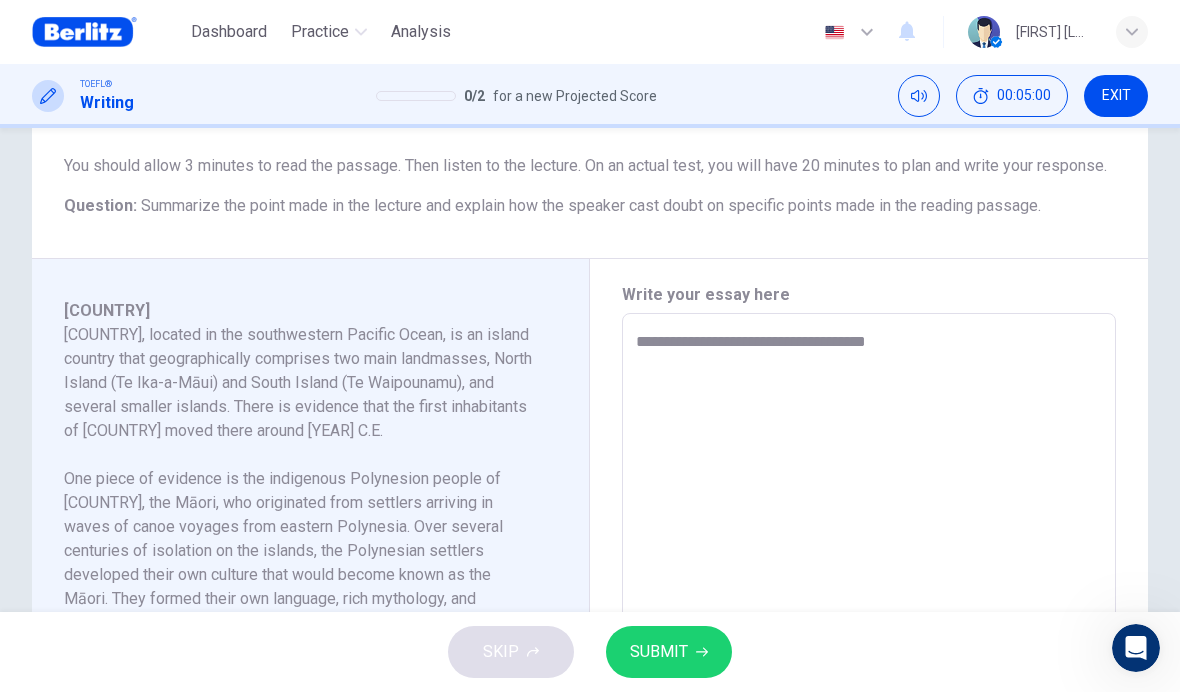 type on "*" 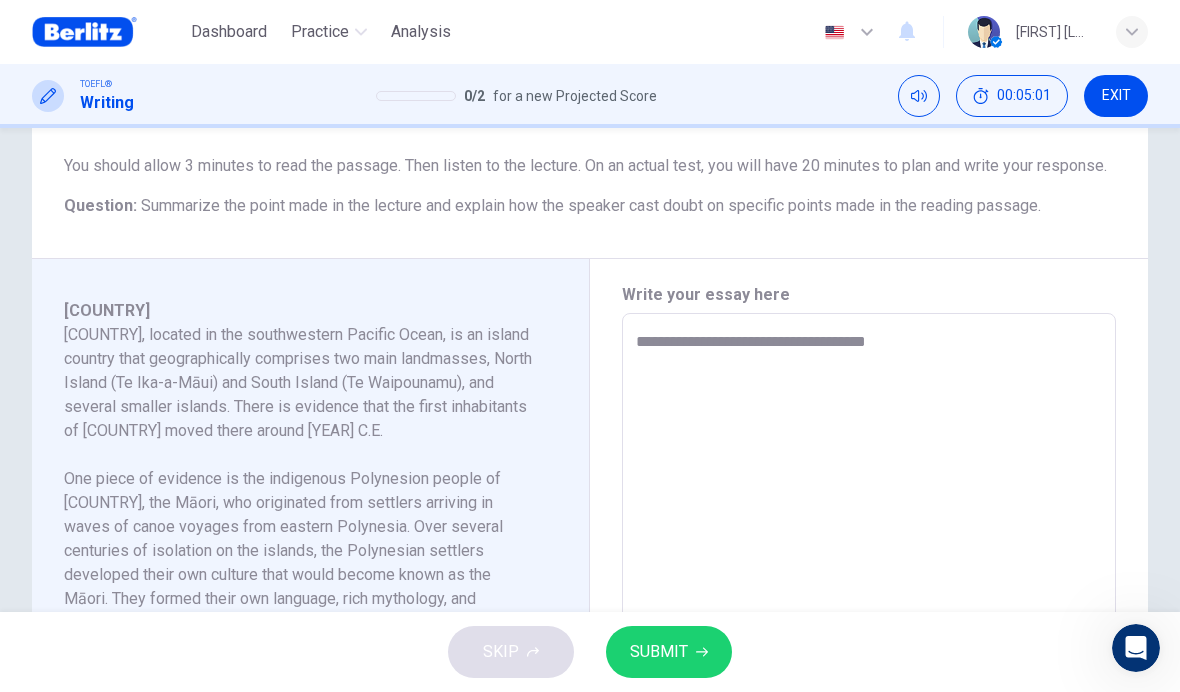 type on "**********" 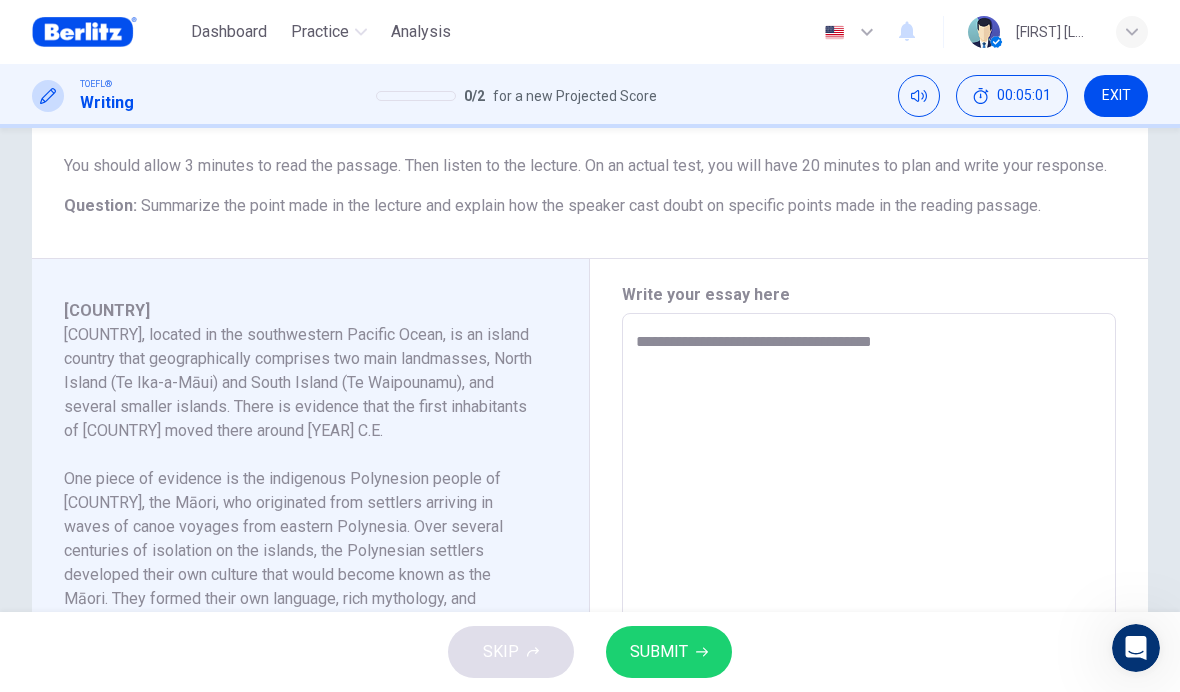 type on "*" 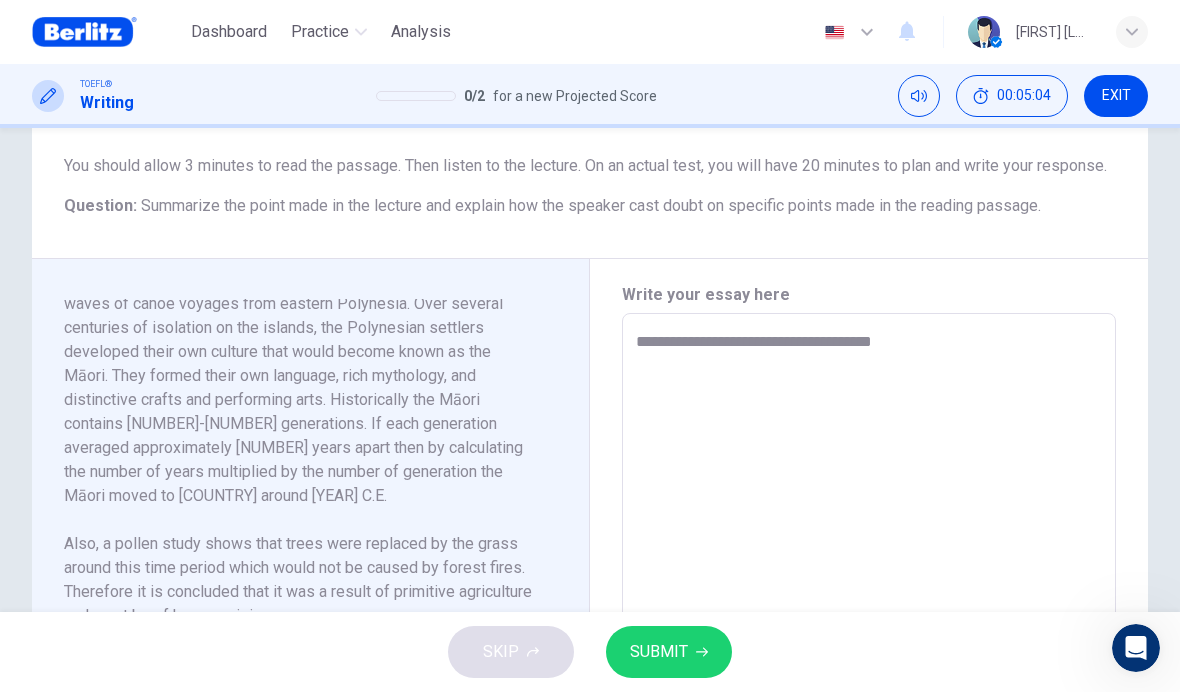 scroll, scrollTop: 293, scrollLeft: 0, axis: vertical 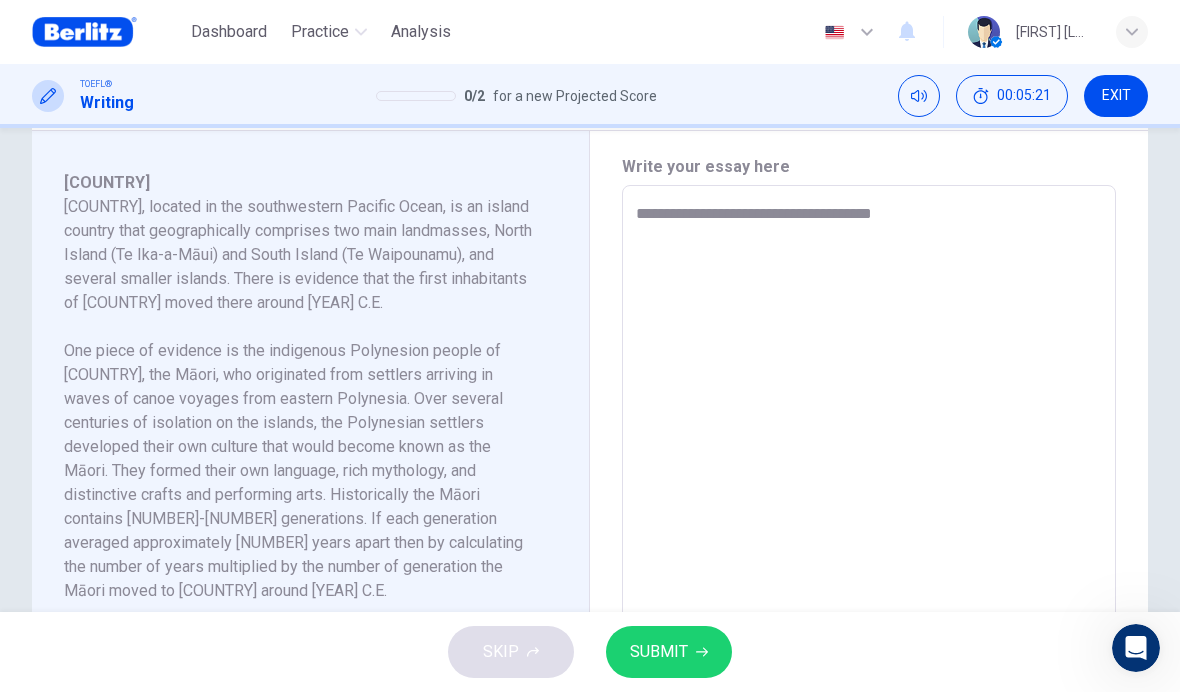 type on "**********" 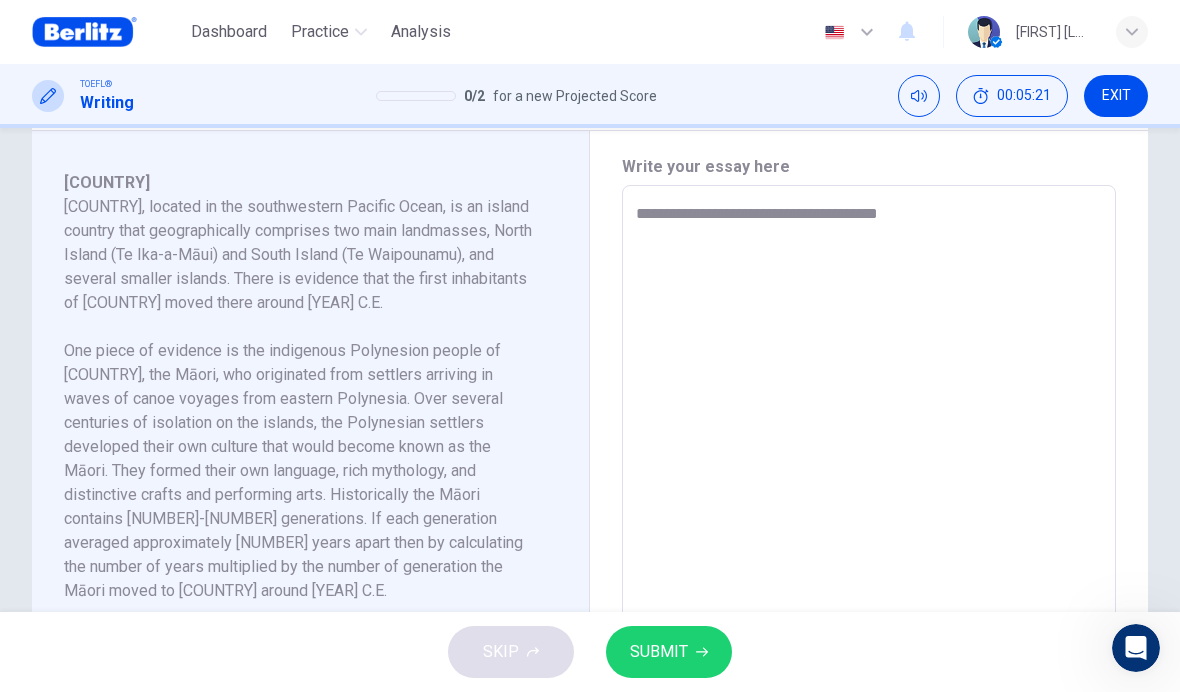type on "*" 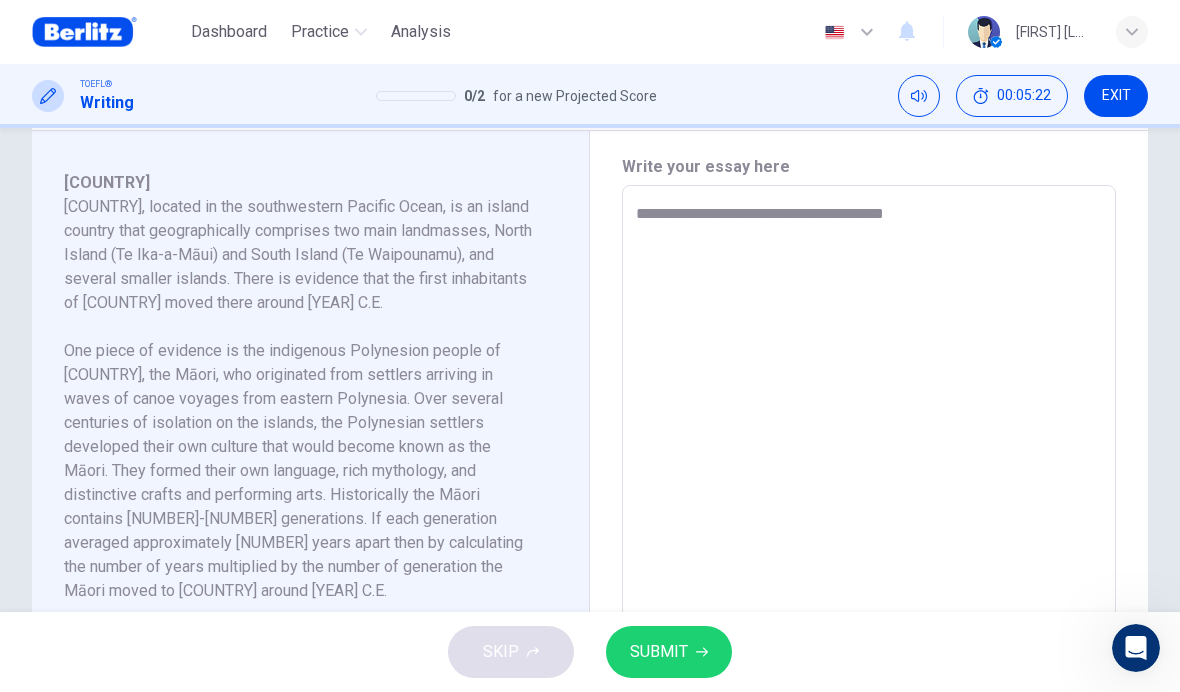 type on "*" 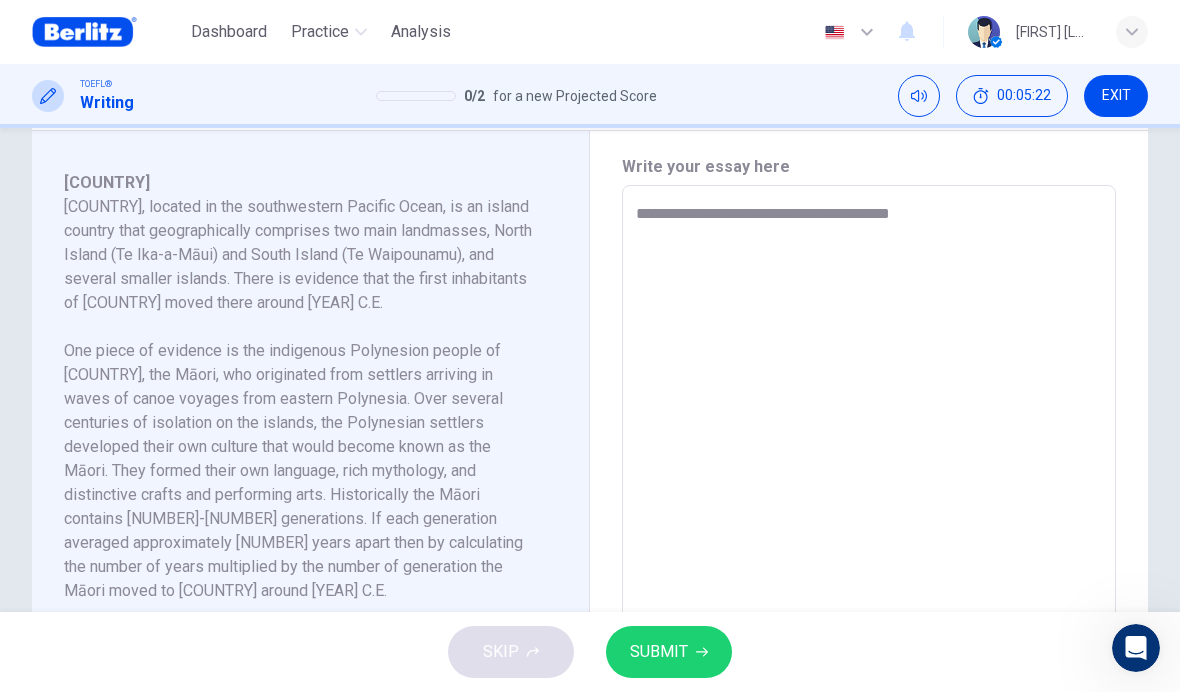 type on "*" 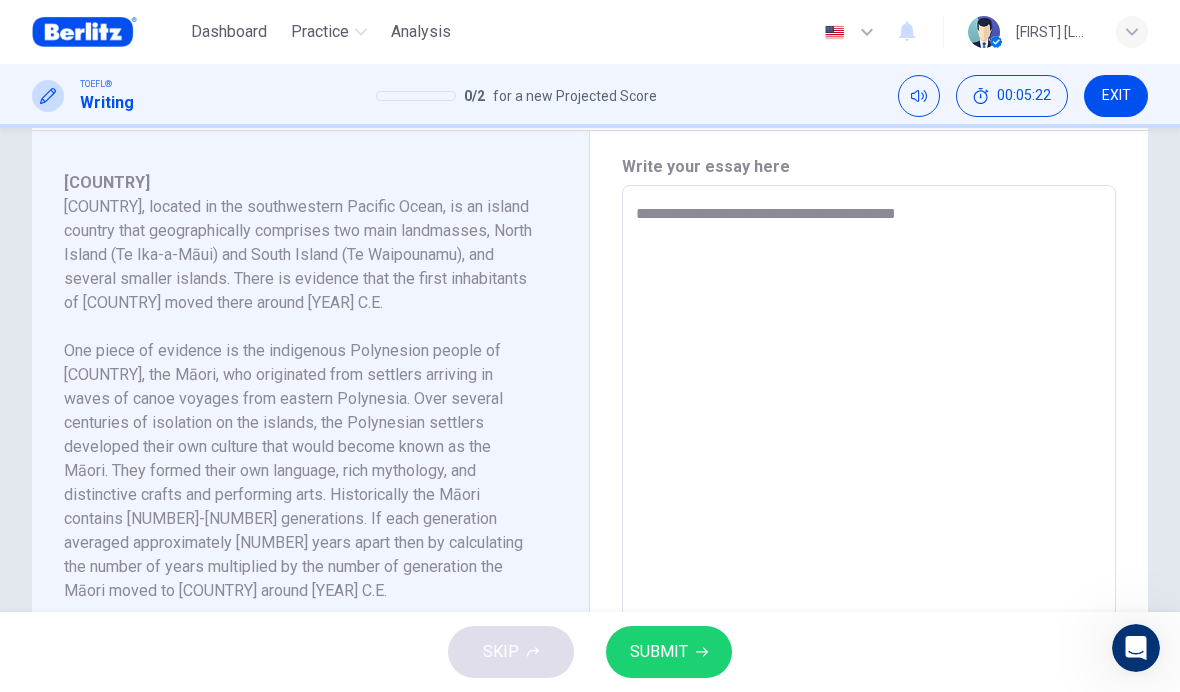 type on "*" 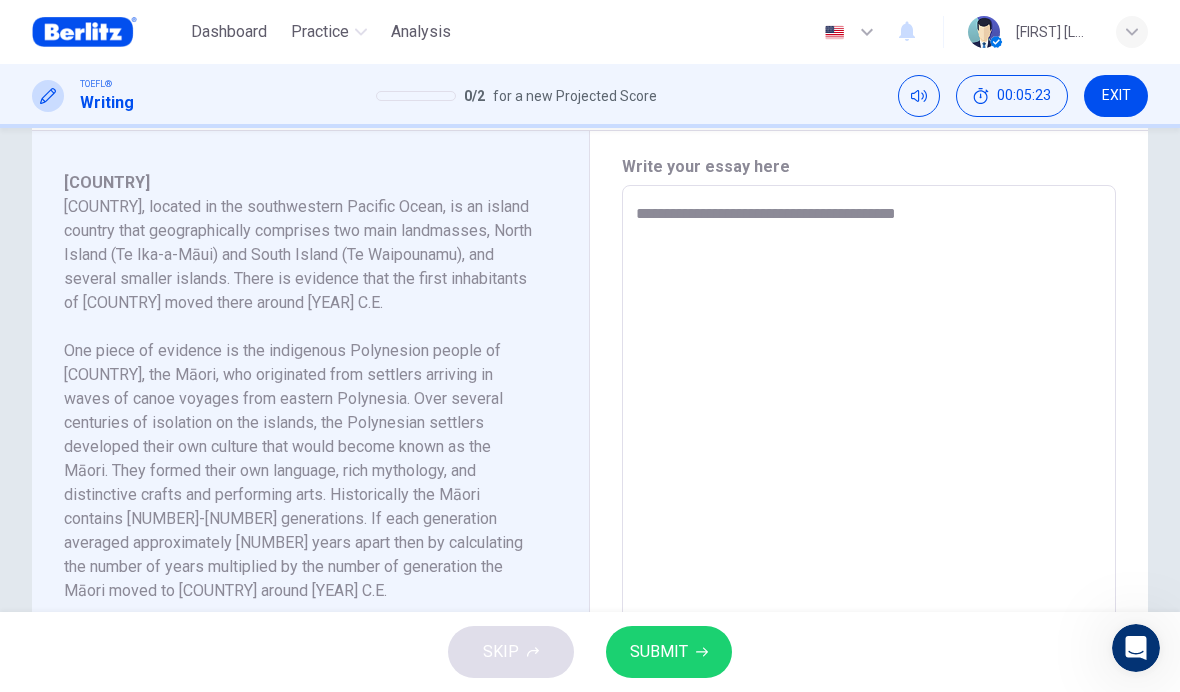type on "**********" 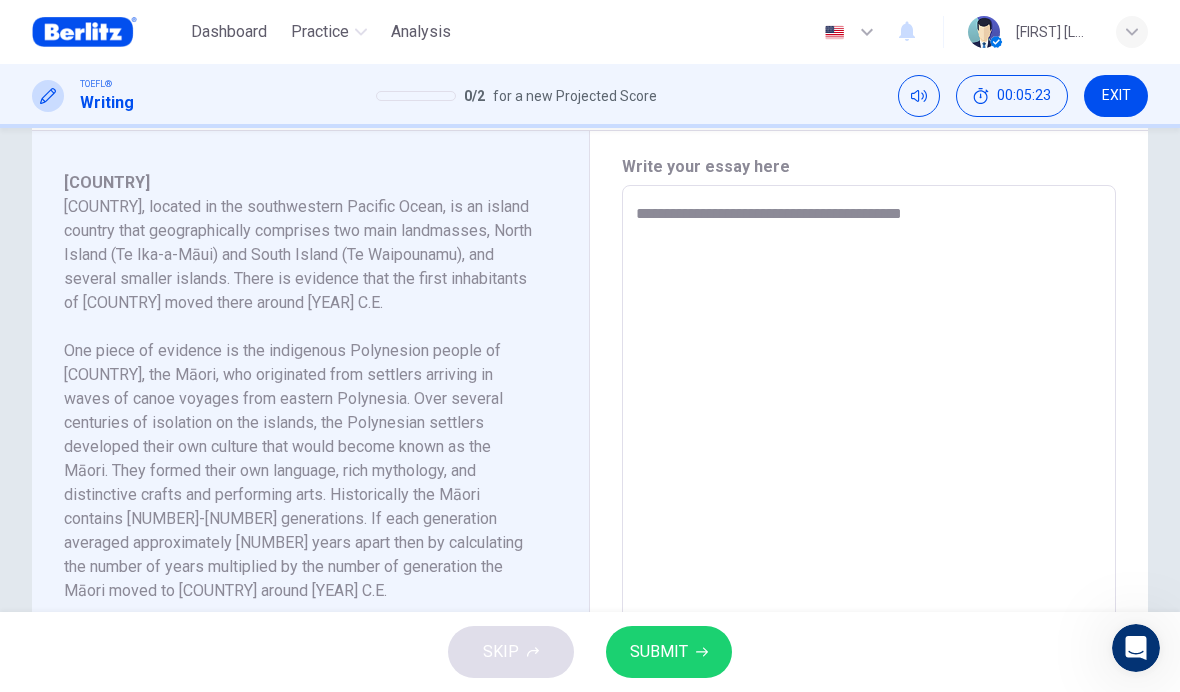type on "*" 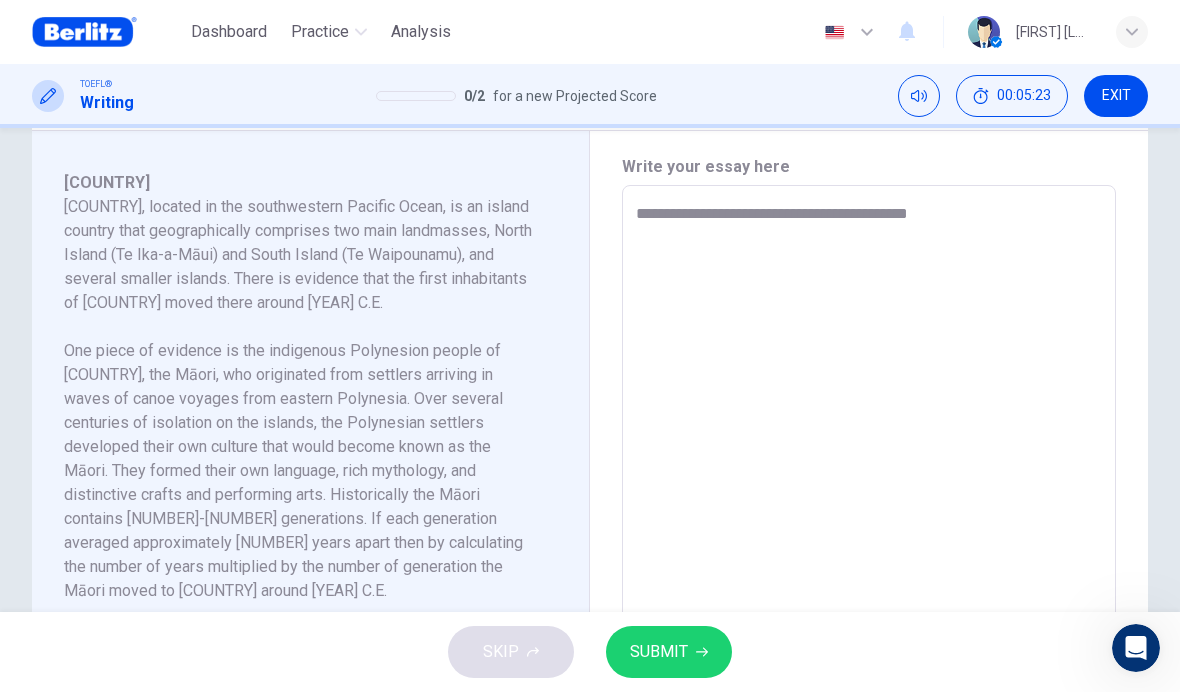 type on "*" 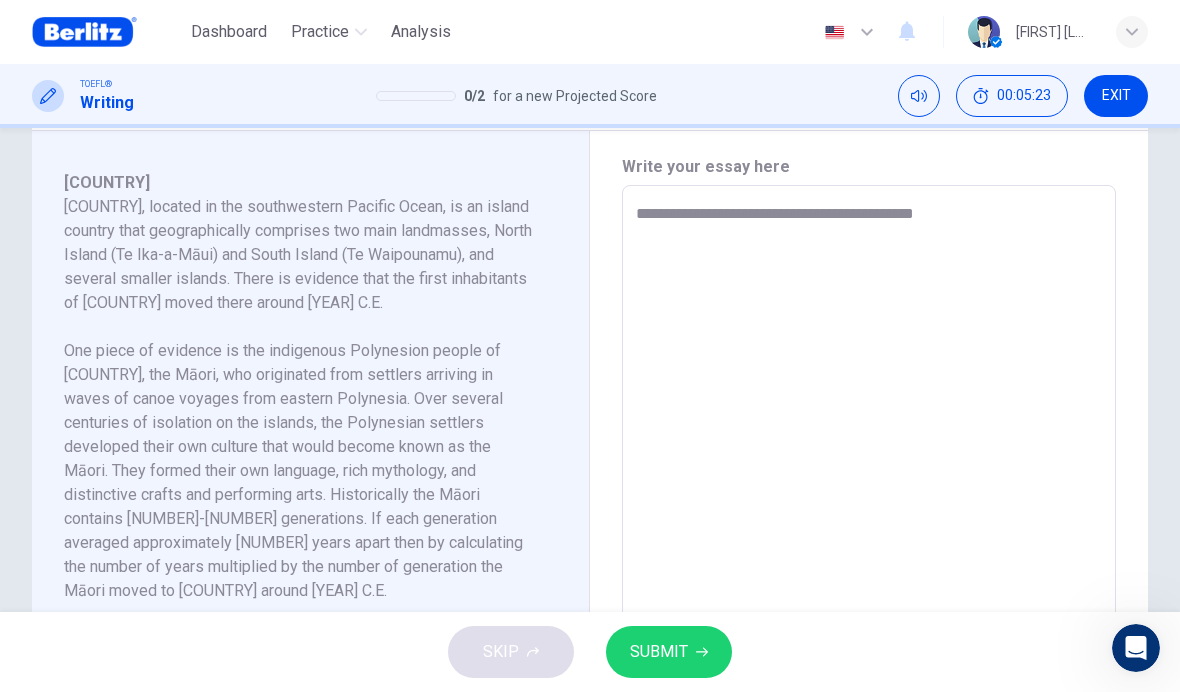 type on "*" 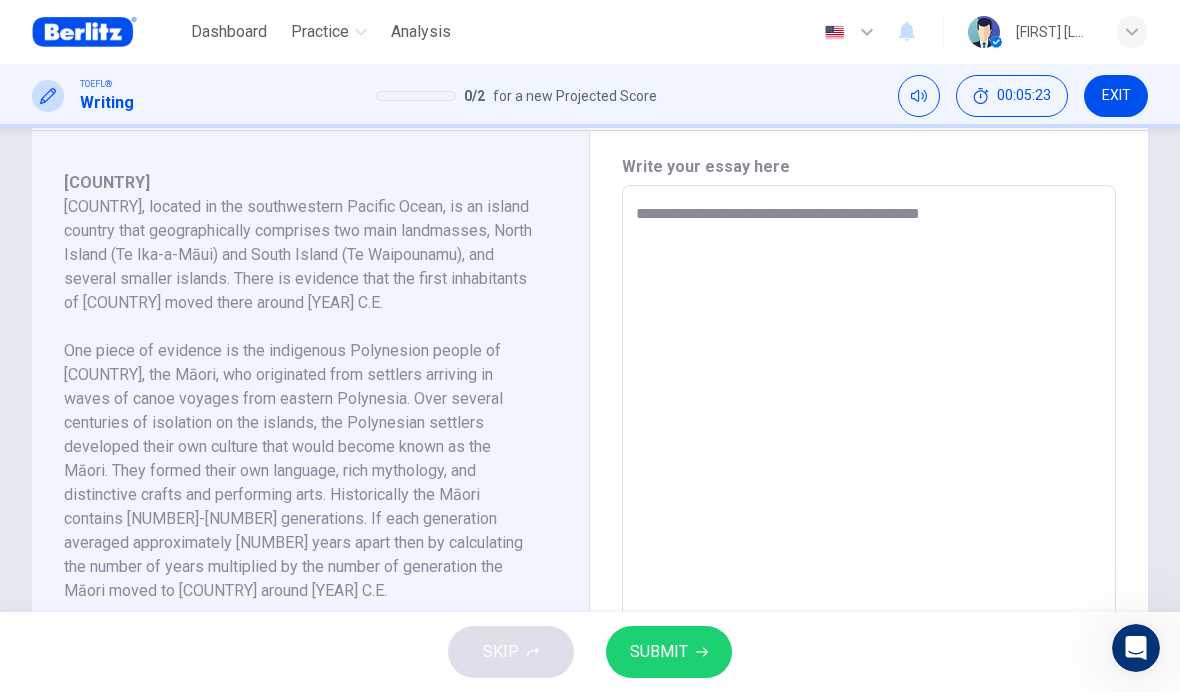 type on "*" 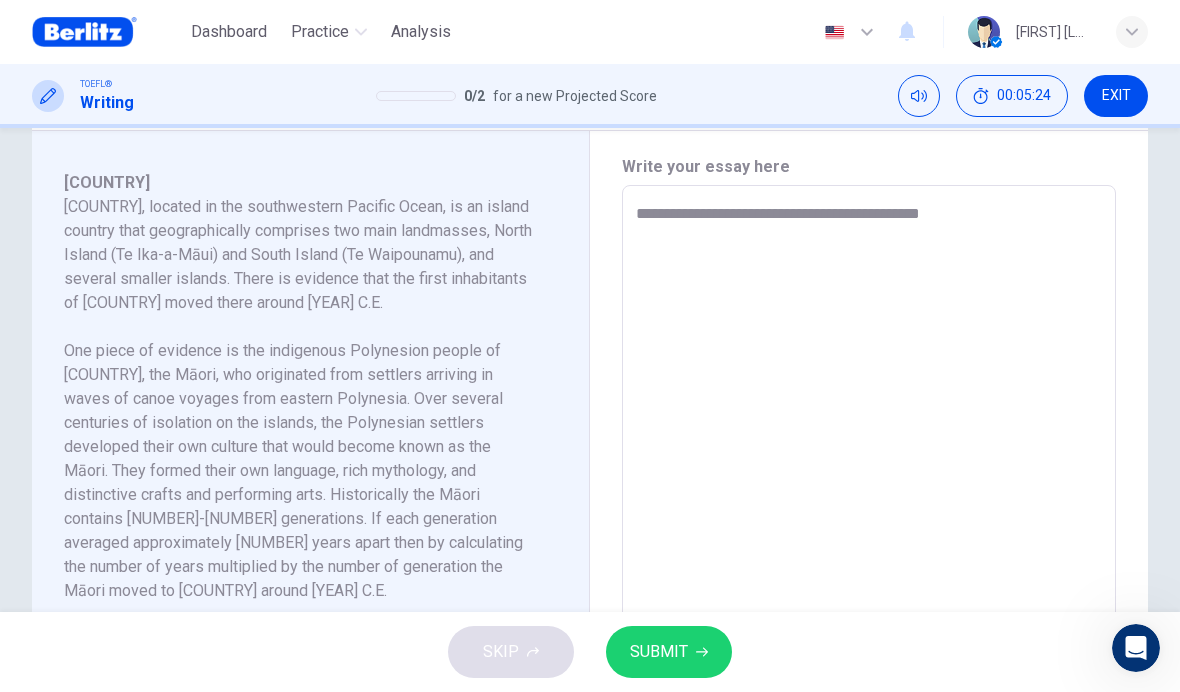 type on "**********" 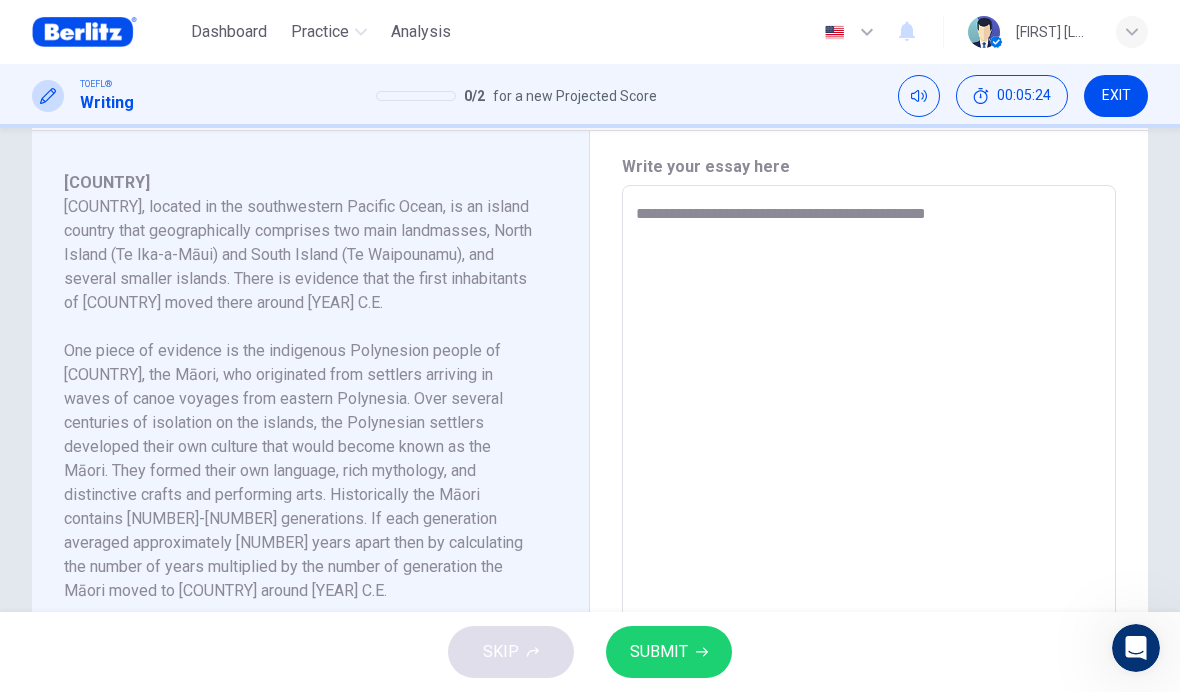 type on "*" 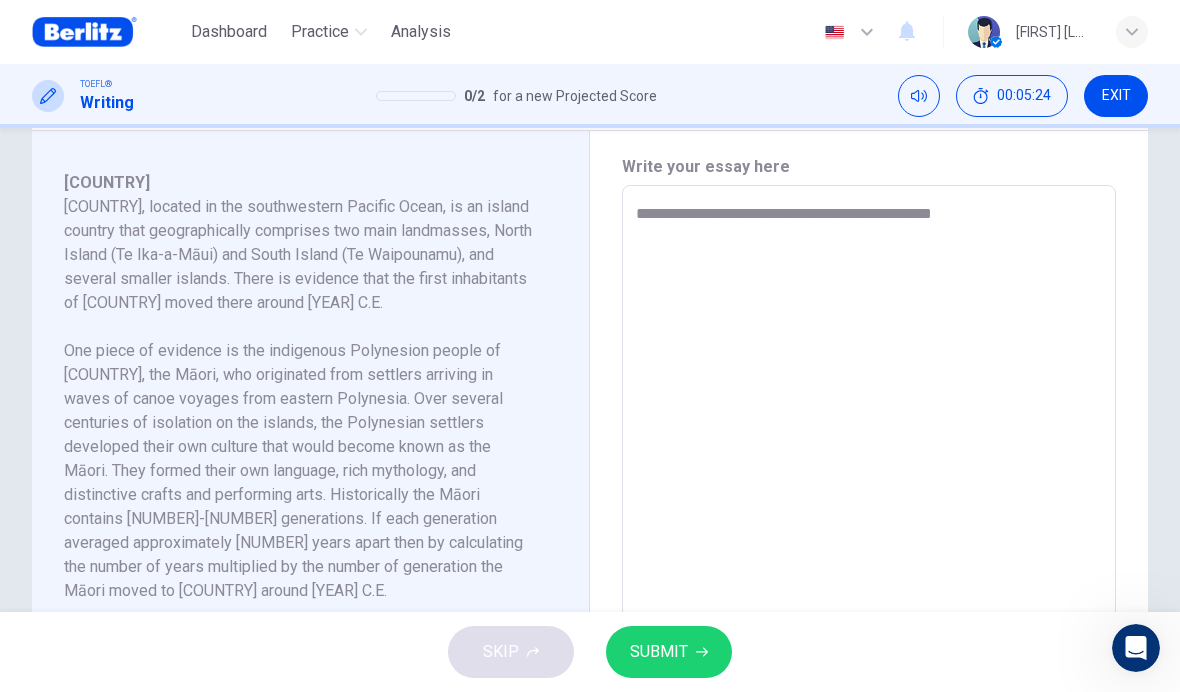 type on "*" 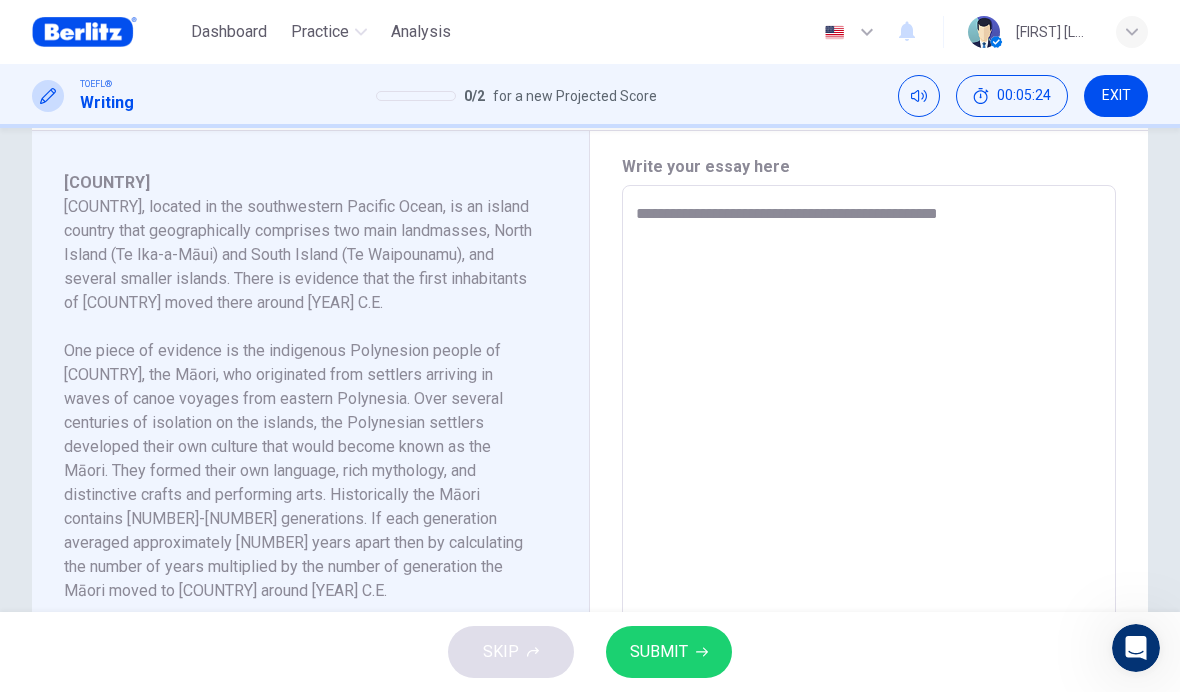 type on "*" 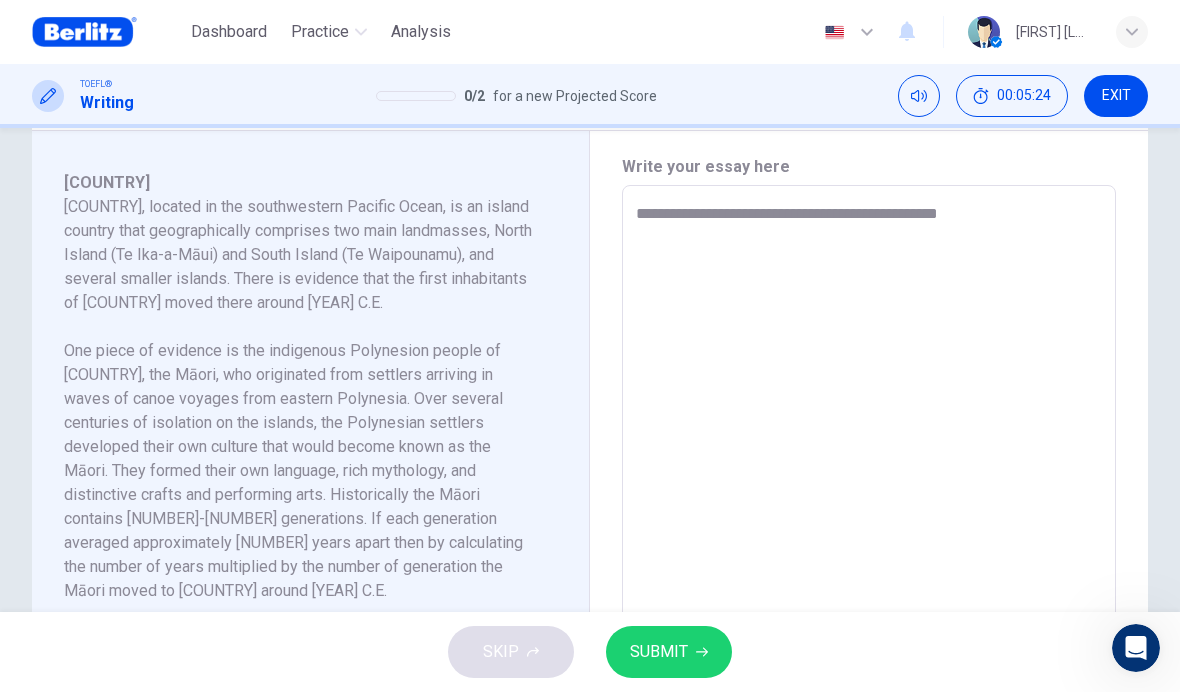 type on "**********" 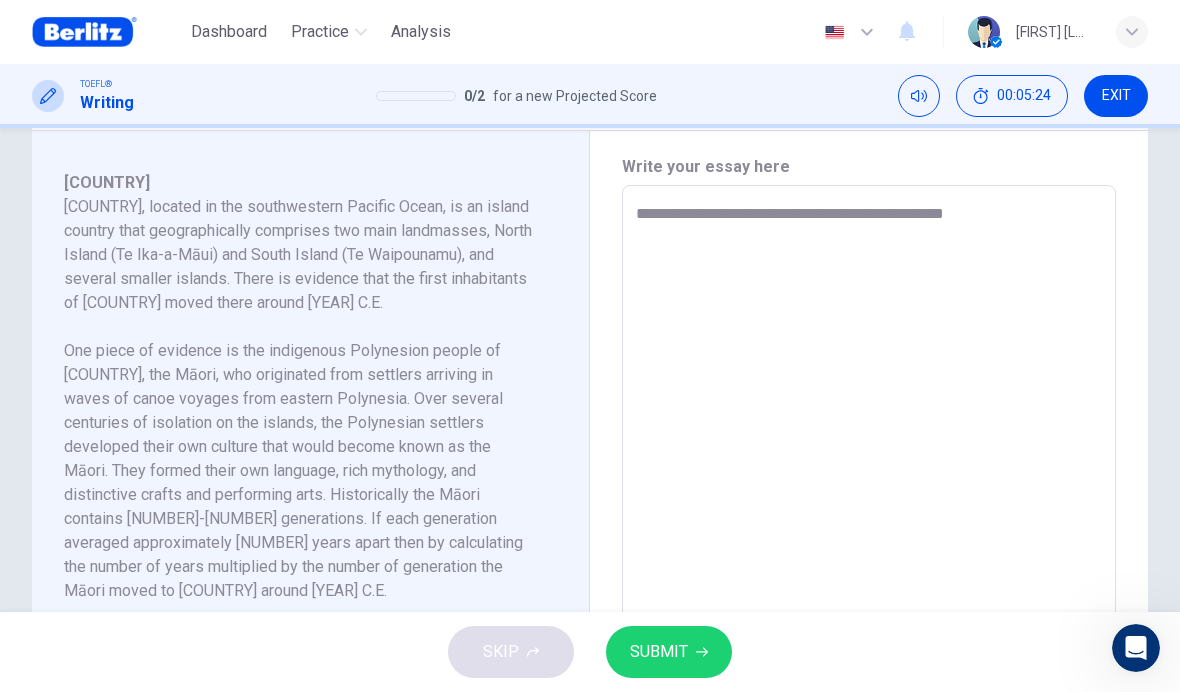 type on "*" 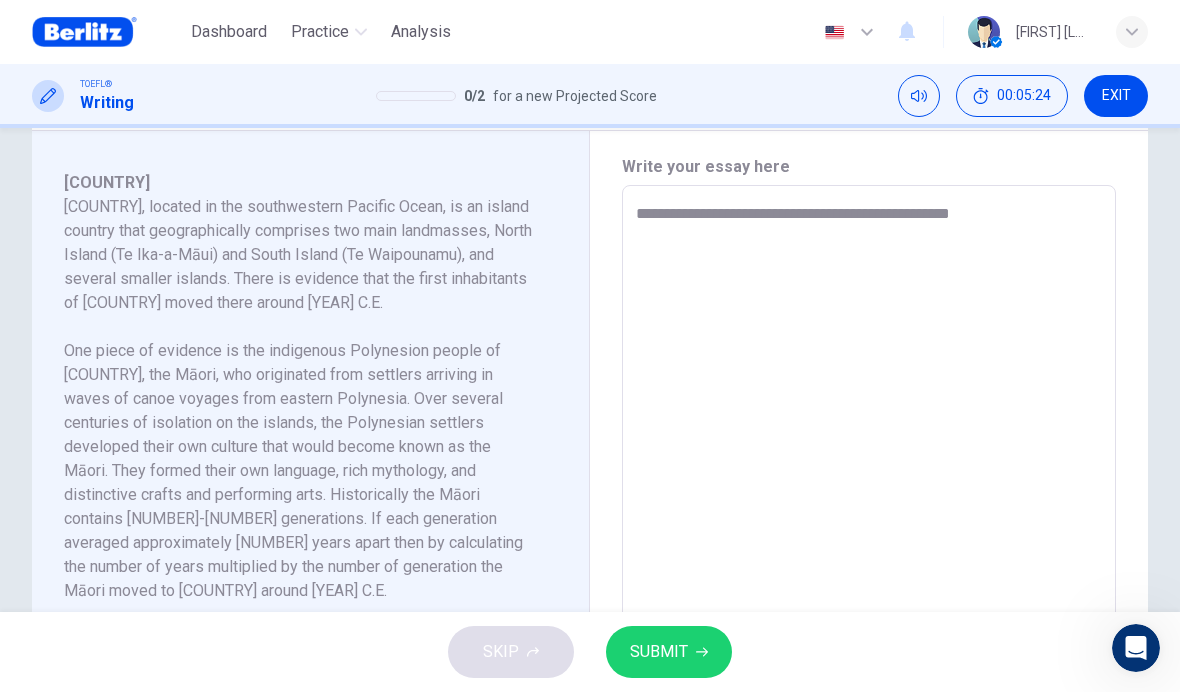 type on "*" 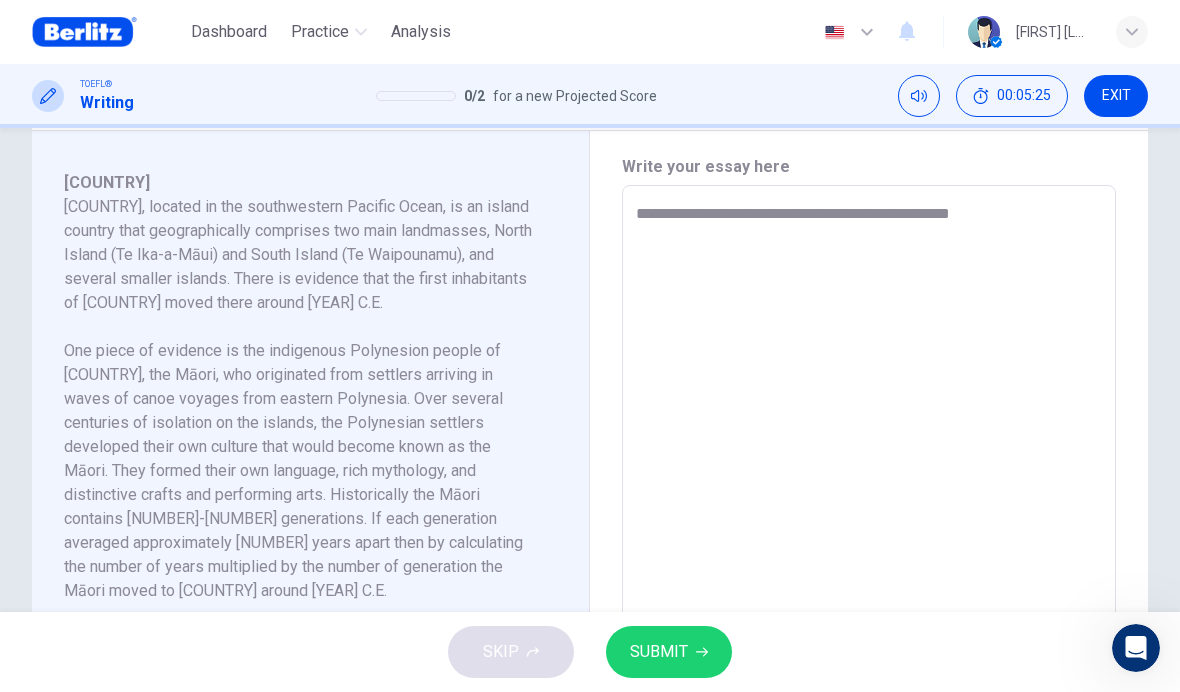 type on "**********" 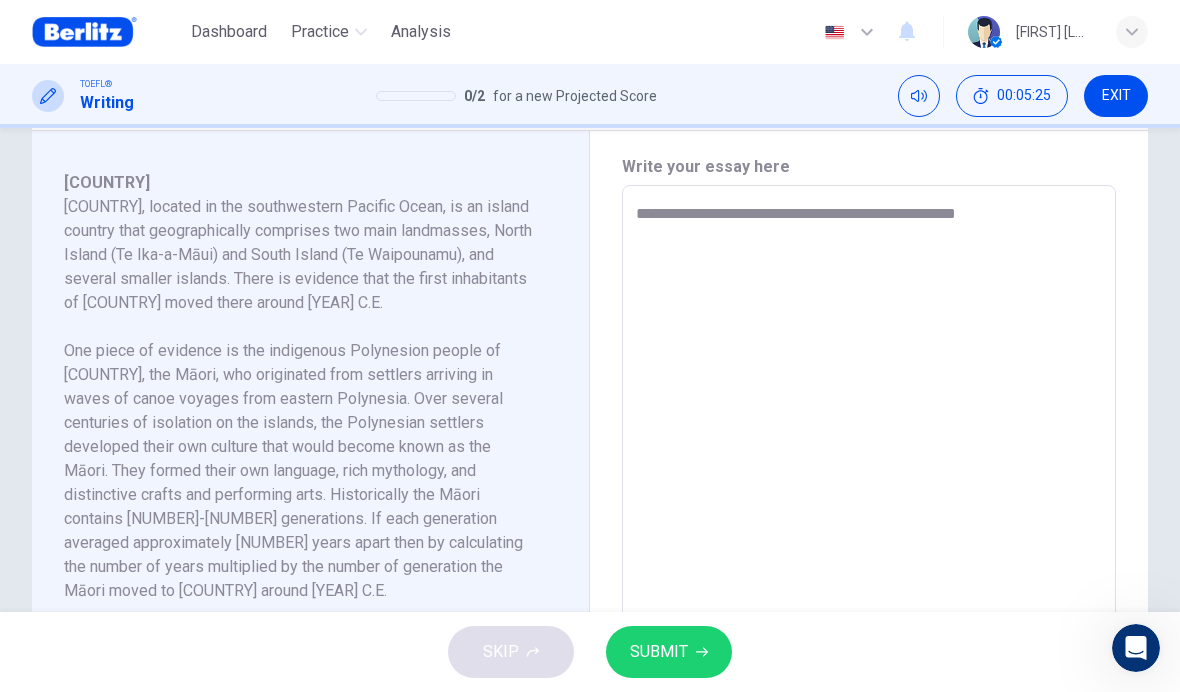 type on "*" 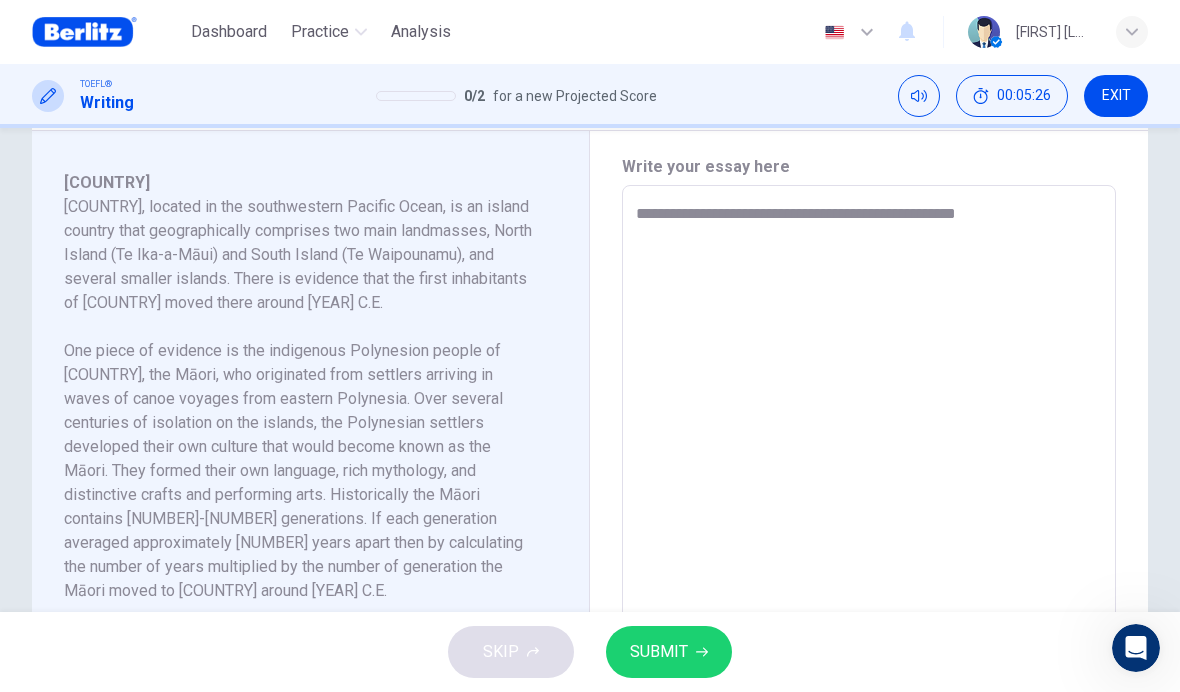 type on "**********" 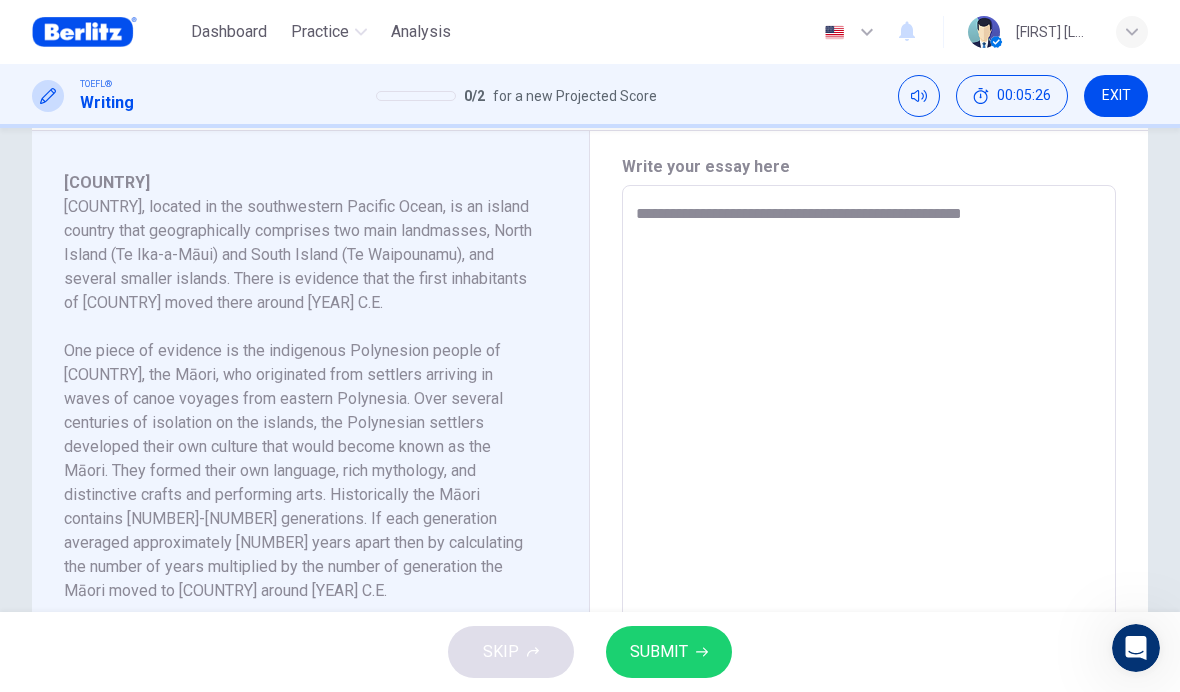 type on "*" 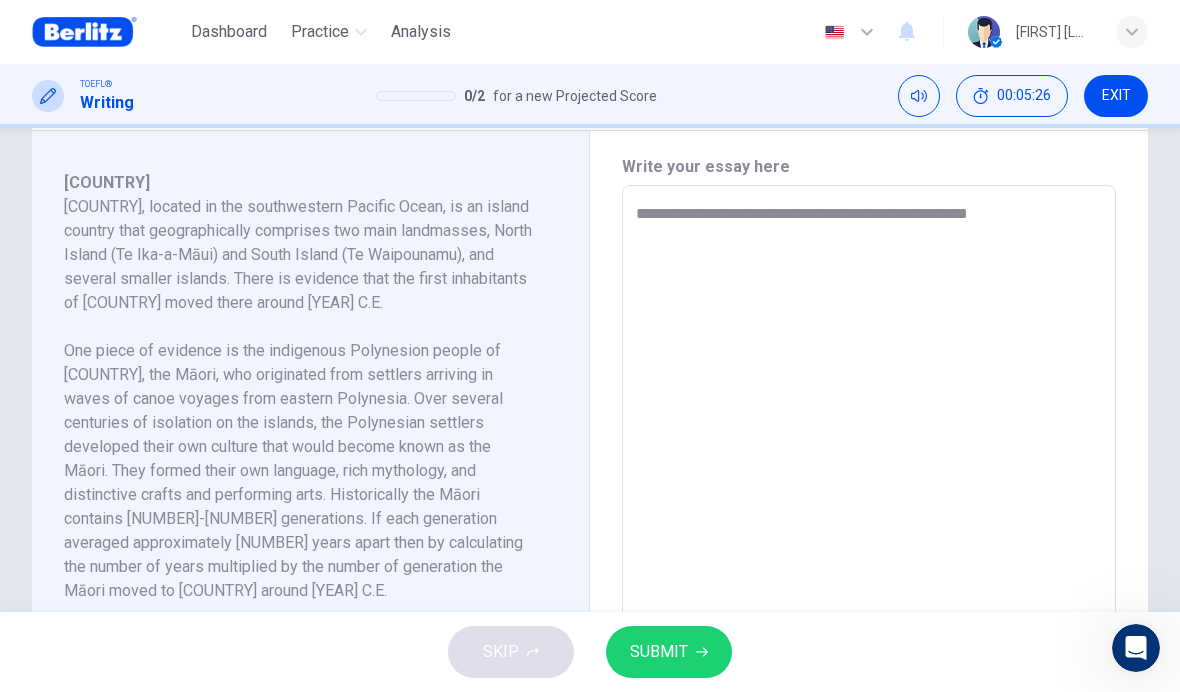 type on "*" 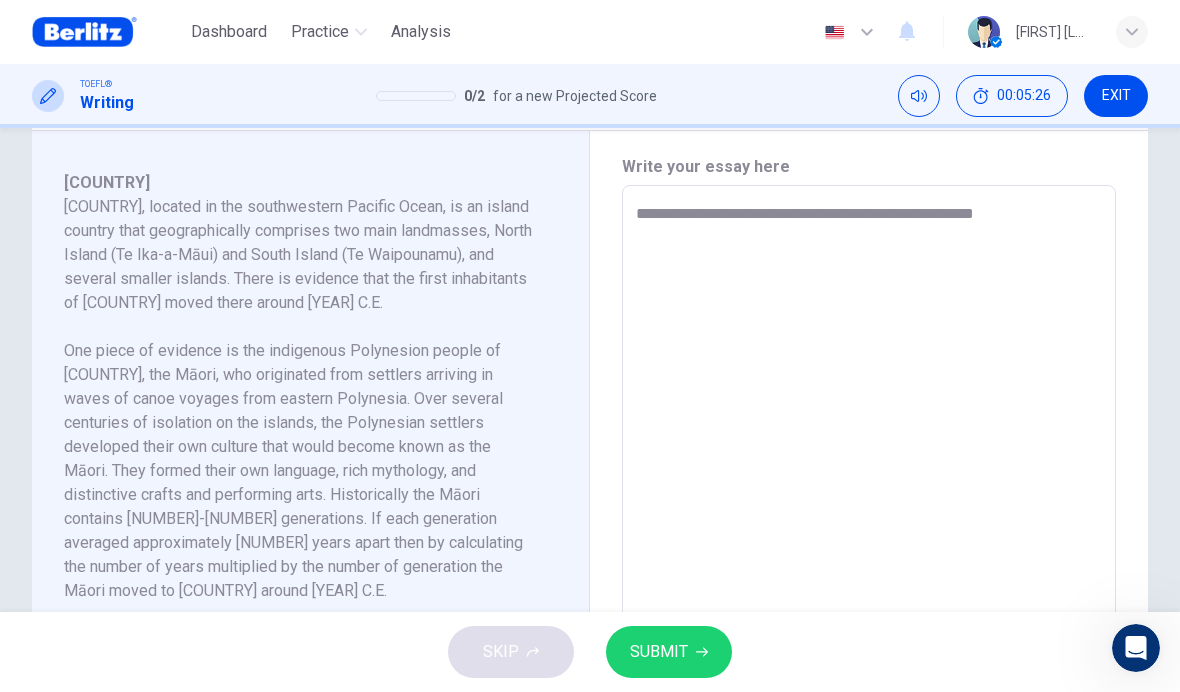 type on "*" 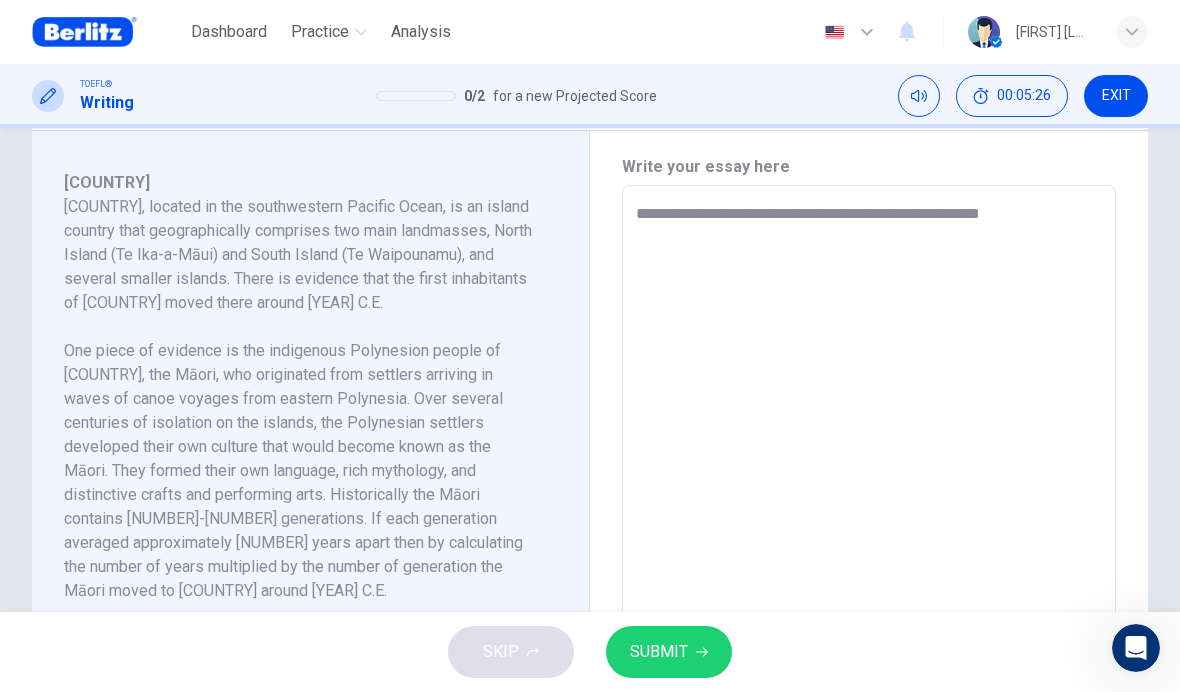 type on "*" 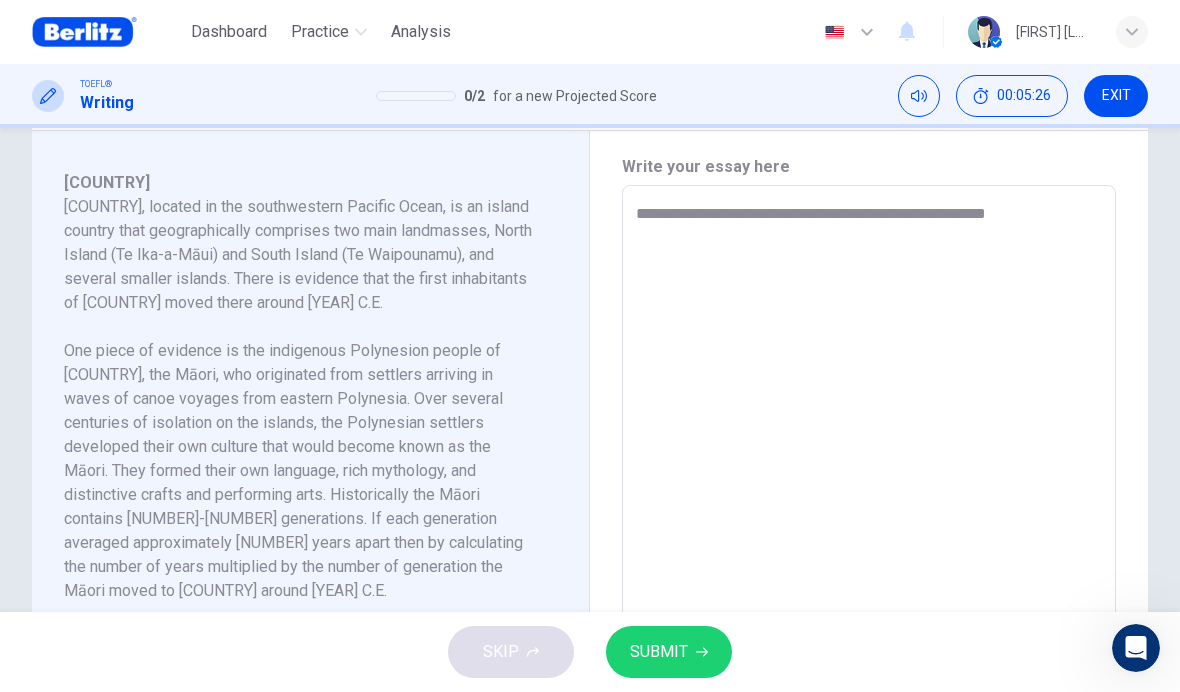 type on "*" 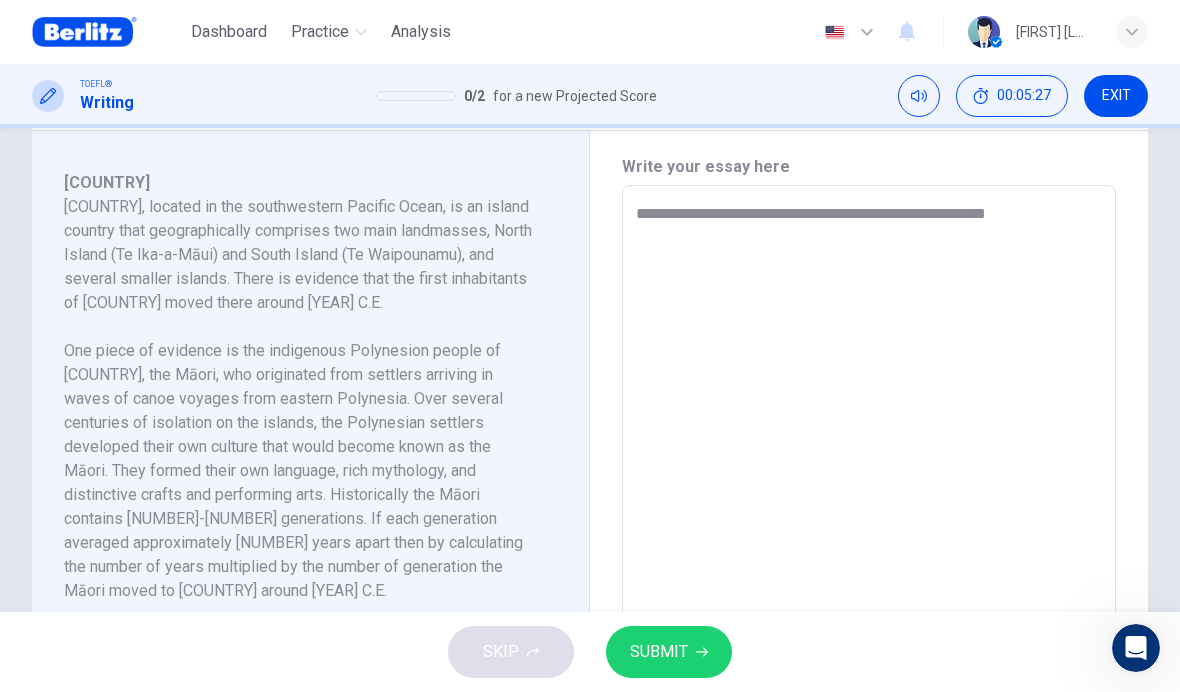 type on "**********" 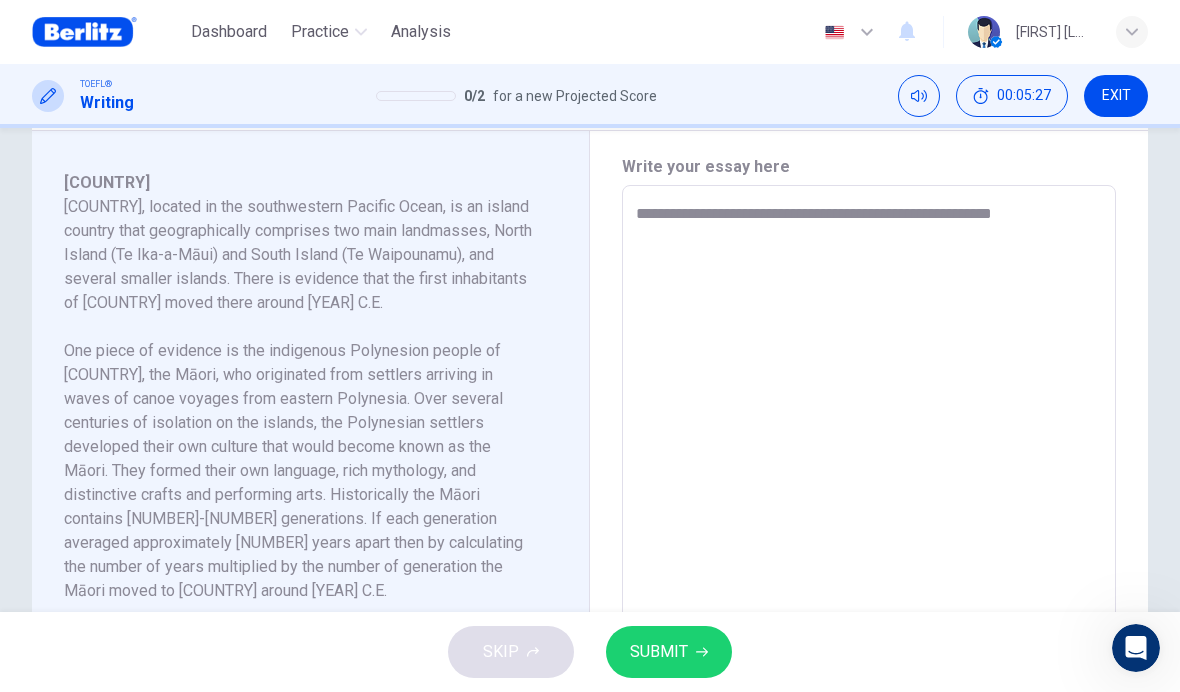 type on "*" 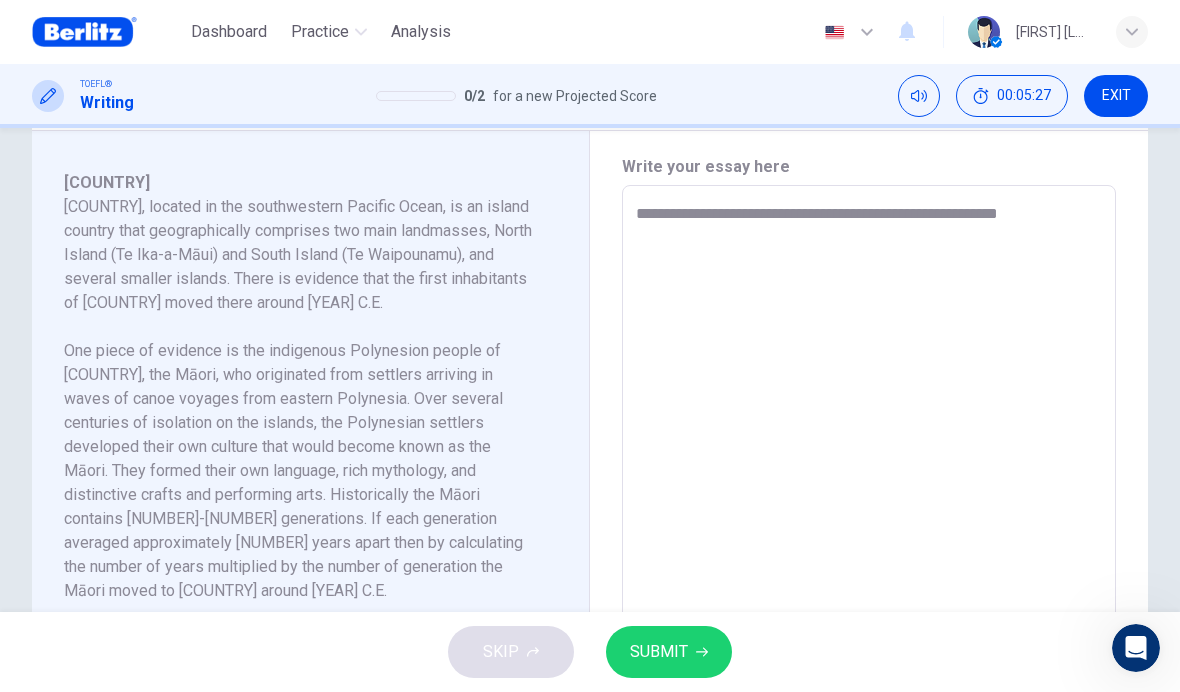 type on "*" 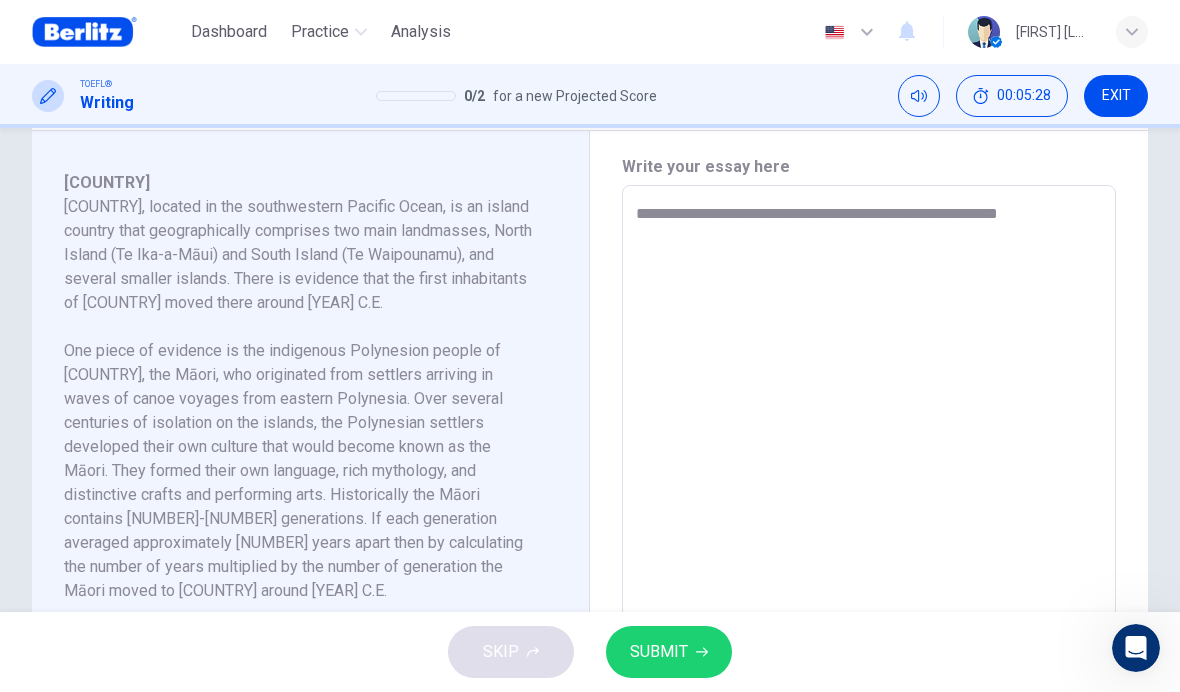 type on "**********" 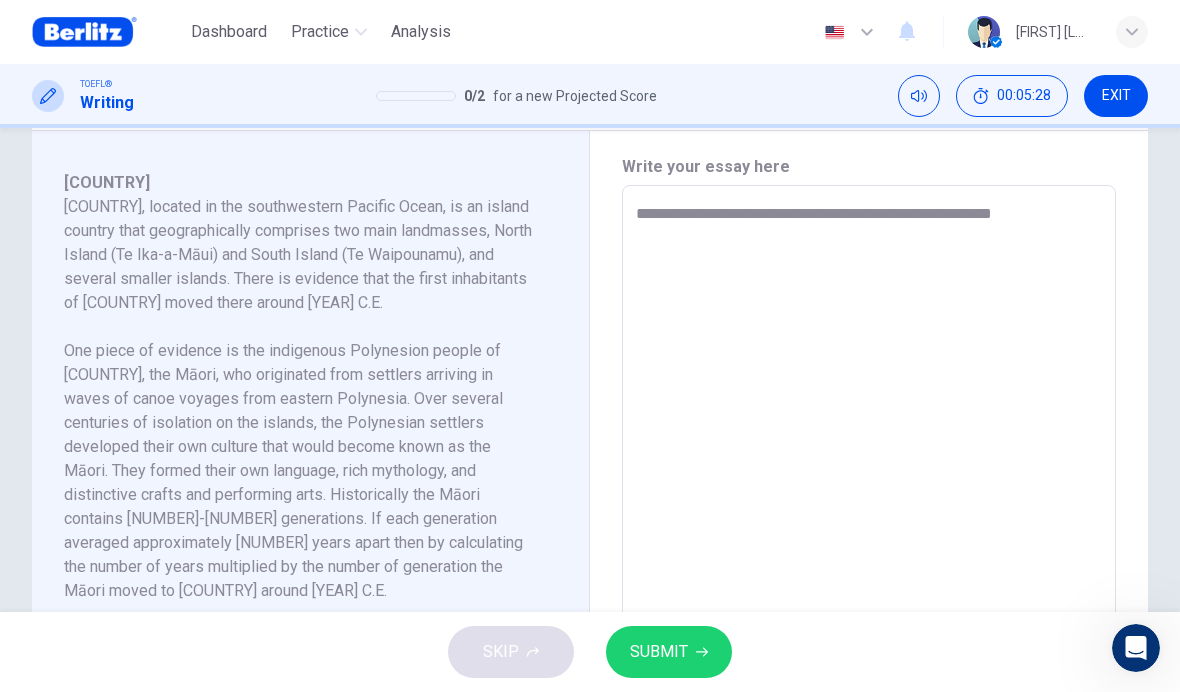 type on "*" 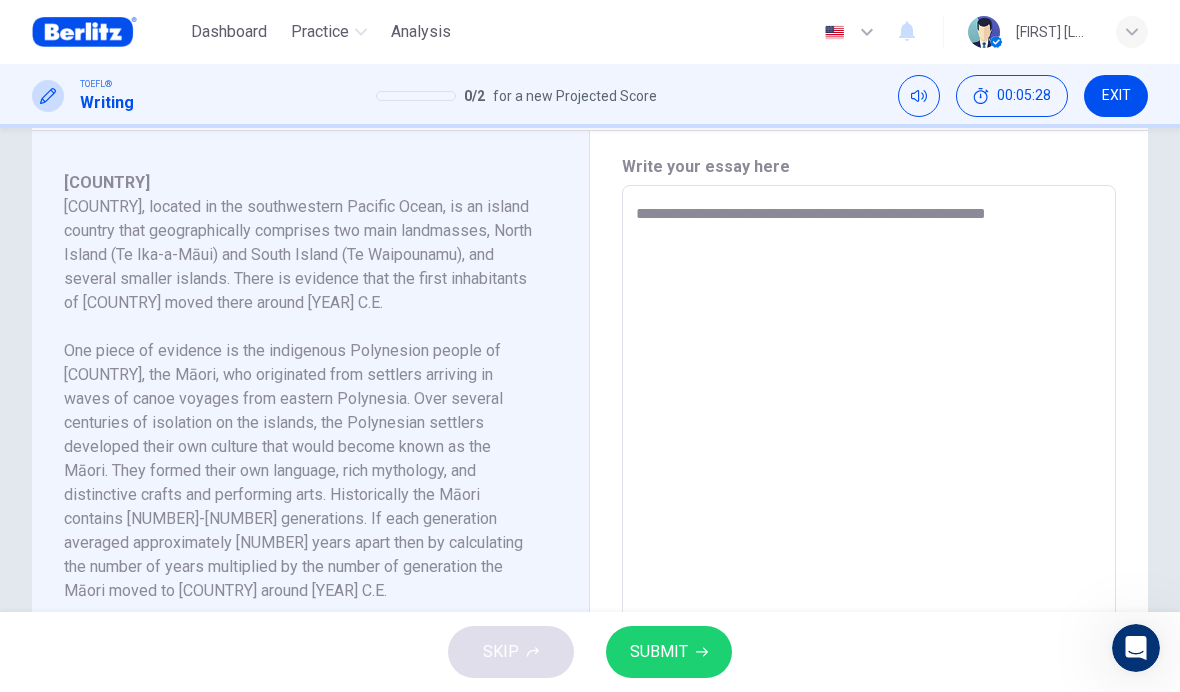 type on "*" 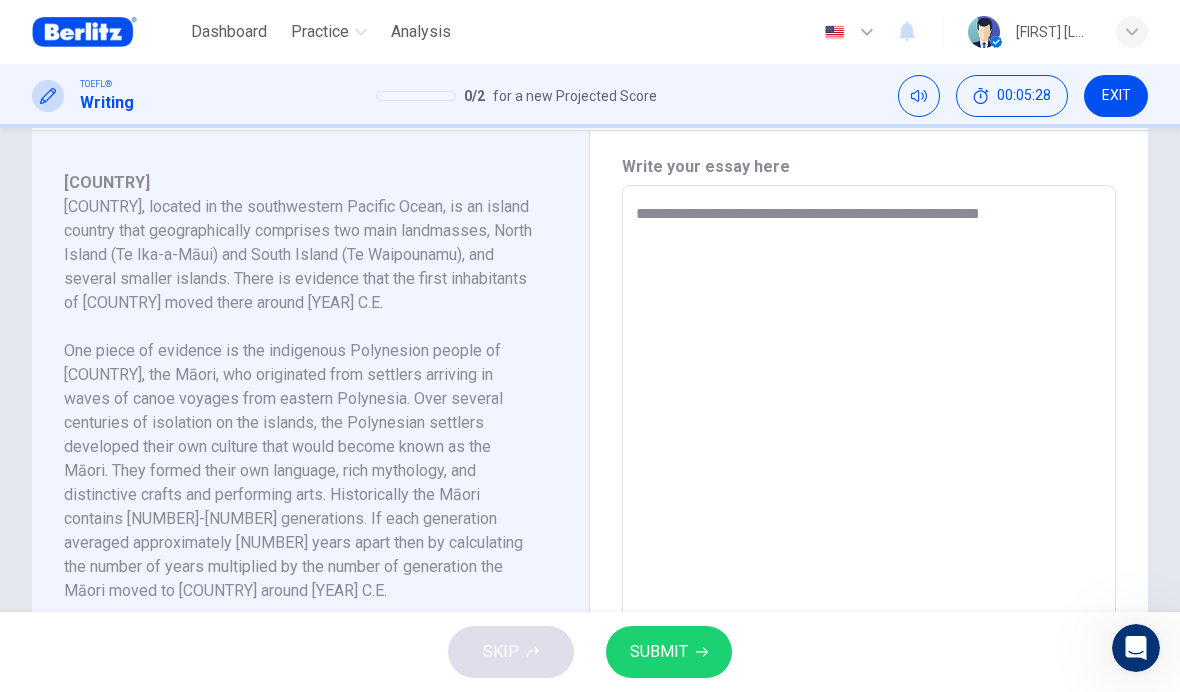 type on "*" 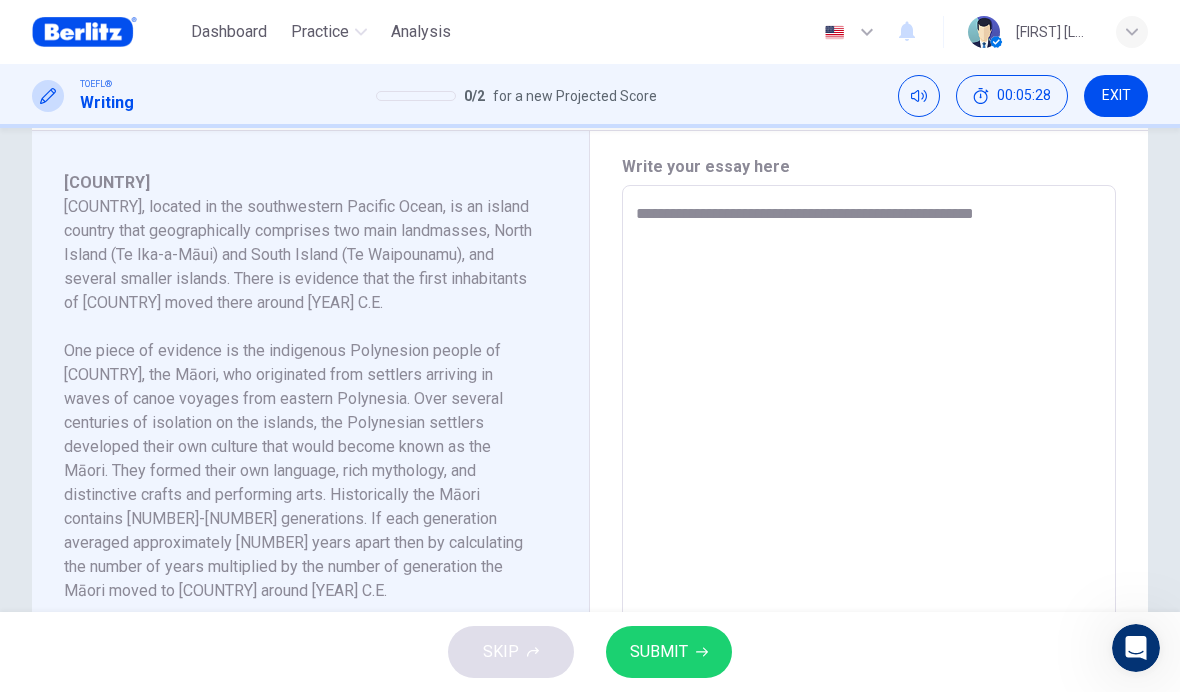 type on "*" 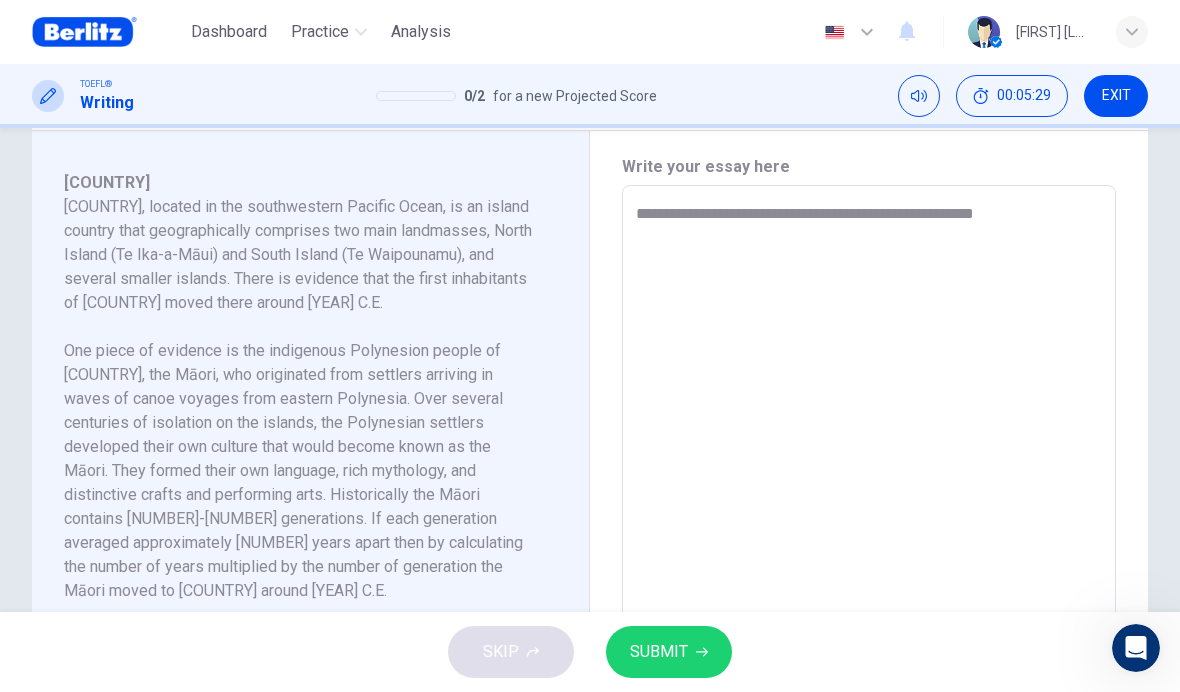 type on "**********" 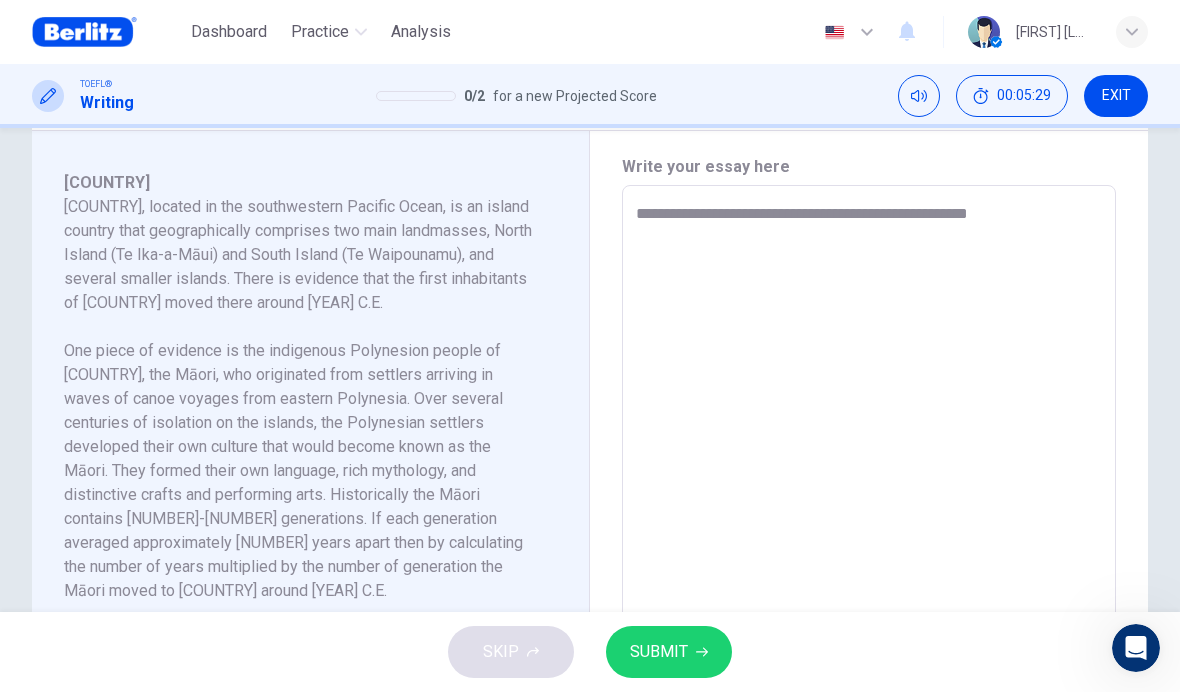 type on "*" 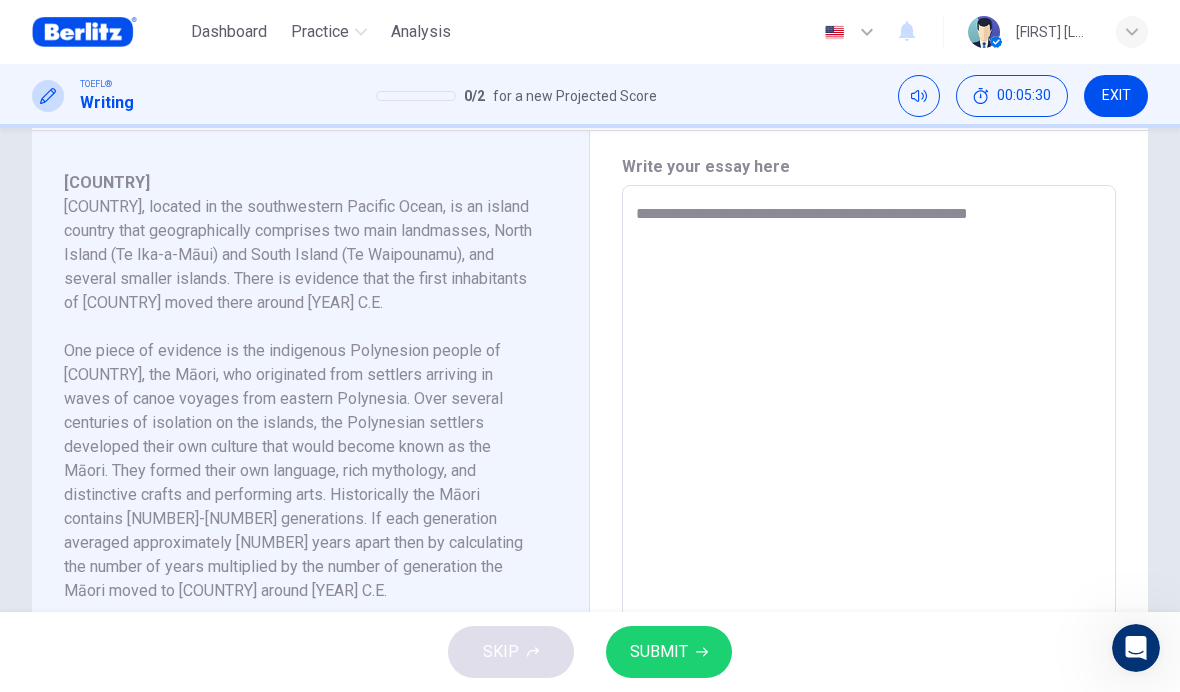 type on "**********" 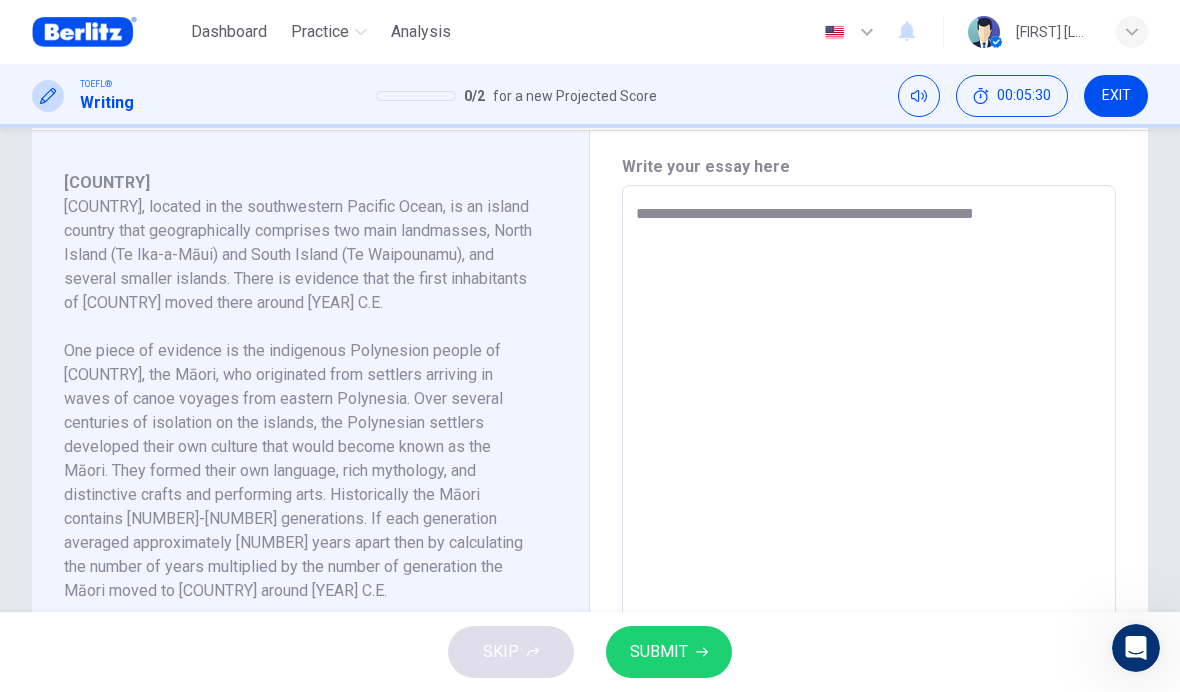 type on "*" 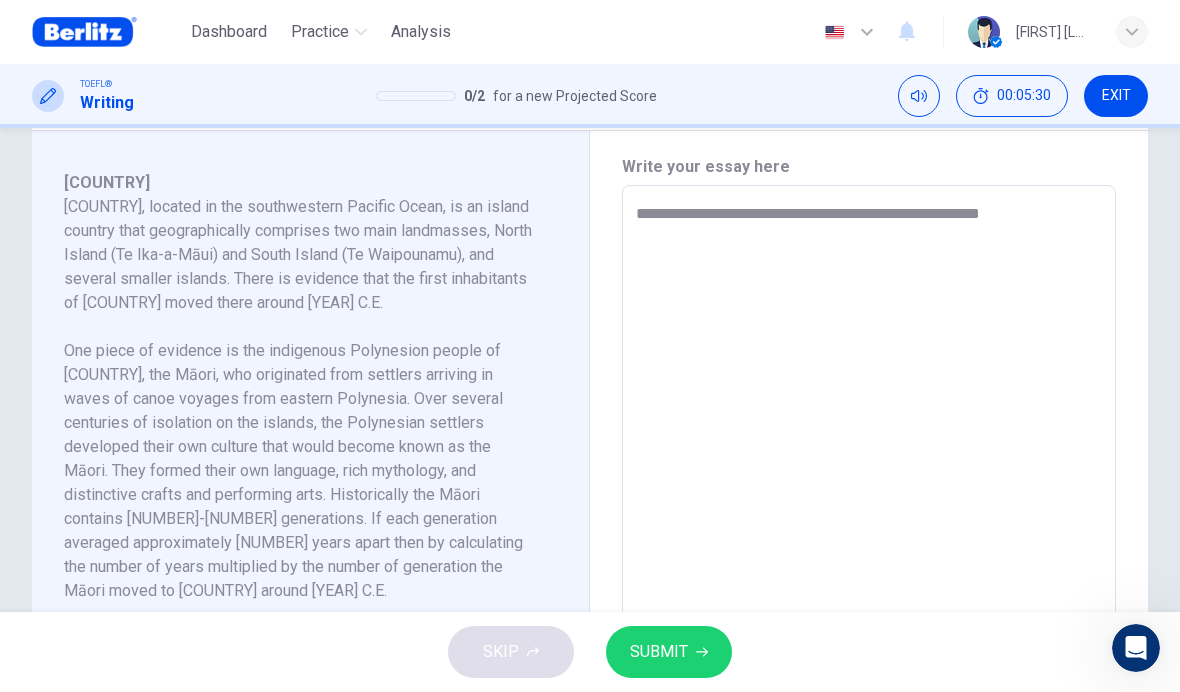 type on "*" 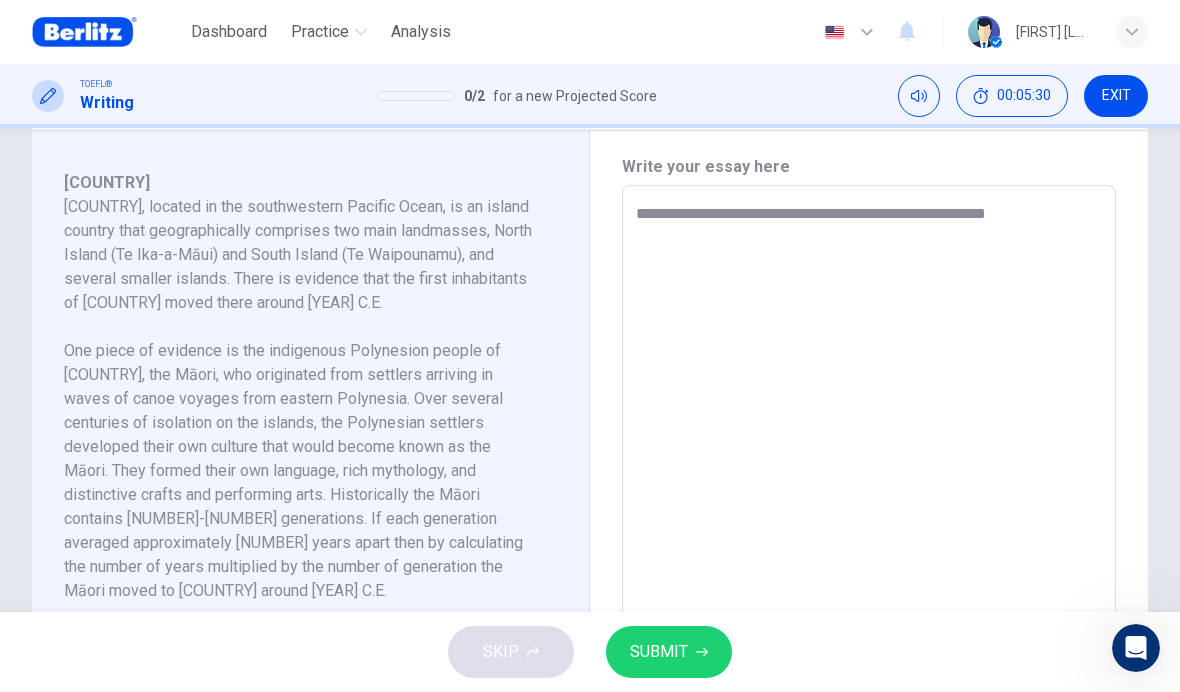 type on "*" 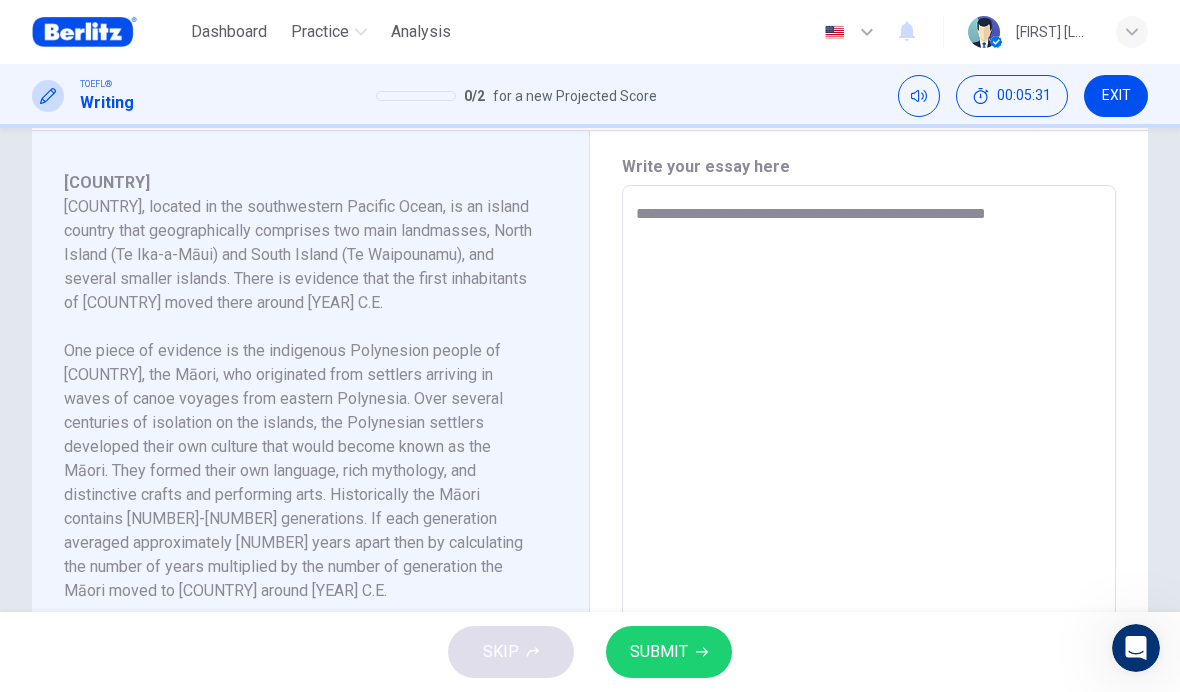 type on "**********" 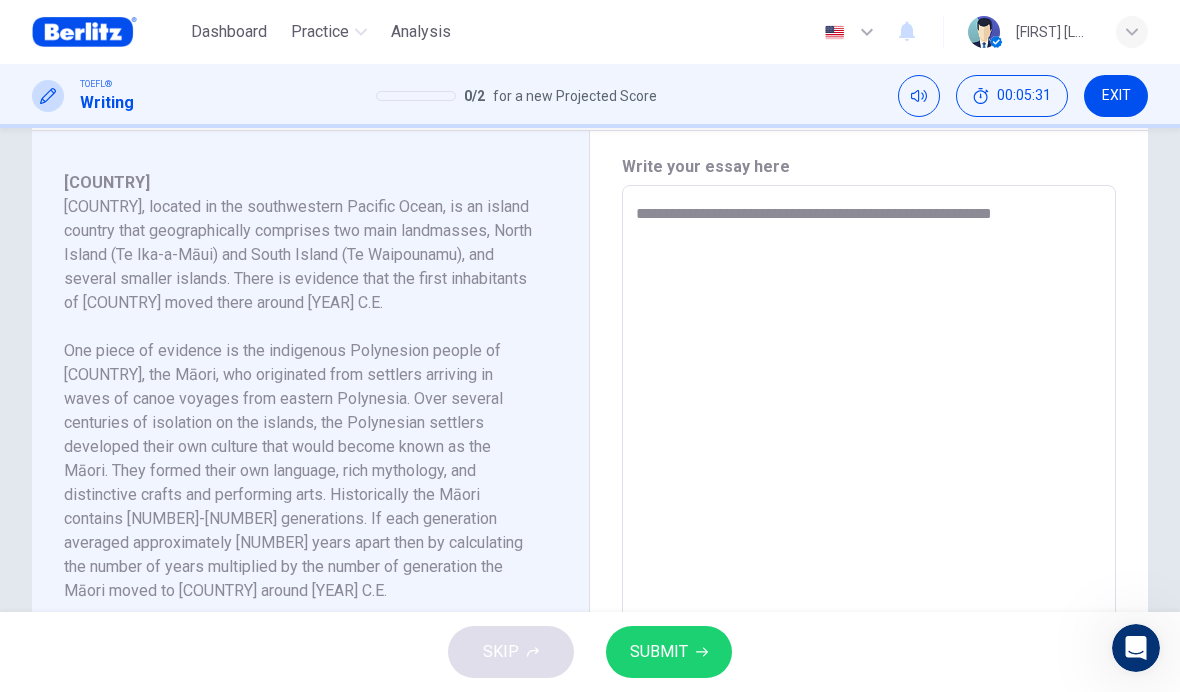 type on "*" 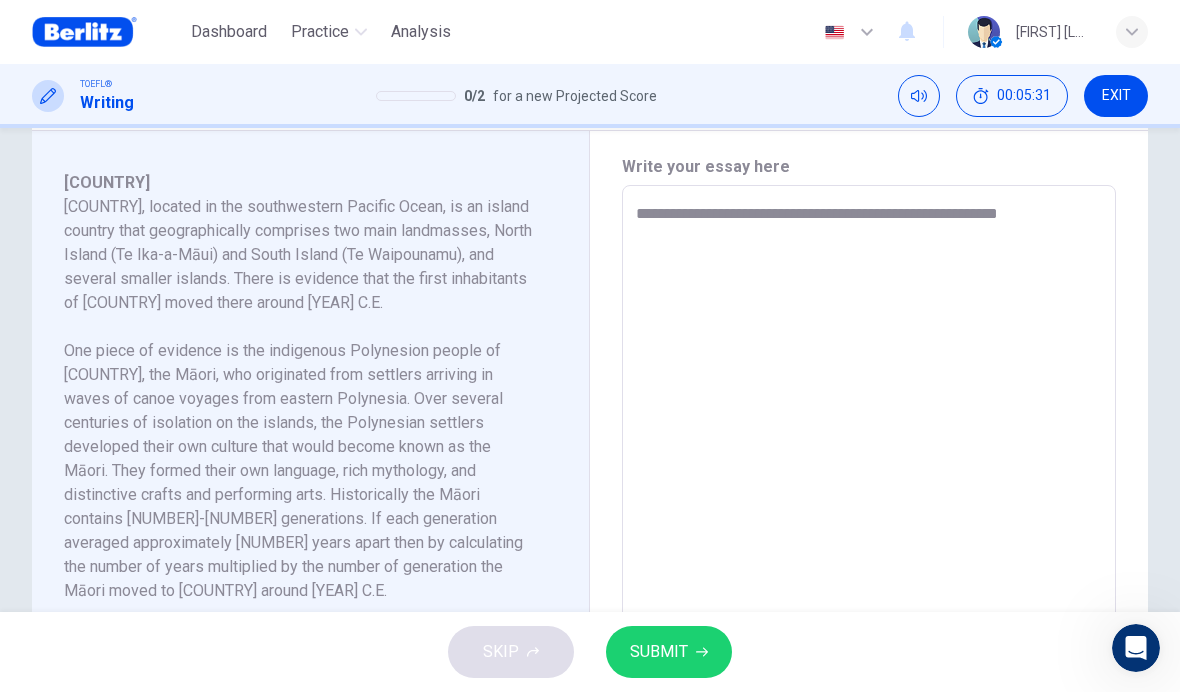 type on "*" 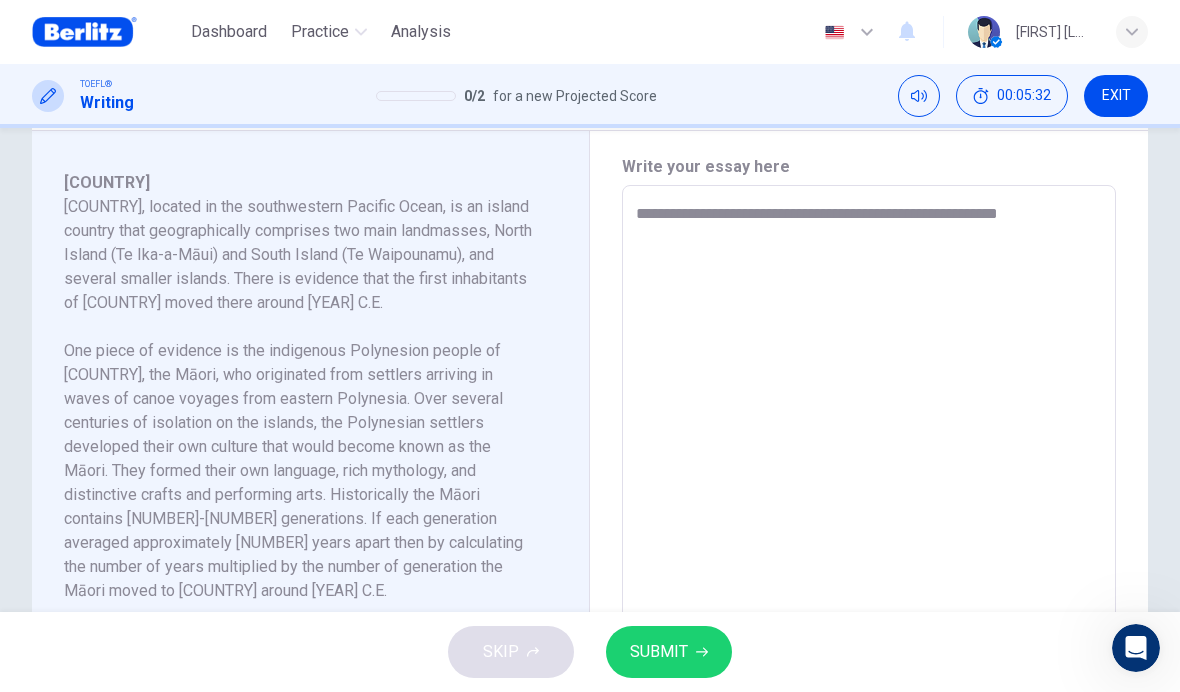 type on "**********" 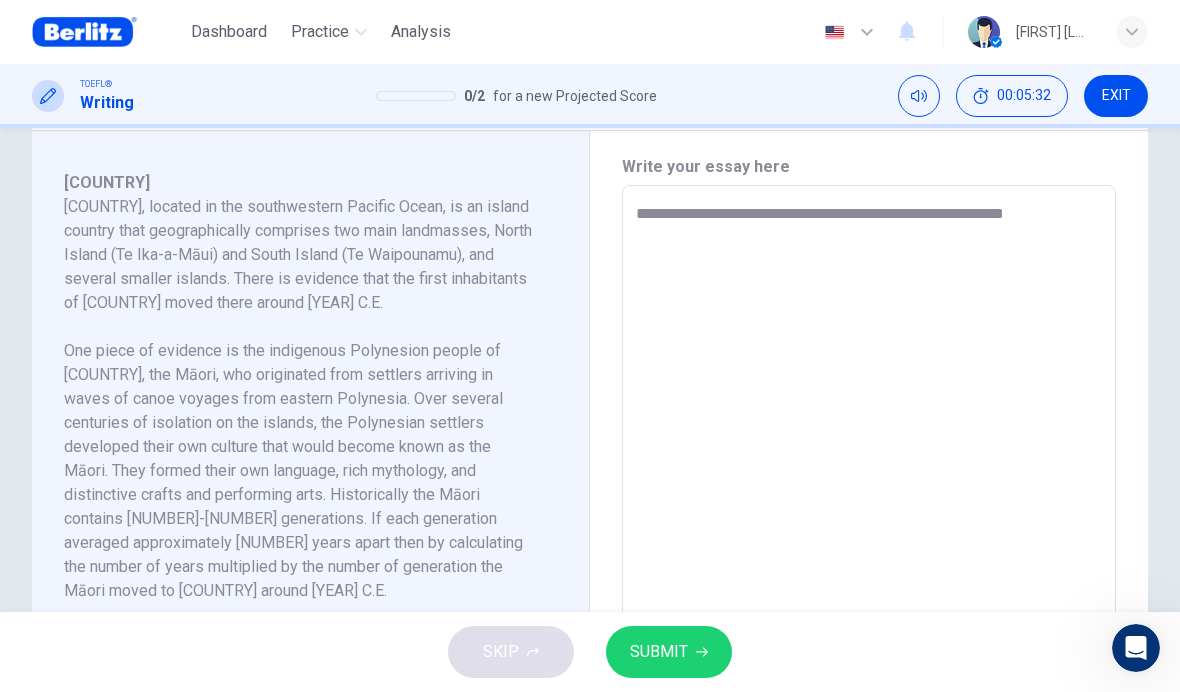 type on "*" 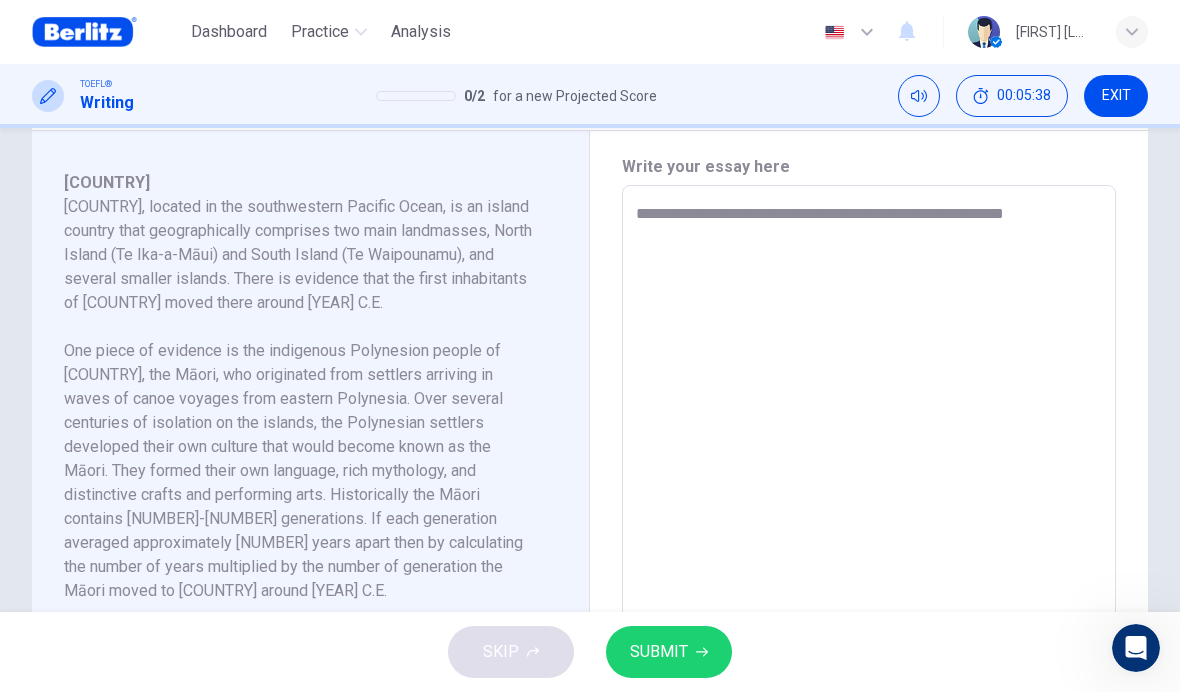 type on "**********" 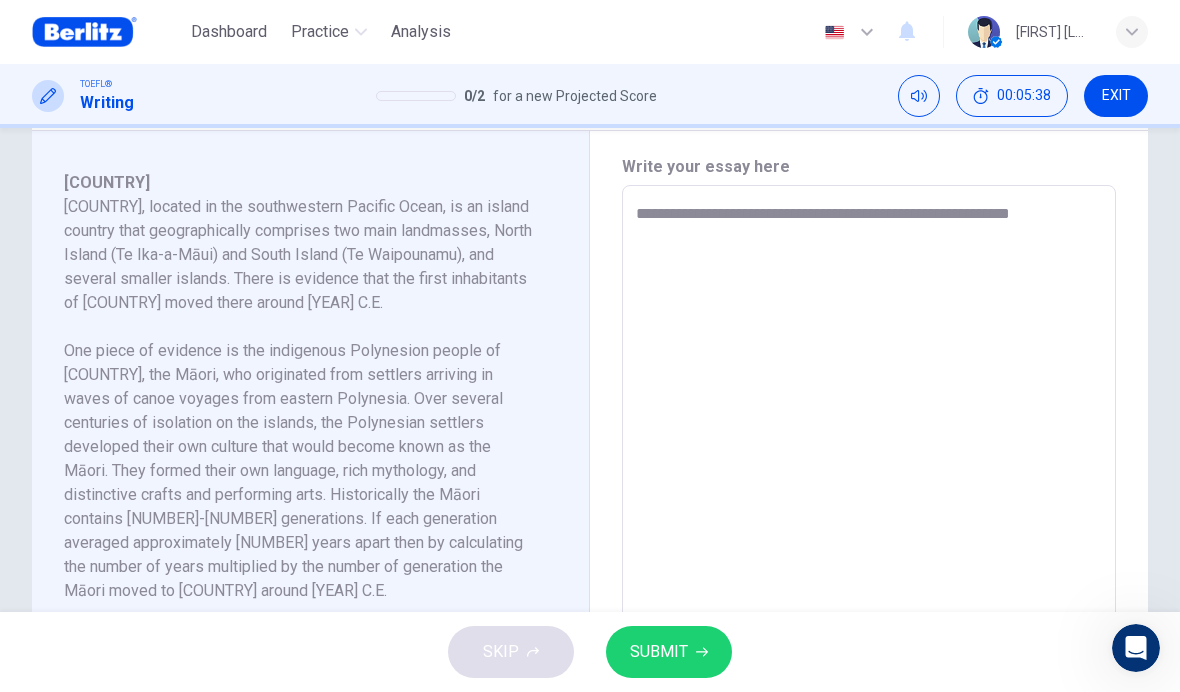 type on "*" 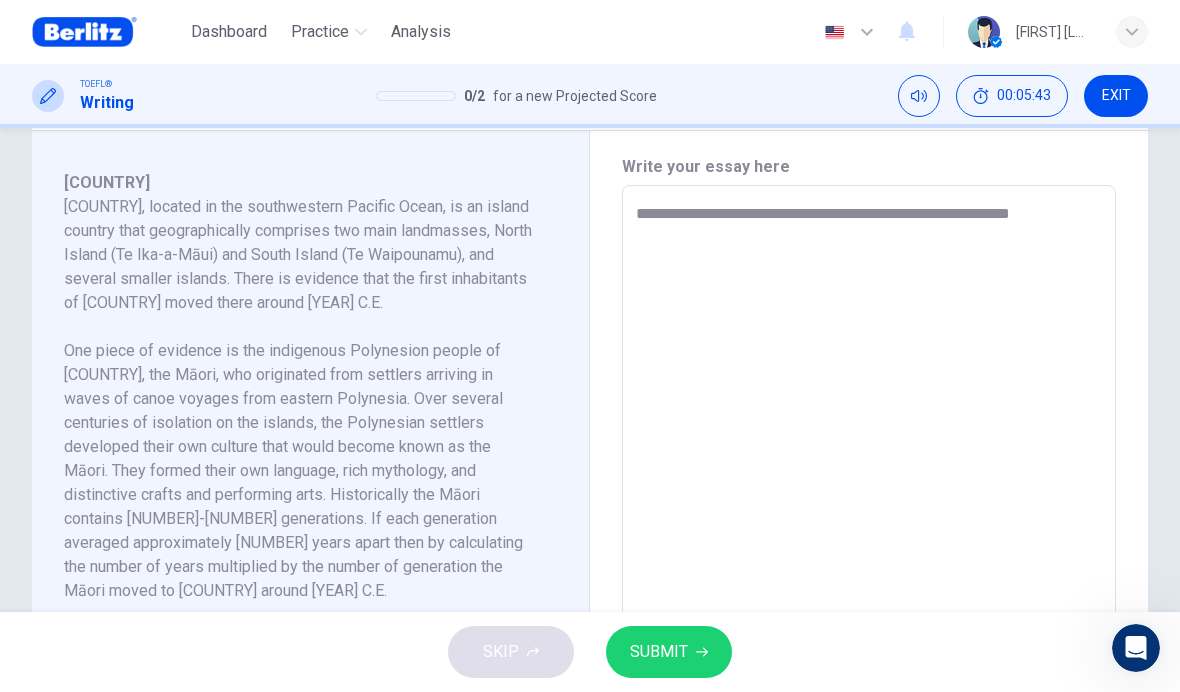 type on "**********" 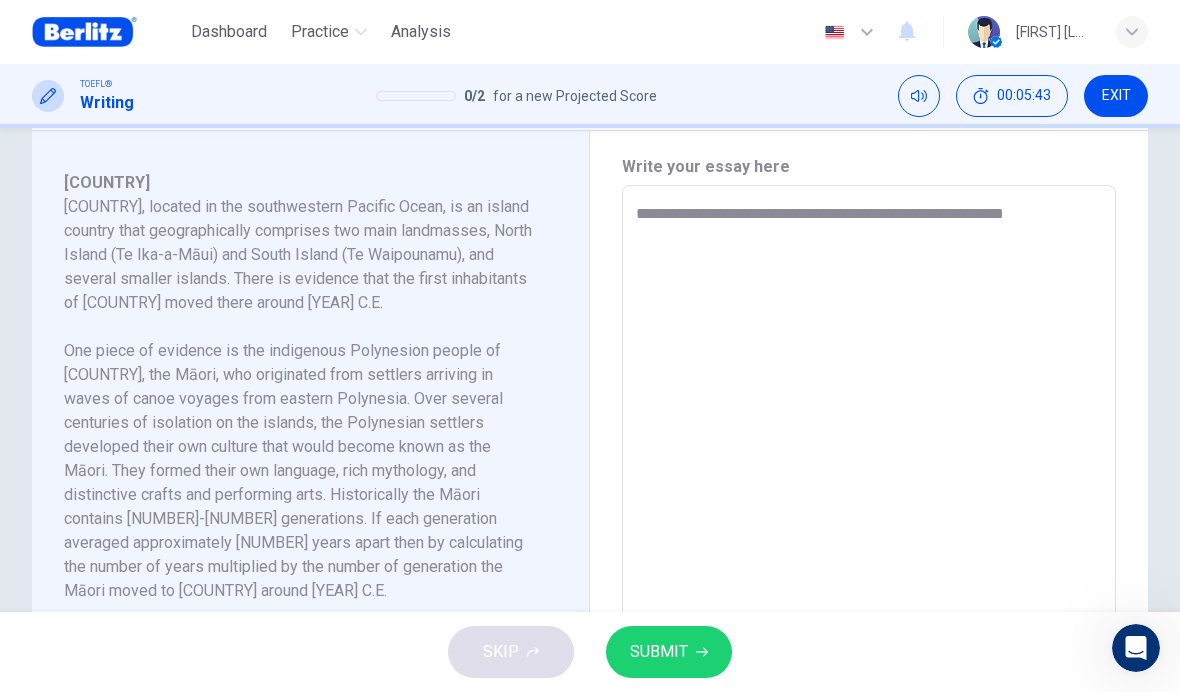 type on "*" 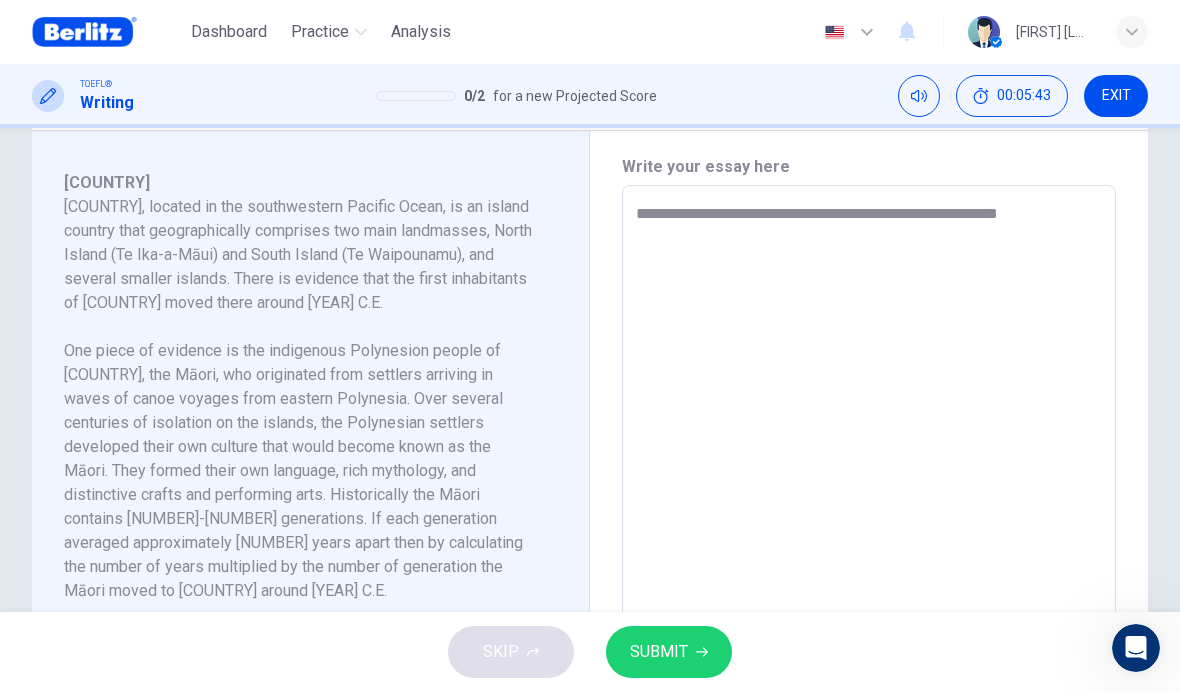 type on "*" 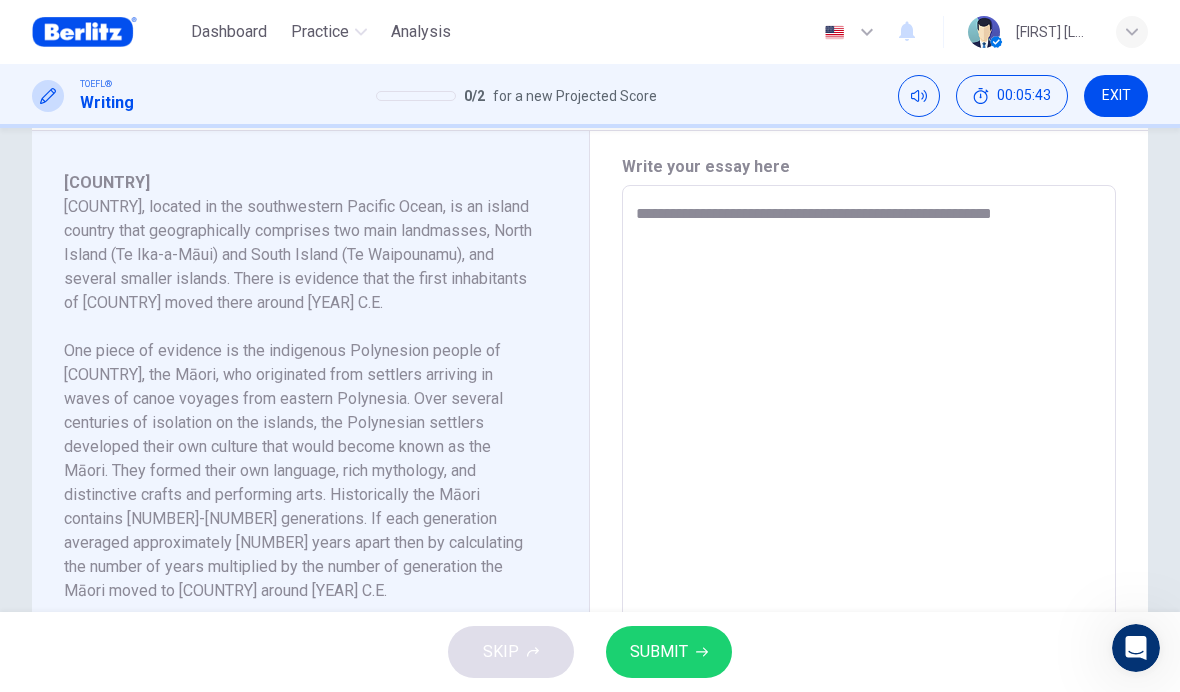 type on "*" 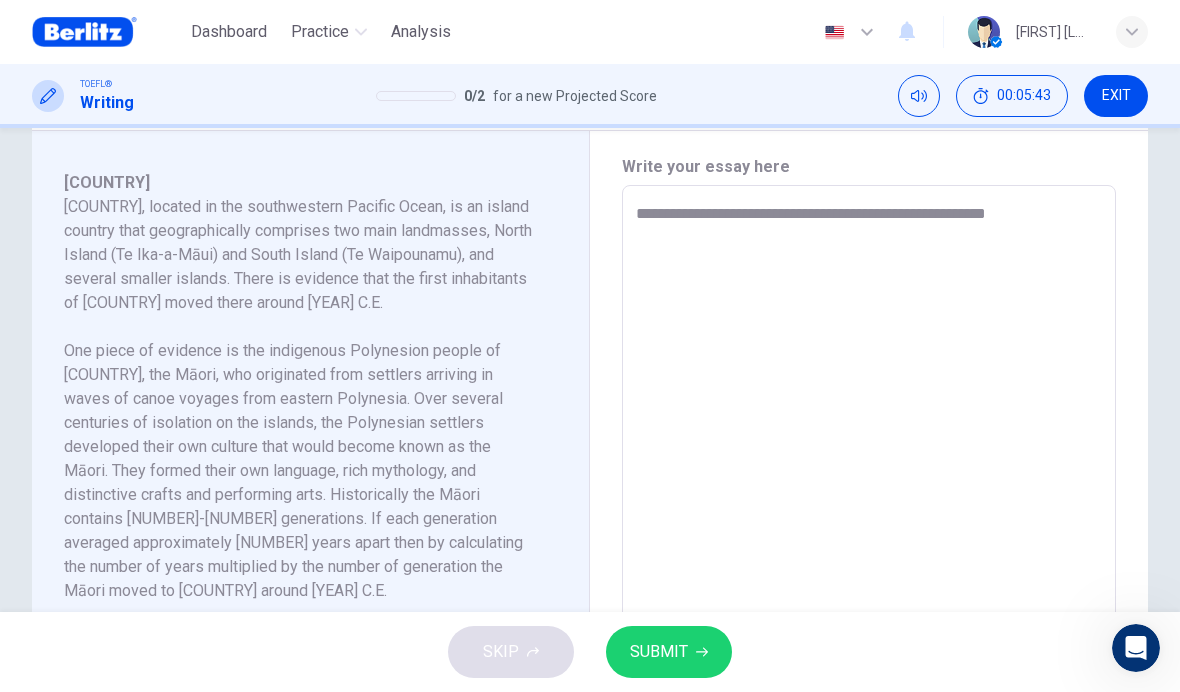 type on "*" 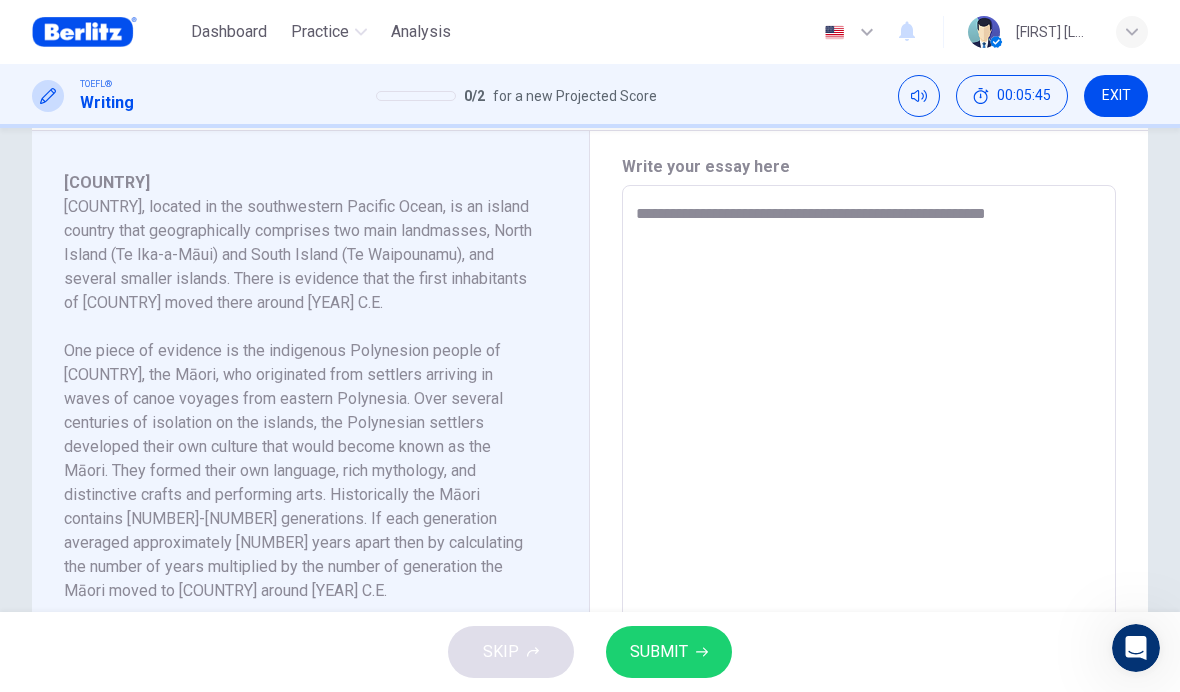 type on "**********" 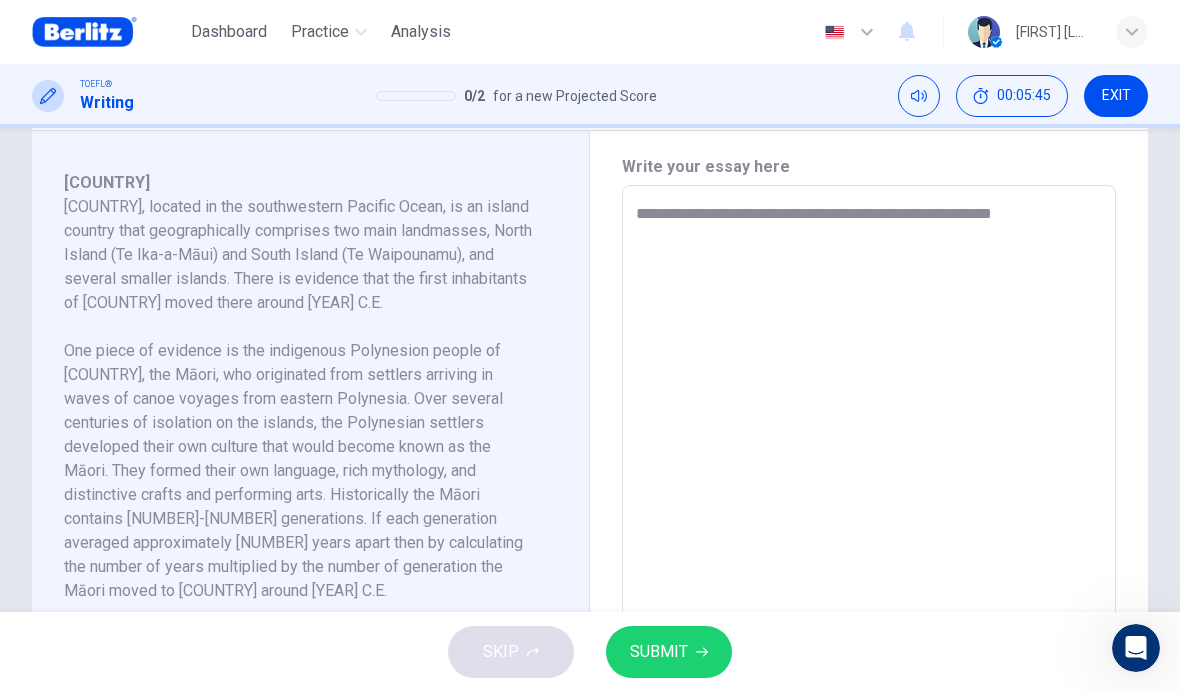 type on "*" 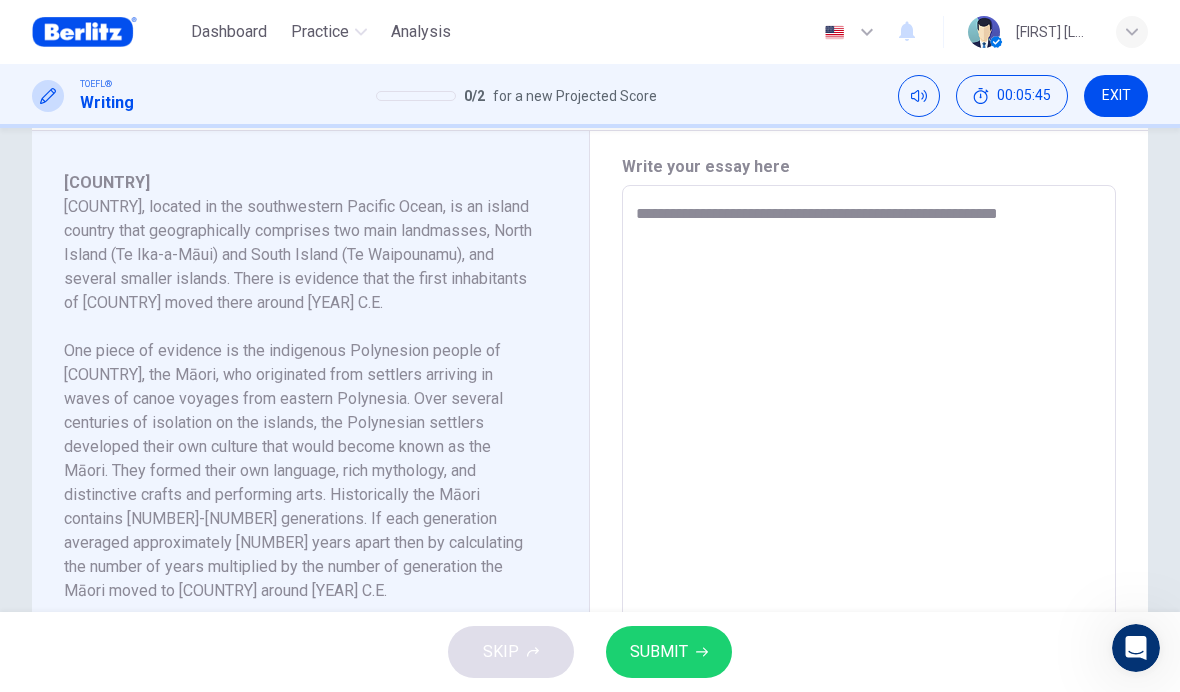 type on "*" 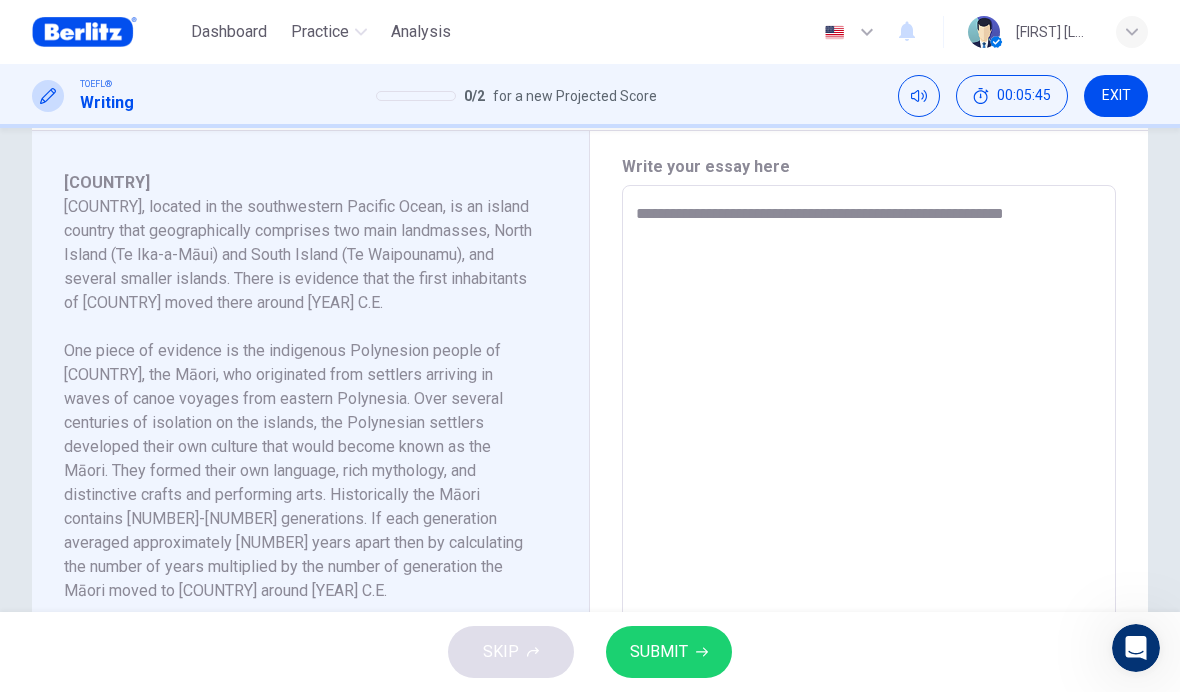 type on "*" 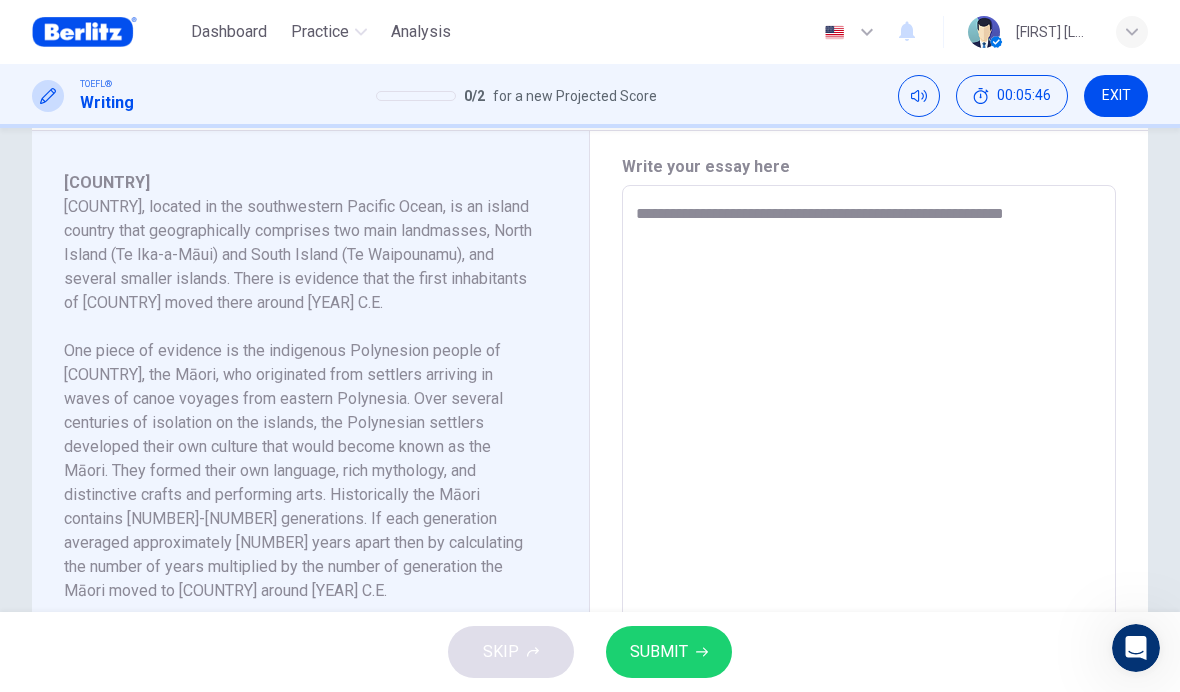 click on "**********" at bounding box center [869, 470] 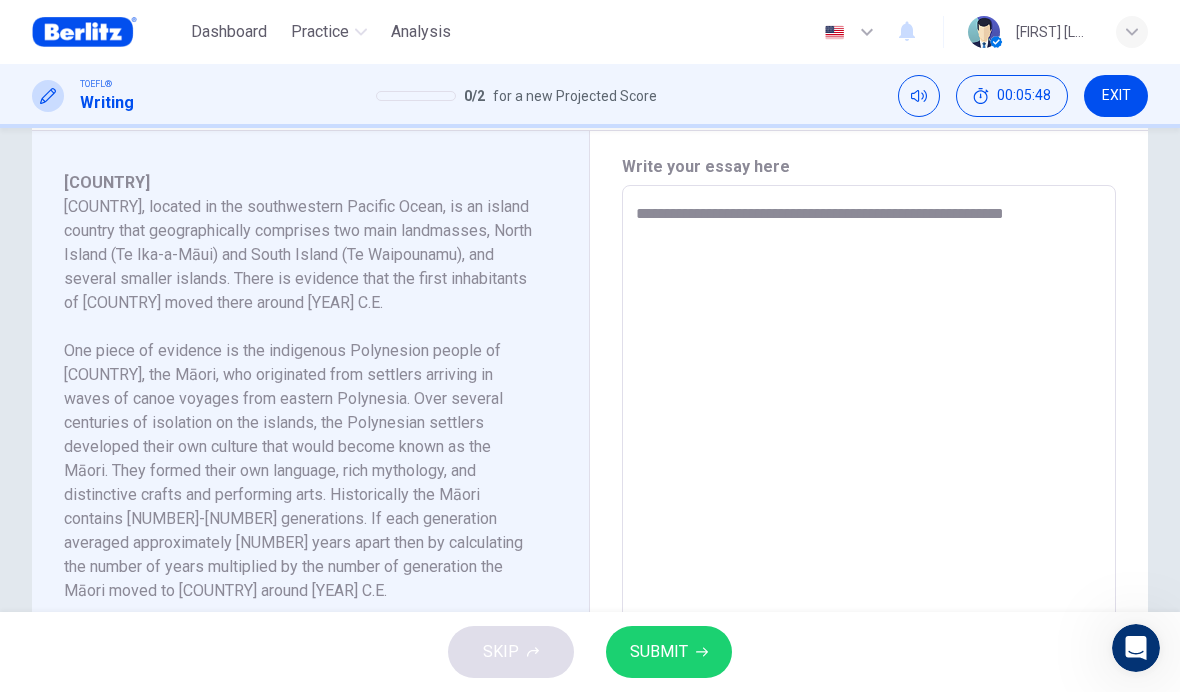 type on "**********" 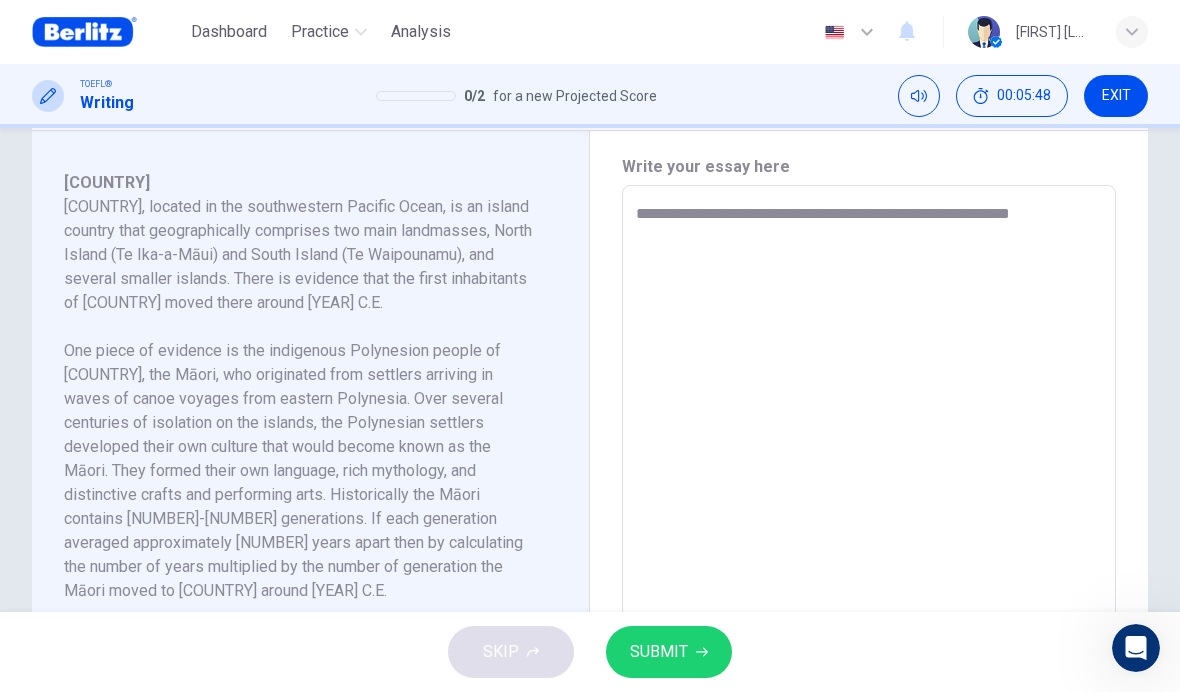 type on "*" 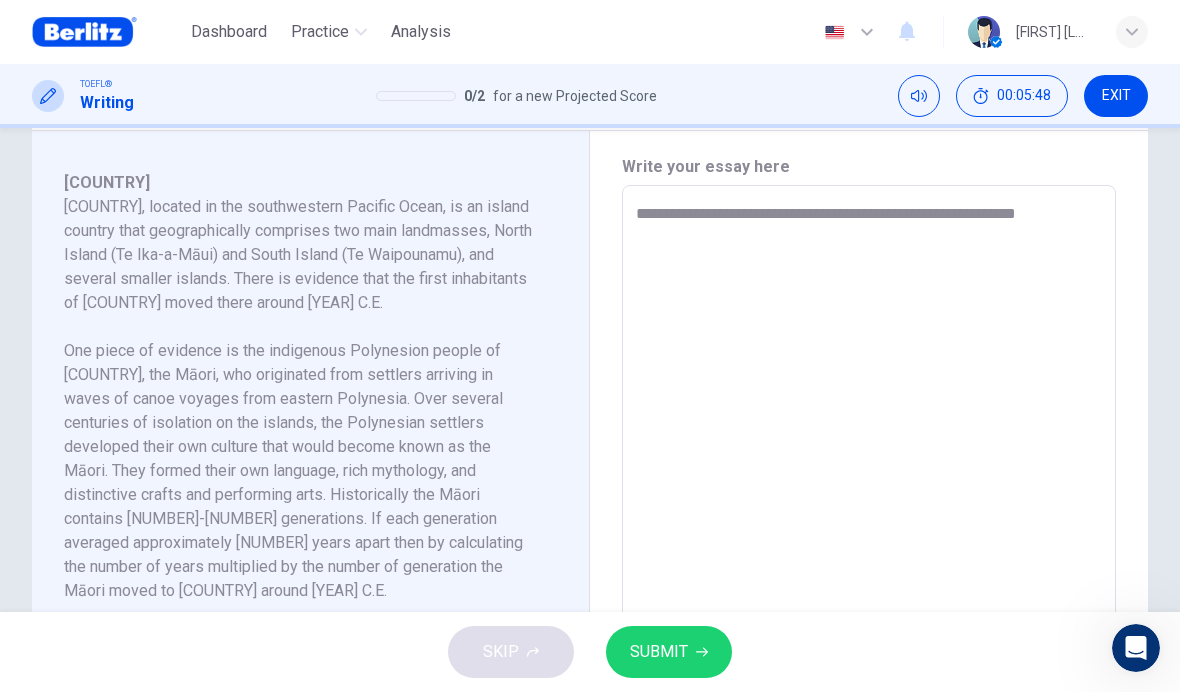 type on "*" 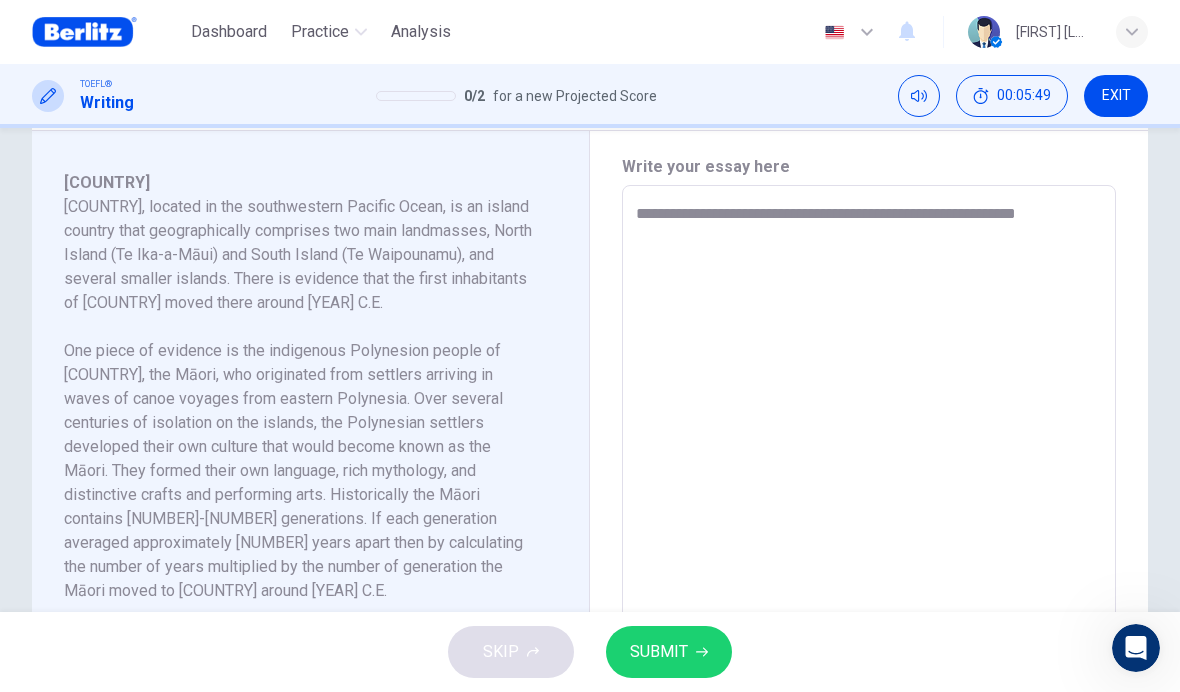 type on "**********" 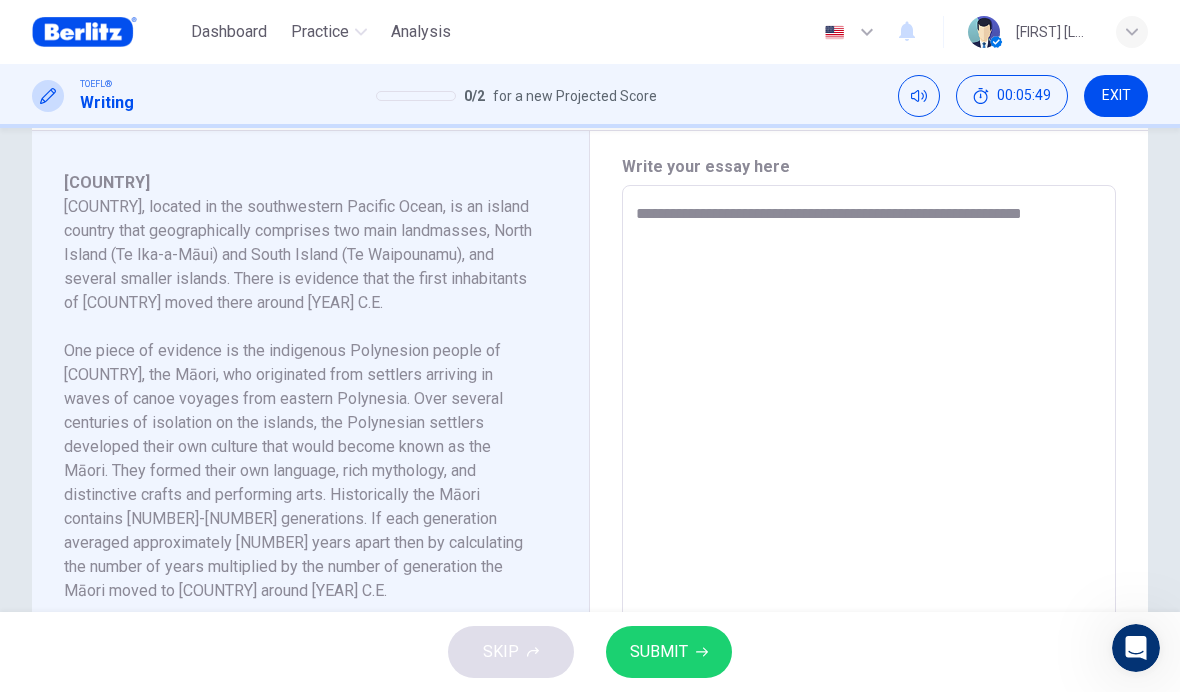 type on "*" 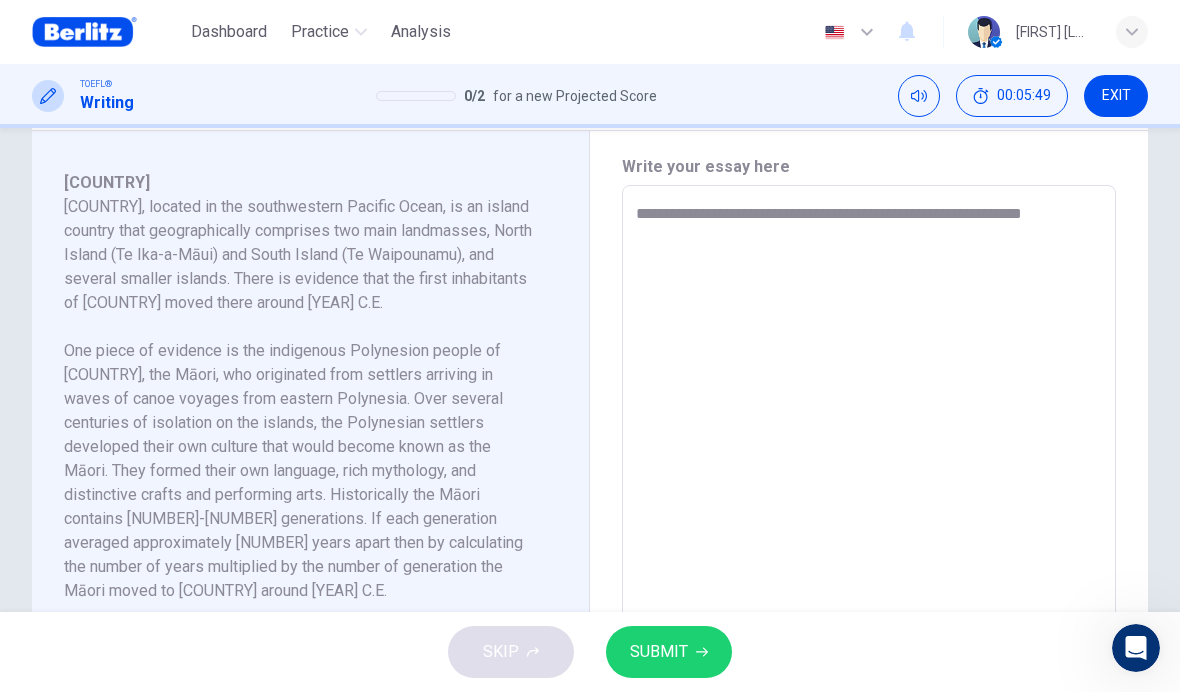 type on "**********" 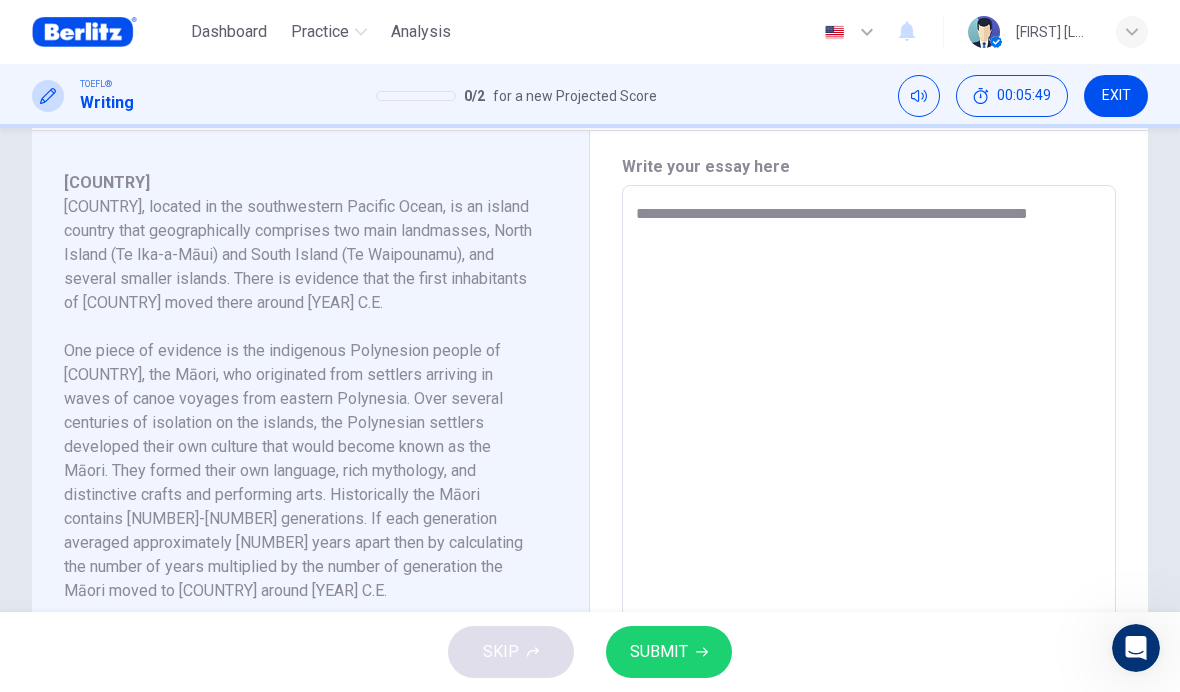 type on "*" 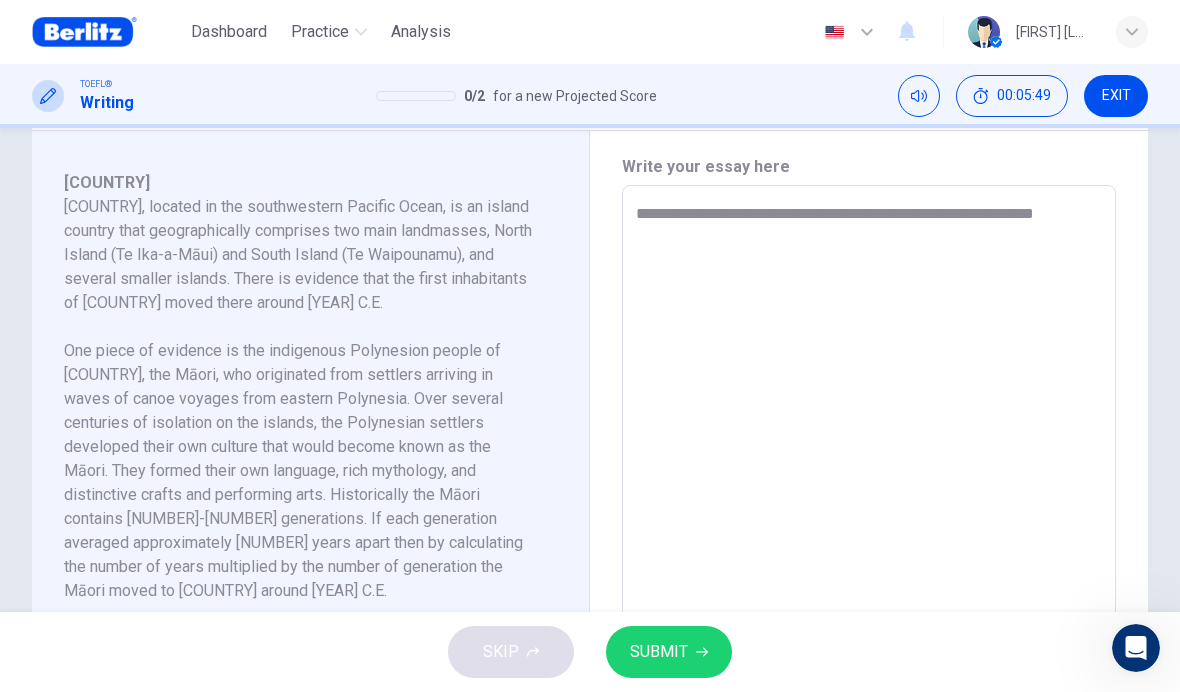 type on "*" 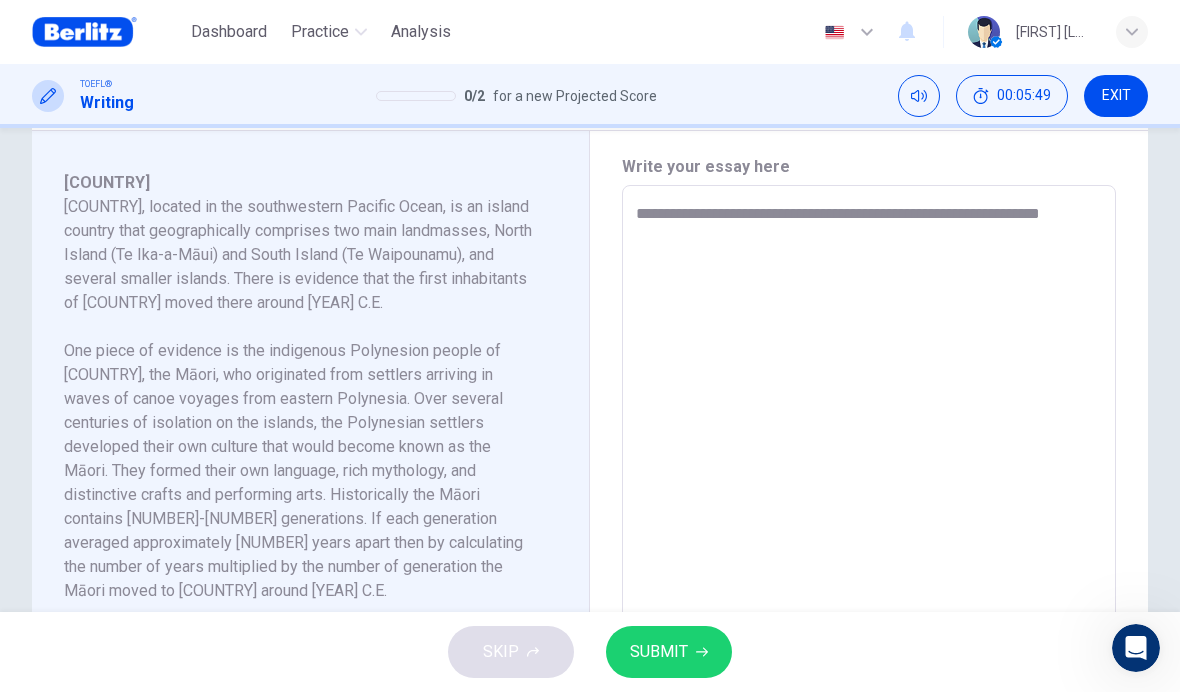 type on "*" 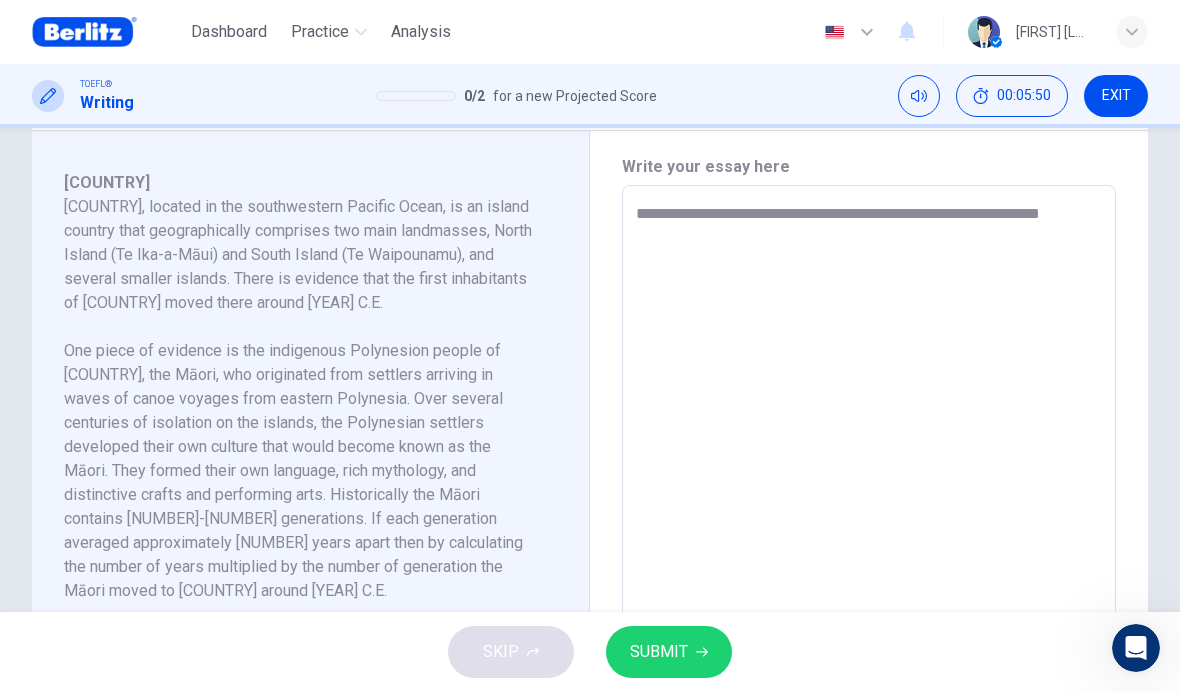 type on "**********" 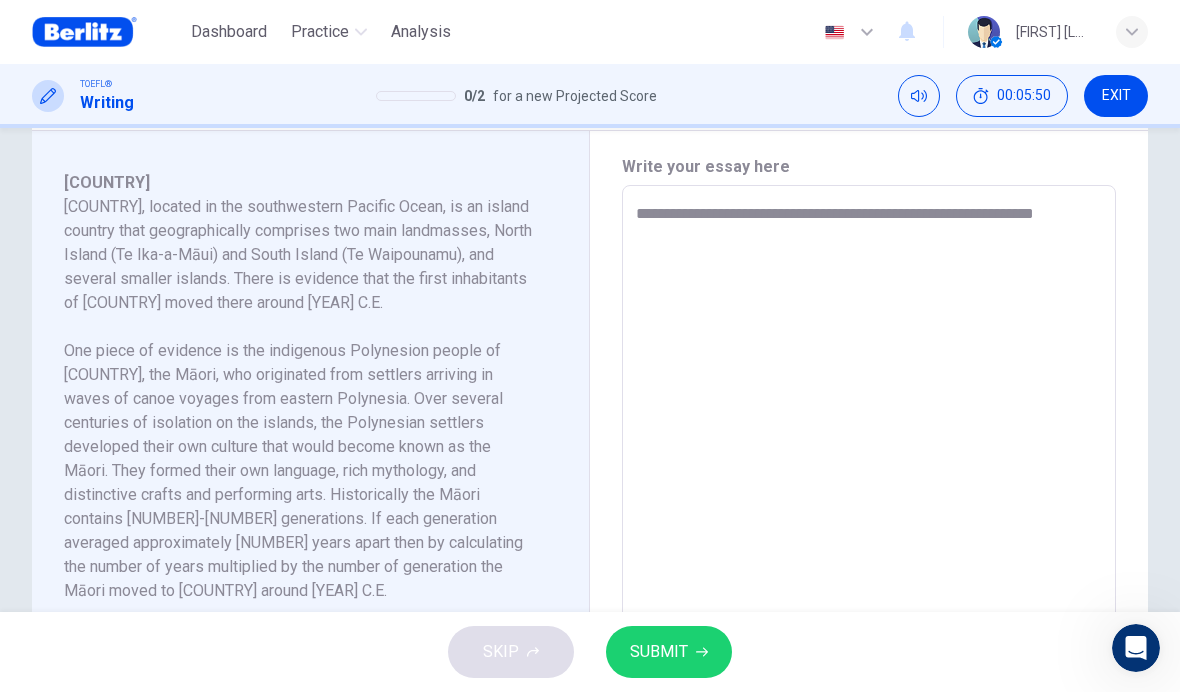 type on "*" 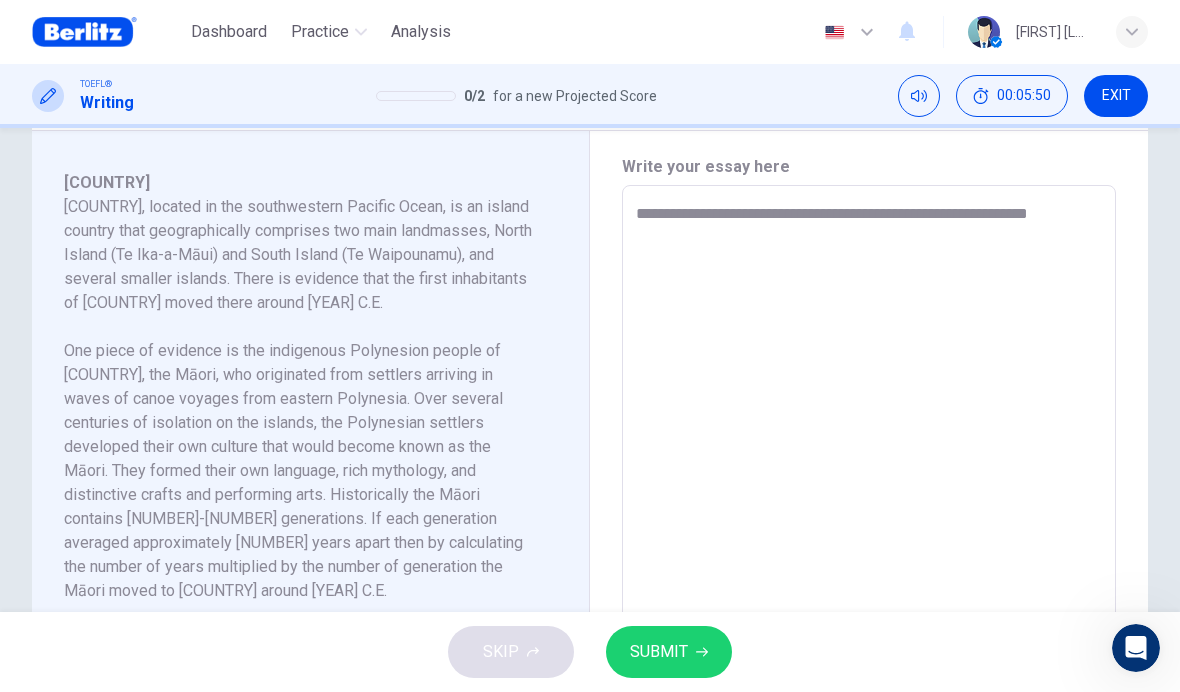 type on "*" 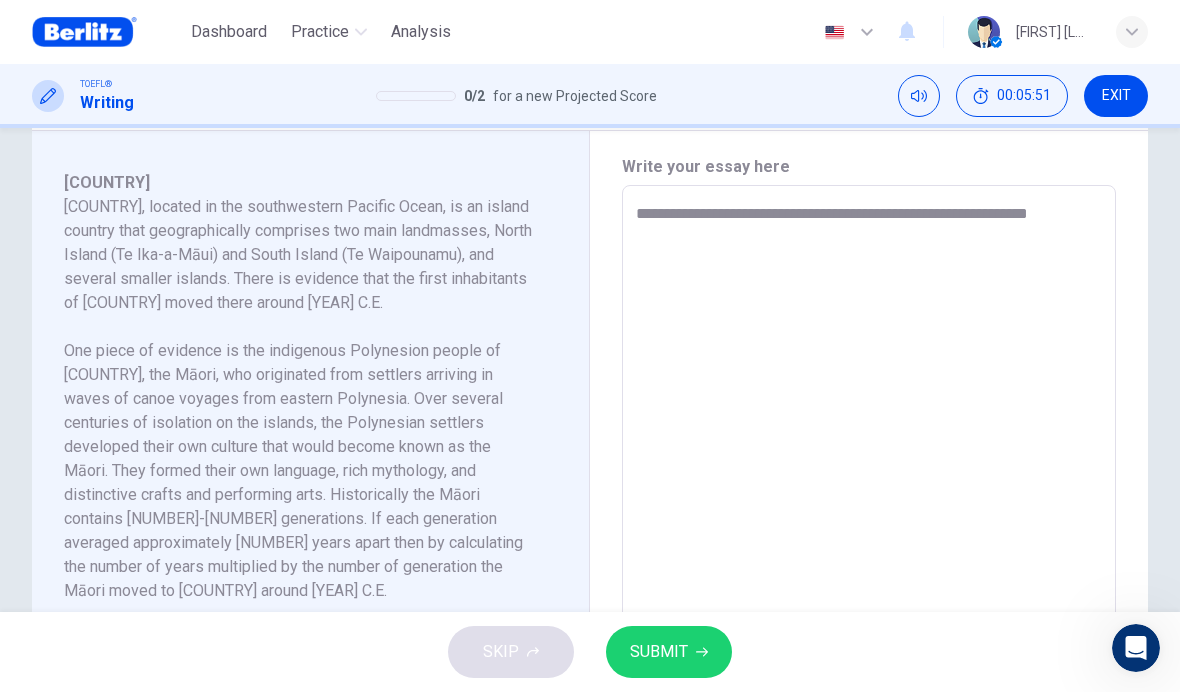 type on "**********" 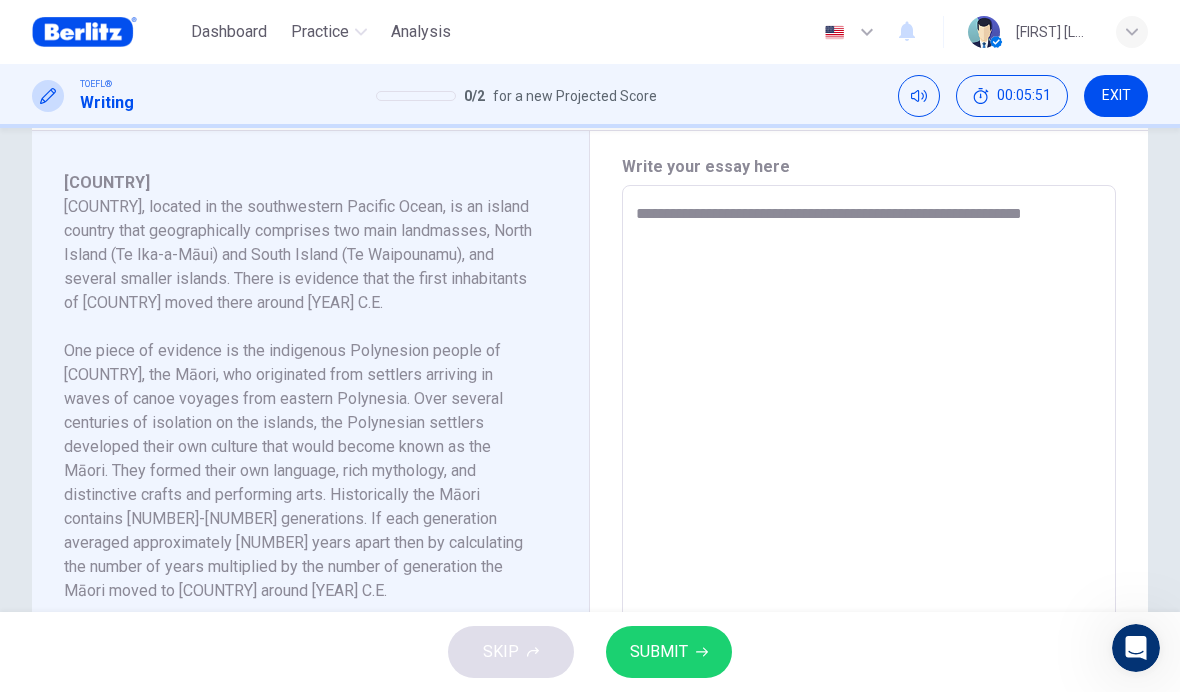 type on "*" 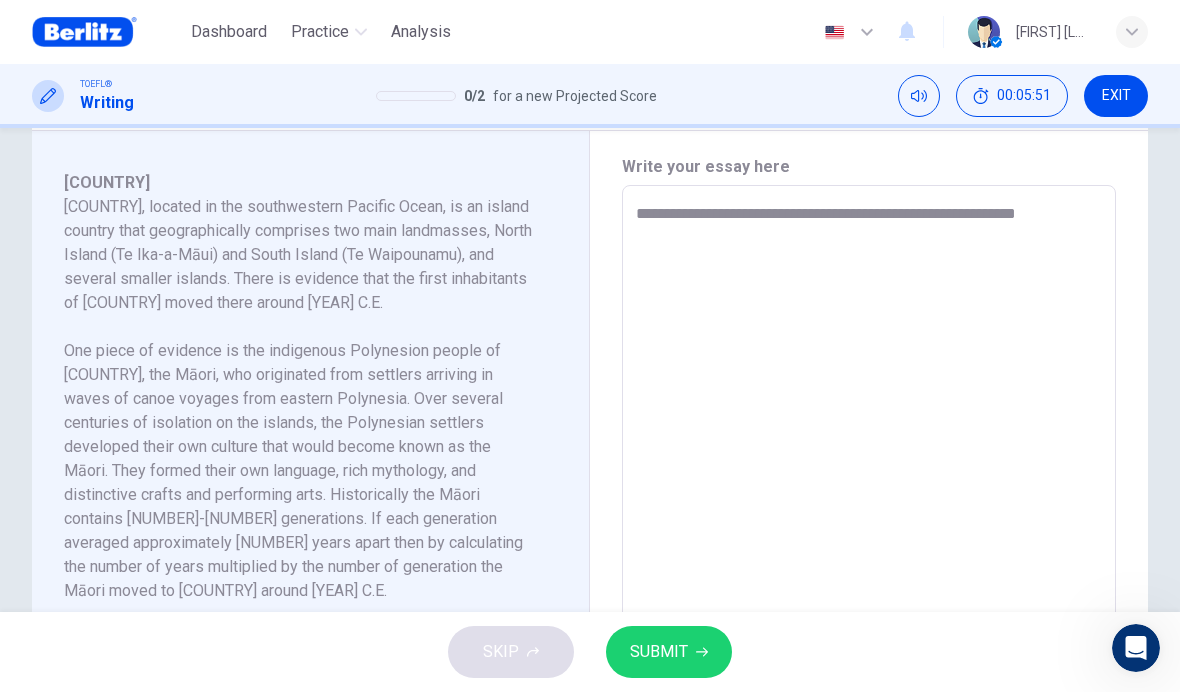 type on "*" 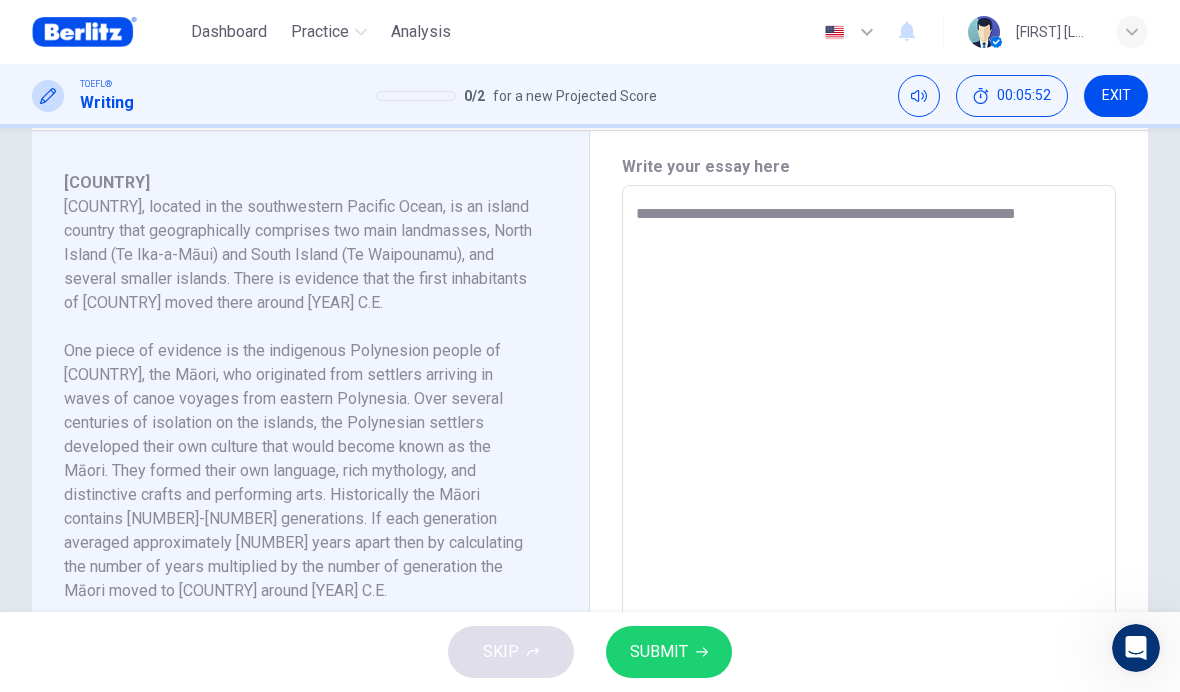 type on "**********" 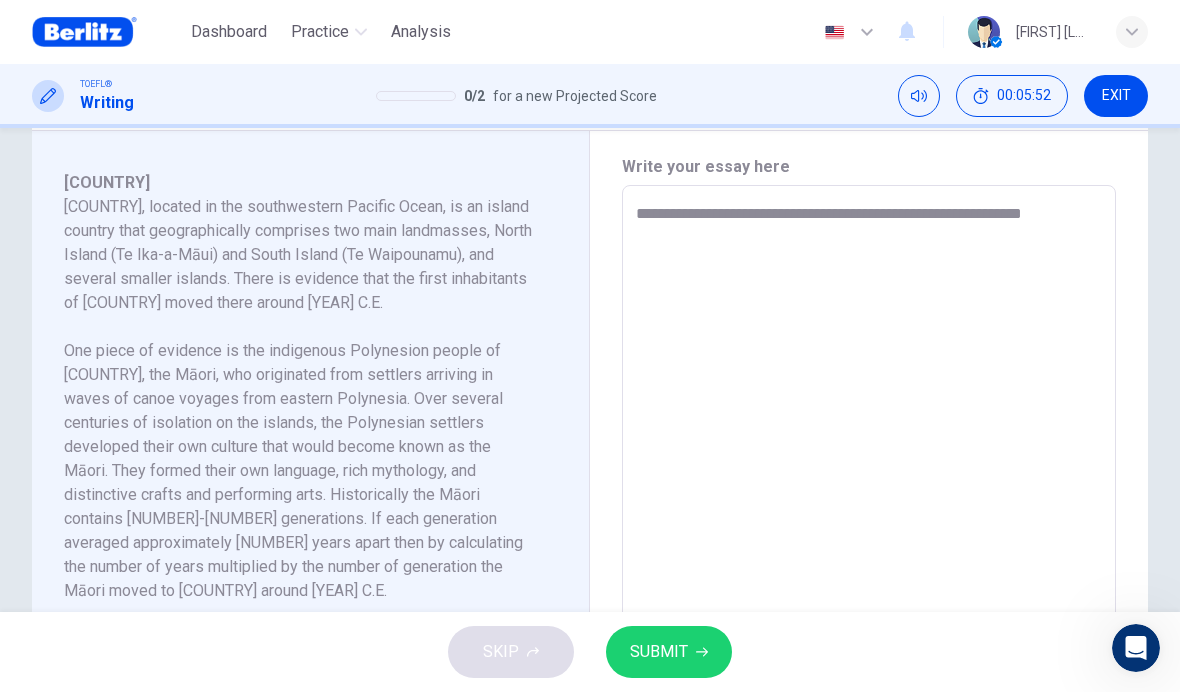 type on "*" 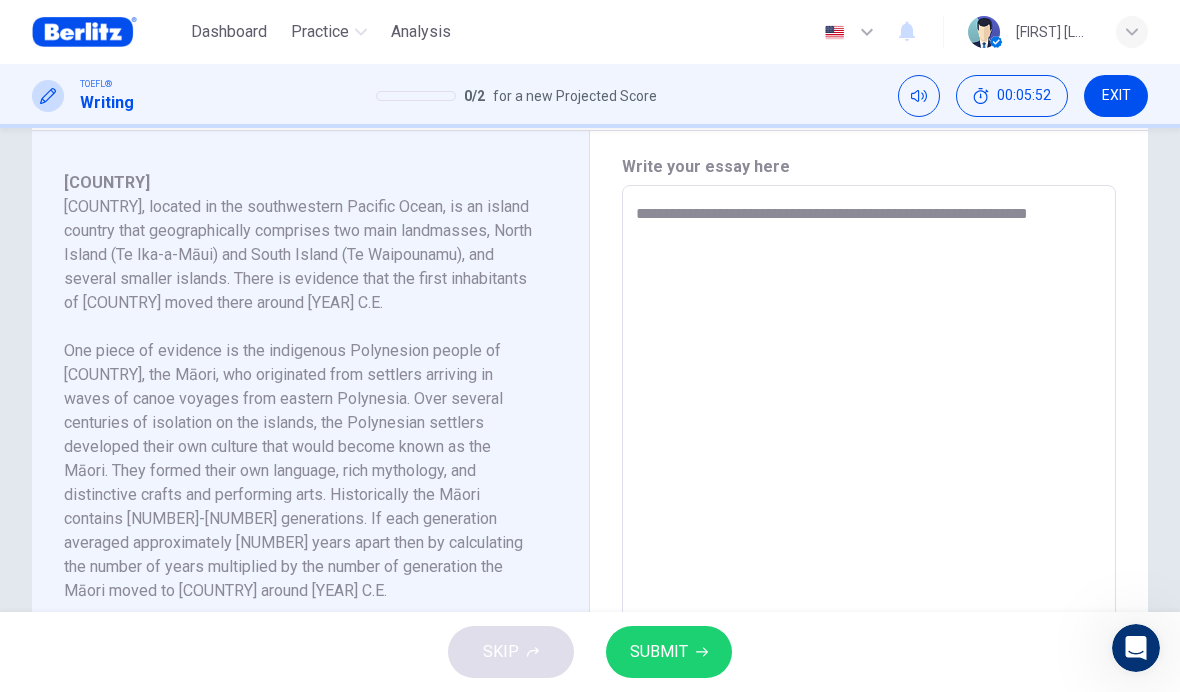 type on "*" 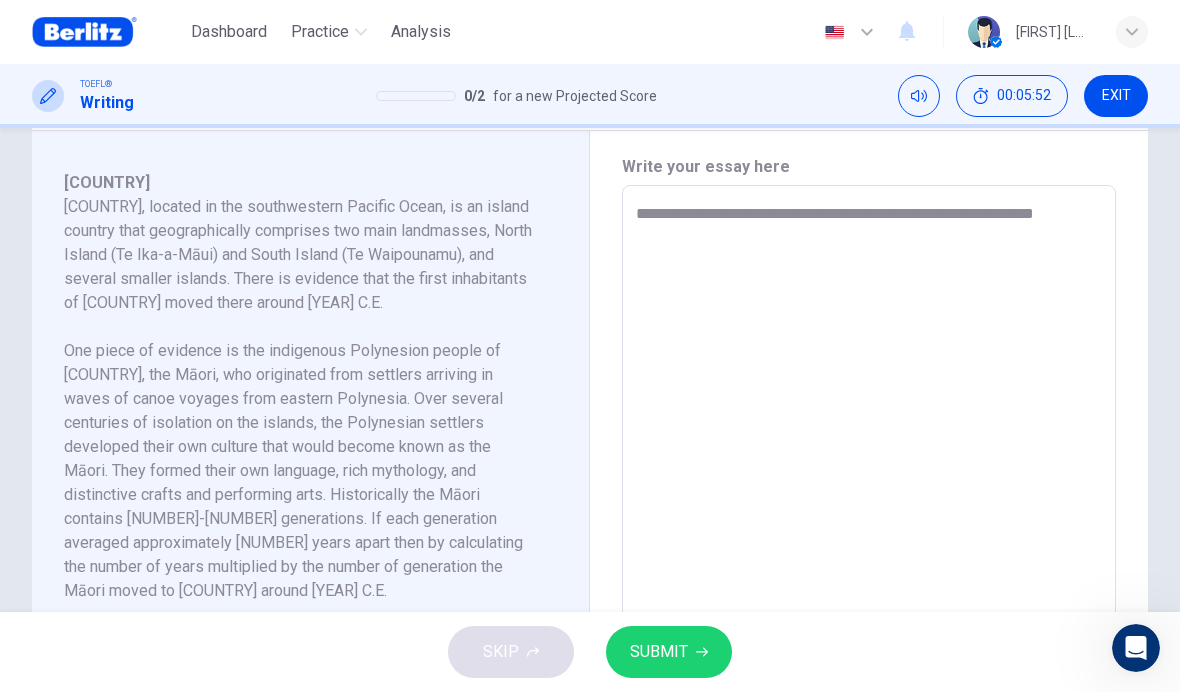 type on "*" 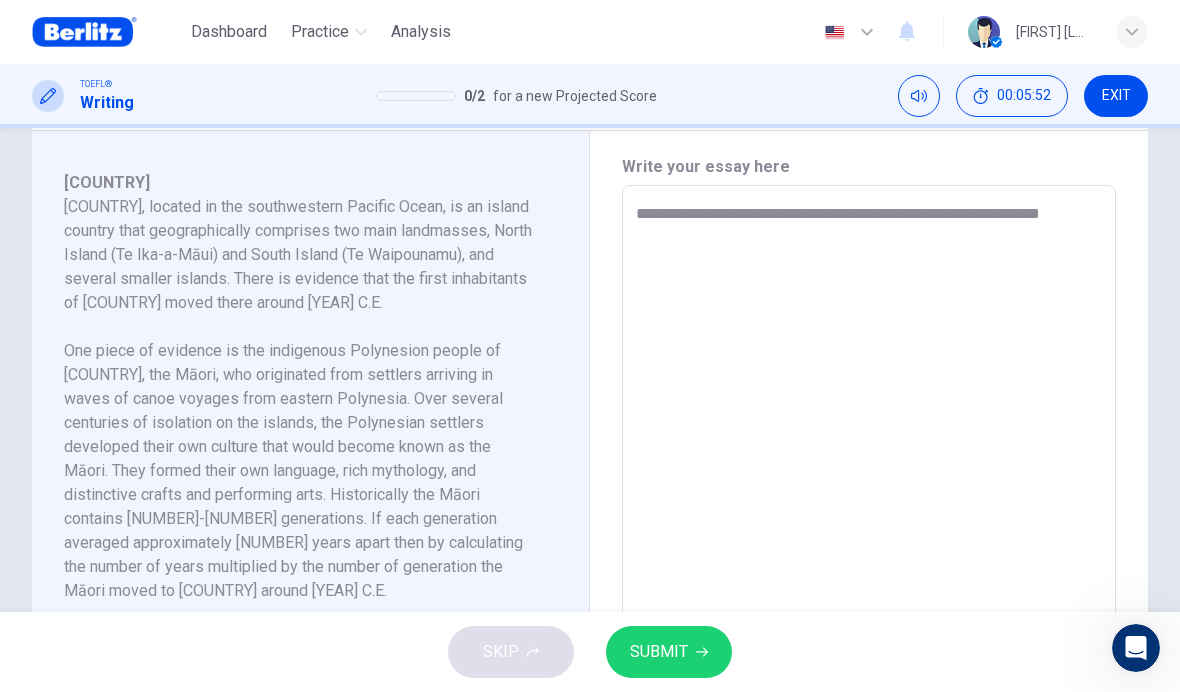 type on "*" 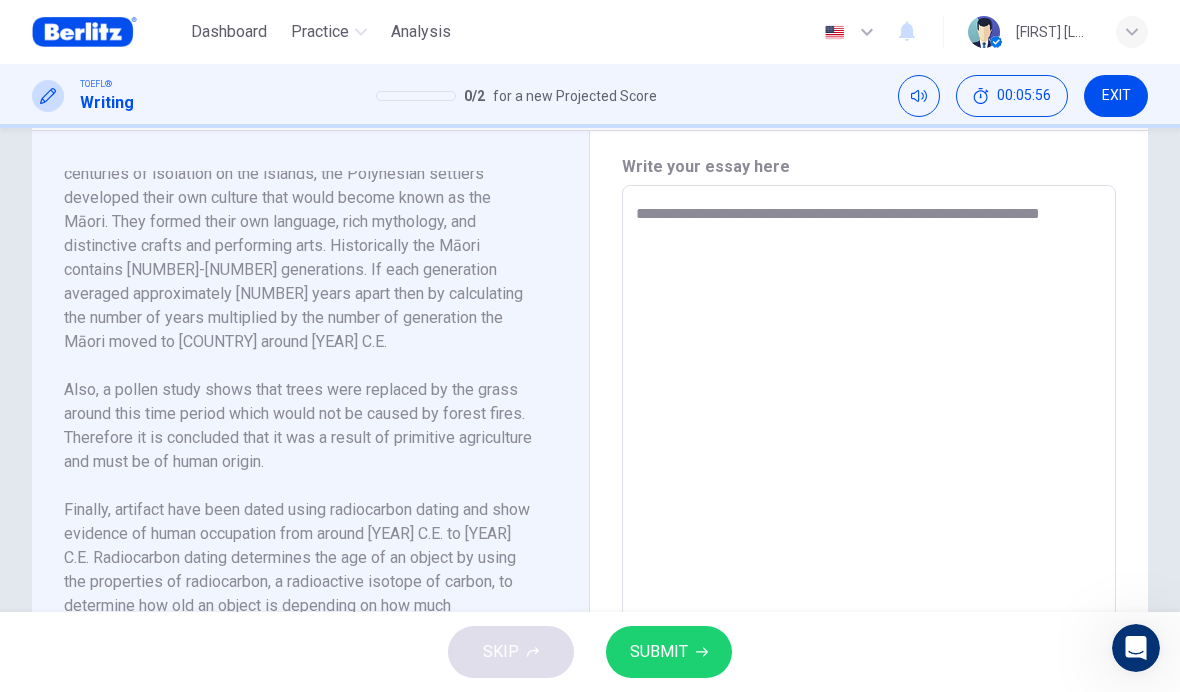 scroll, scrollTop: 273, scrollLeft: 0, axis: vertical 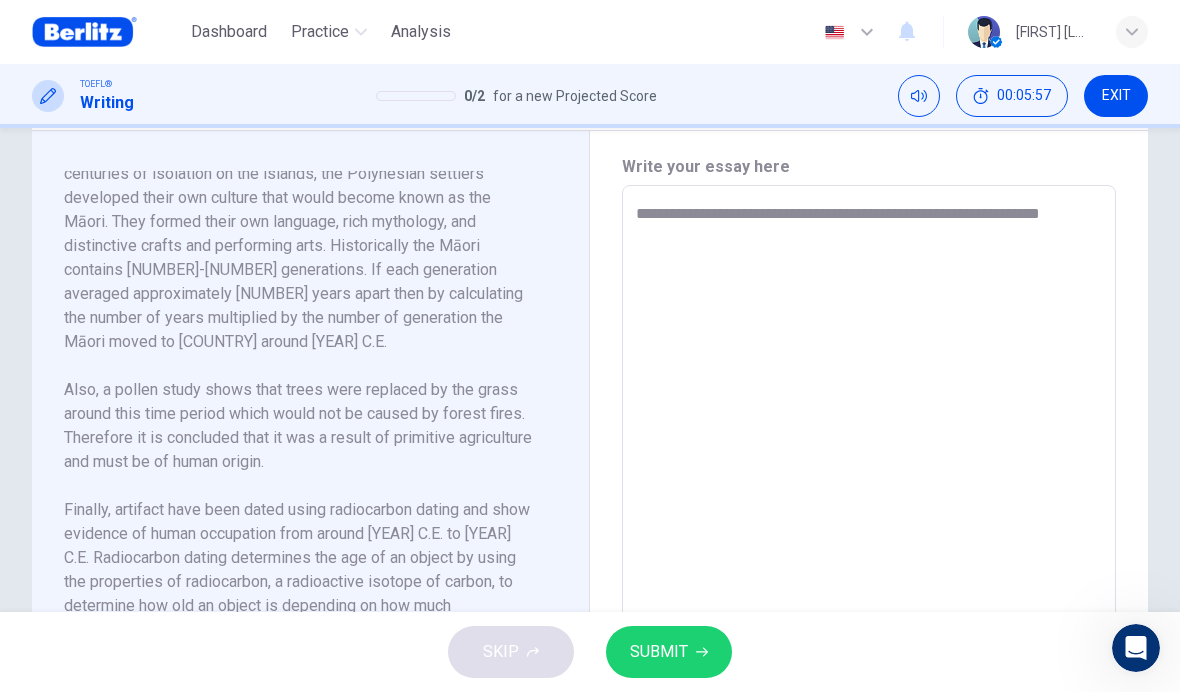 type on "**********" 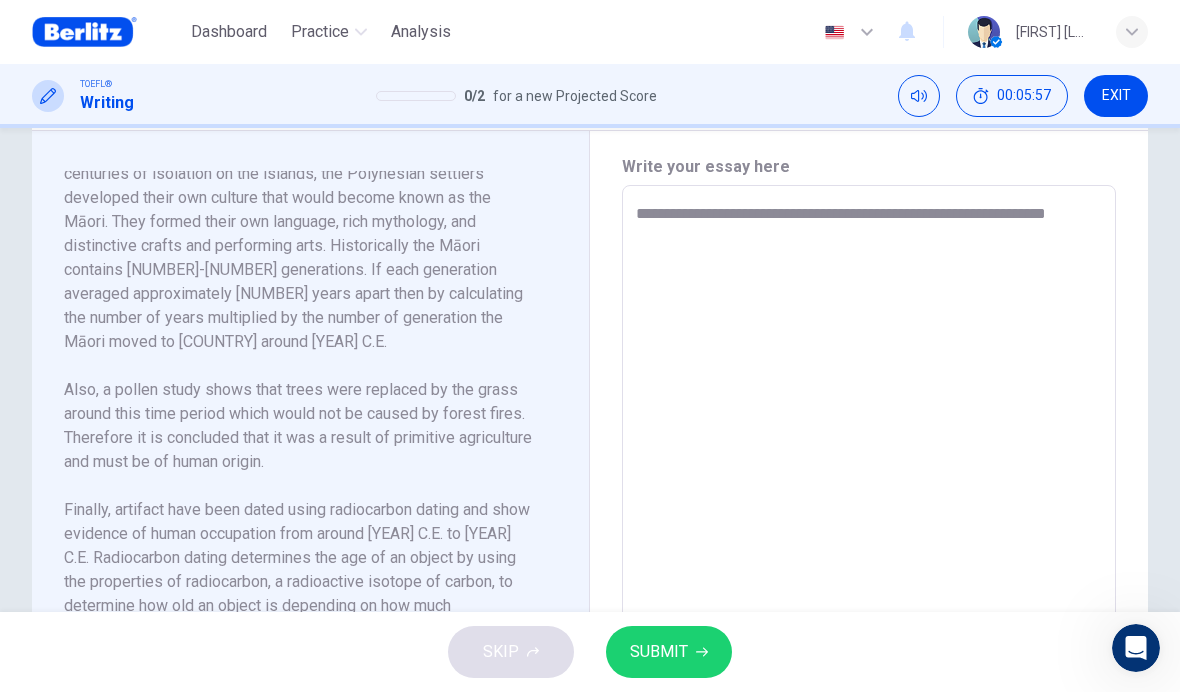 type on "*" 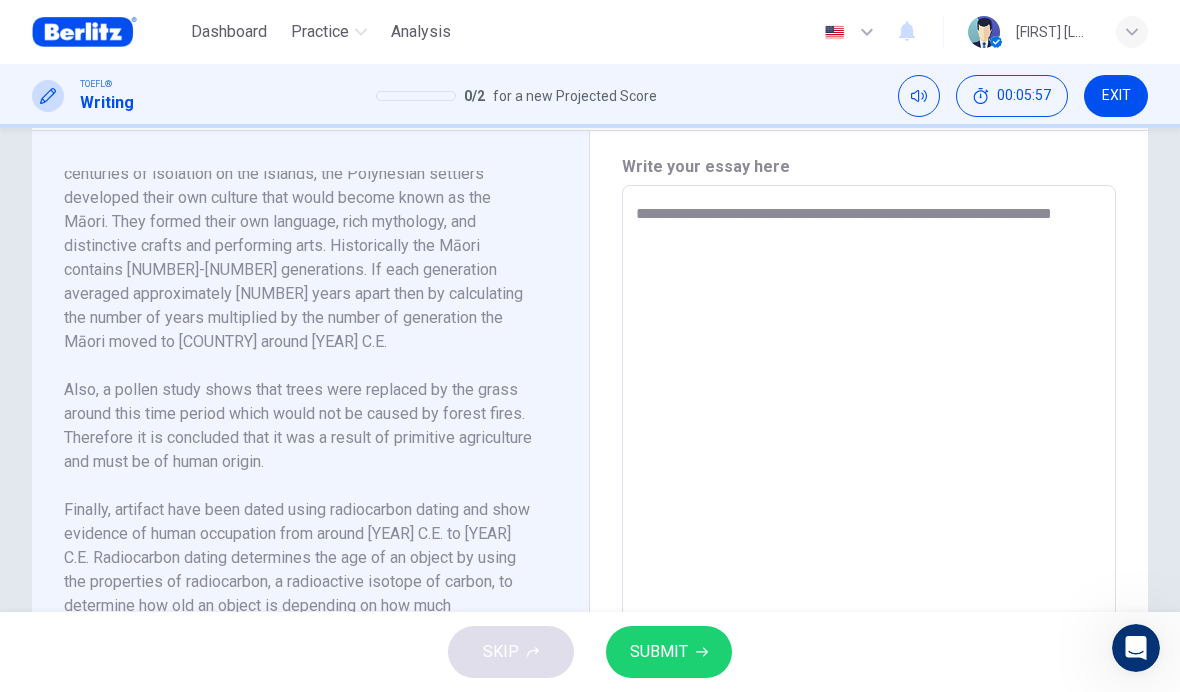 type on "*" 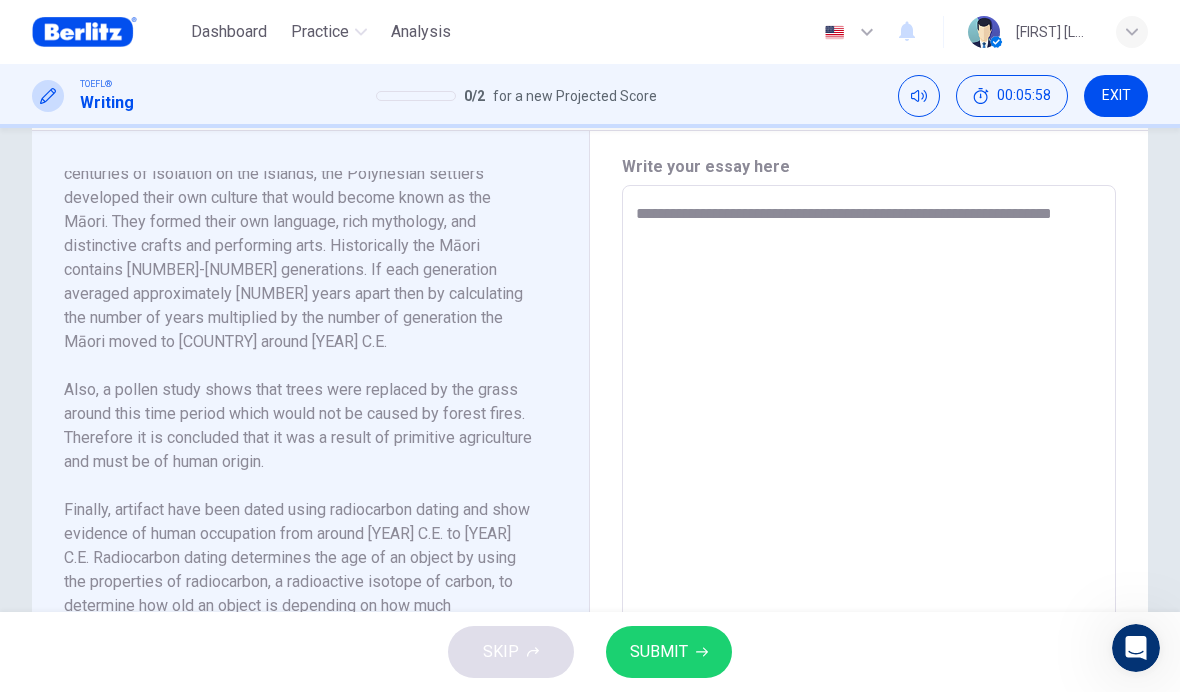type on "**********" 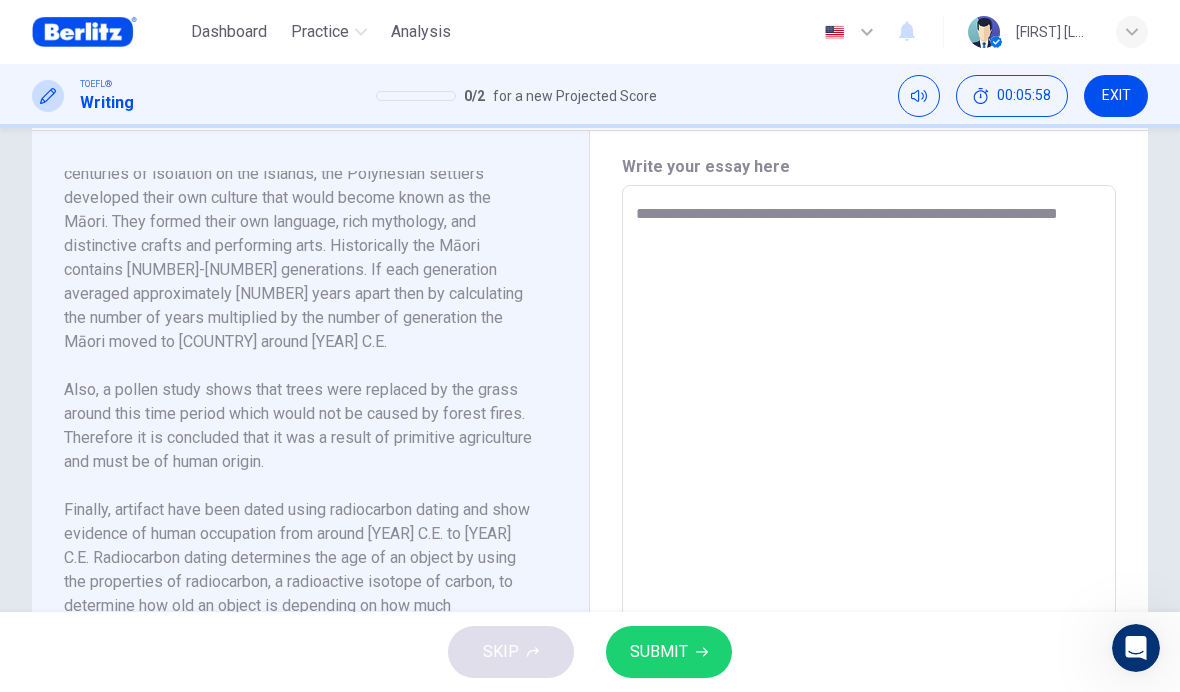 type 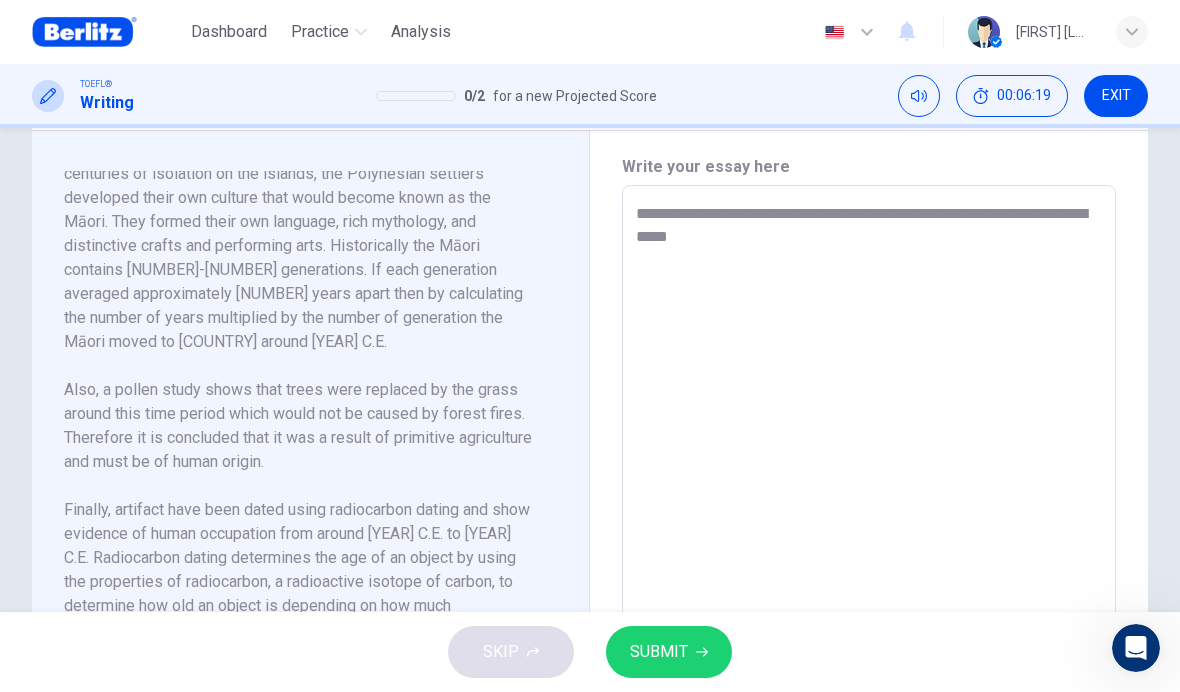 scroll, scrollTop: 273, scrollLeft: 0, axis: vertical 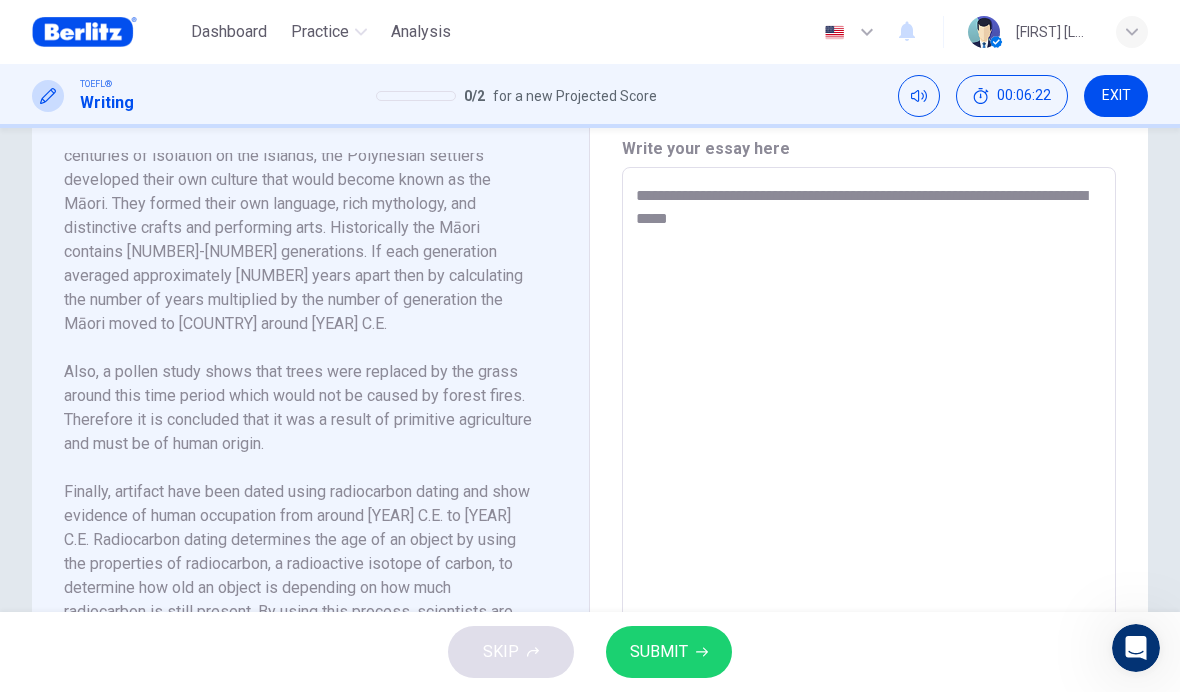 click on "**********" at bounding box center (869, 452) 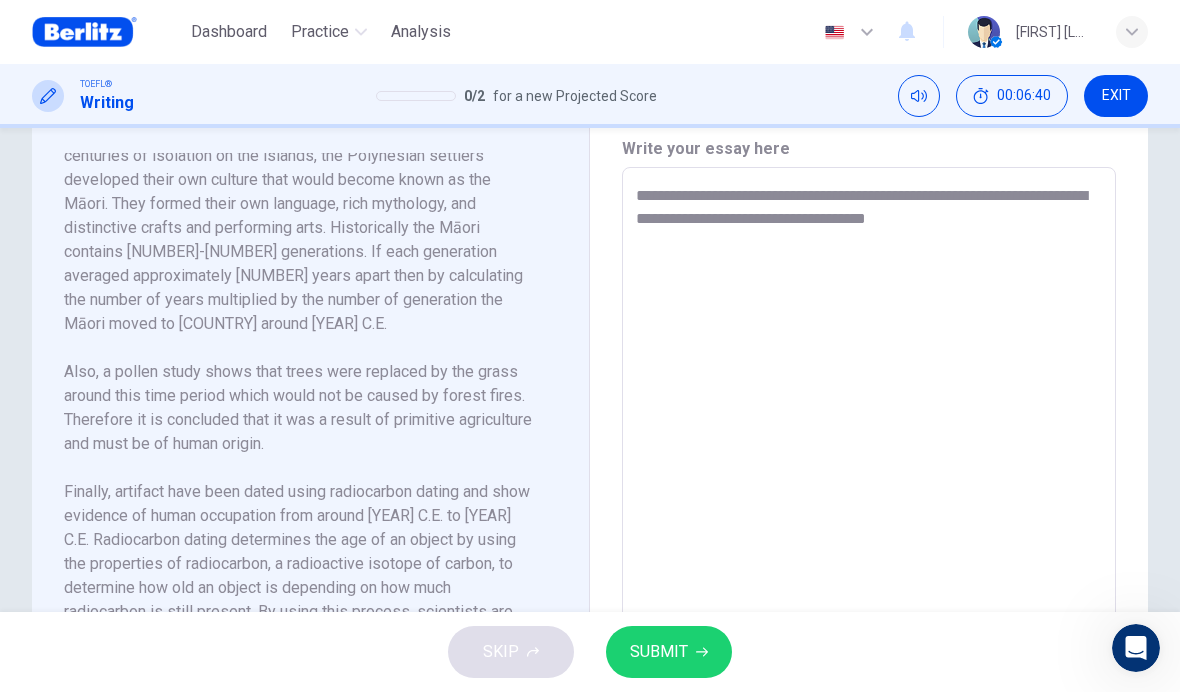 click on "**********" at bounding box center (869, 452) 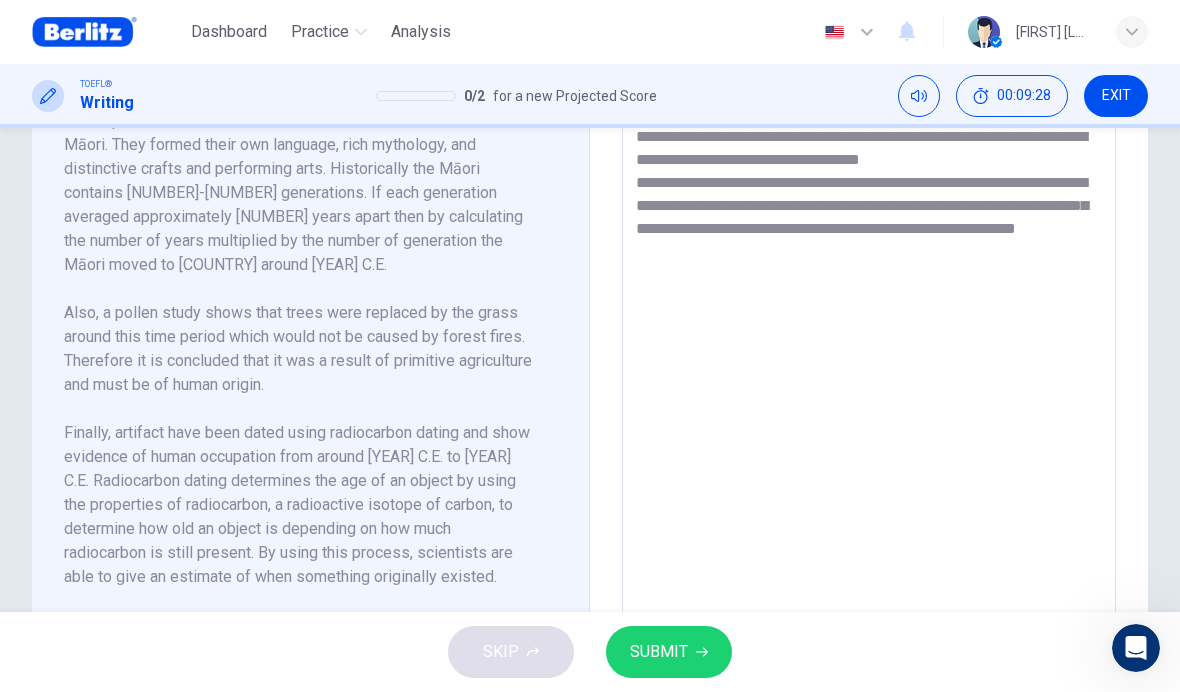 scroll, scrollTop: 474, scrollLeft: 0, axis: vertical 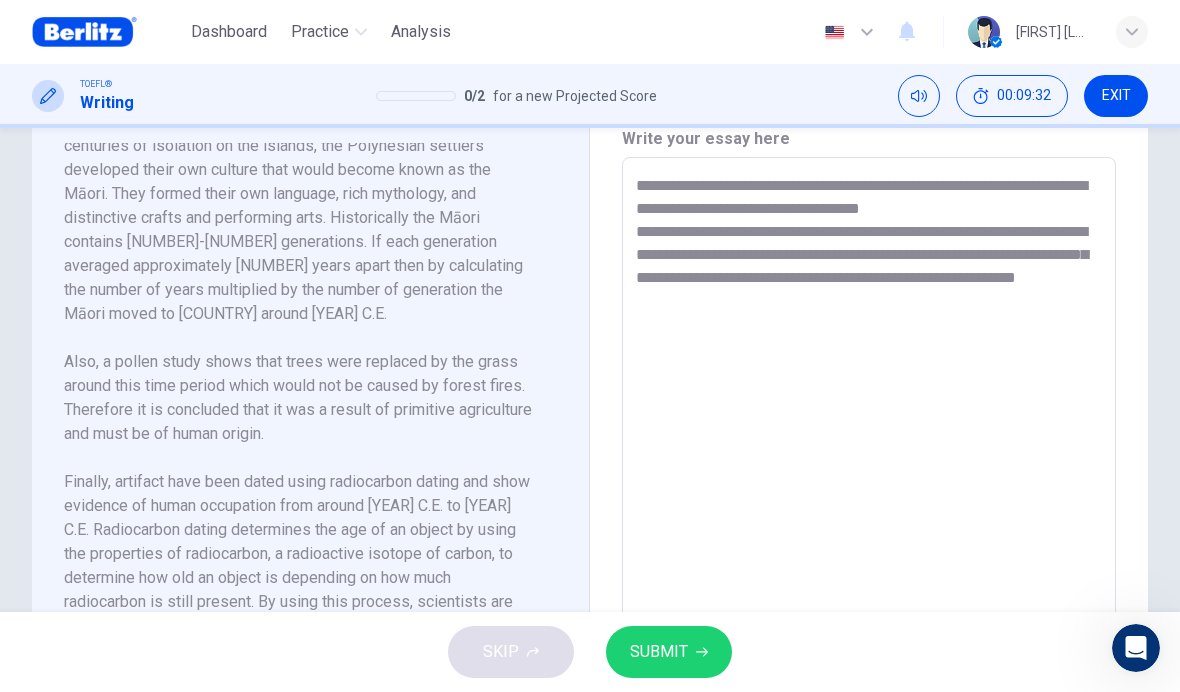 click on "**********" at bounding box center (869, 442) 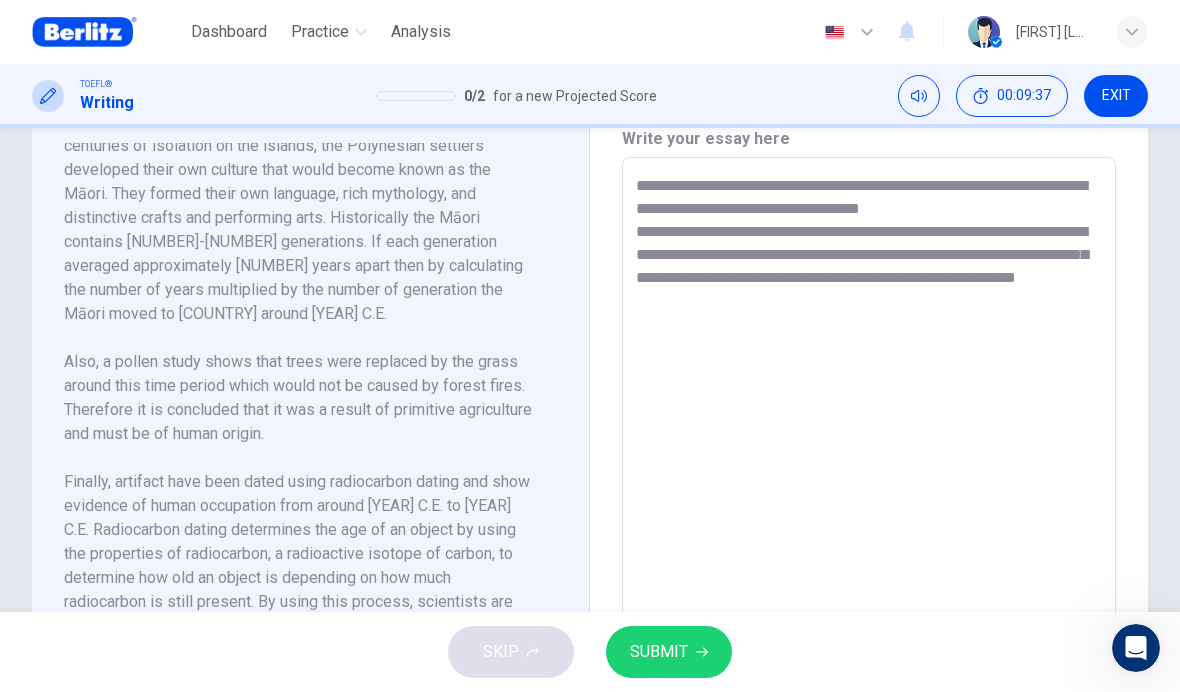 click on "**********" at bounding box center [869, 442] 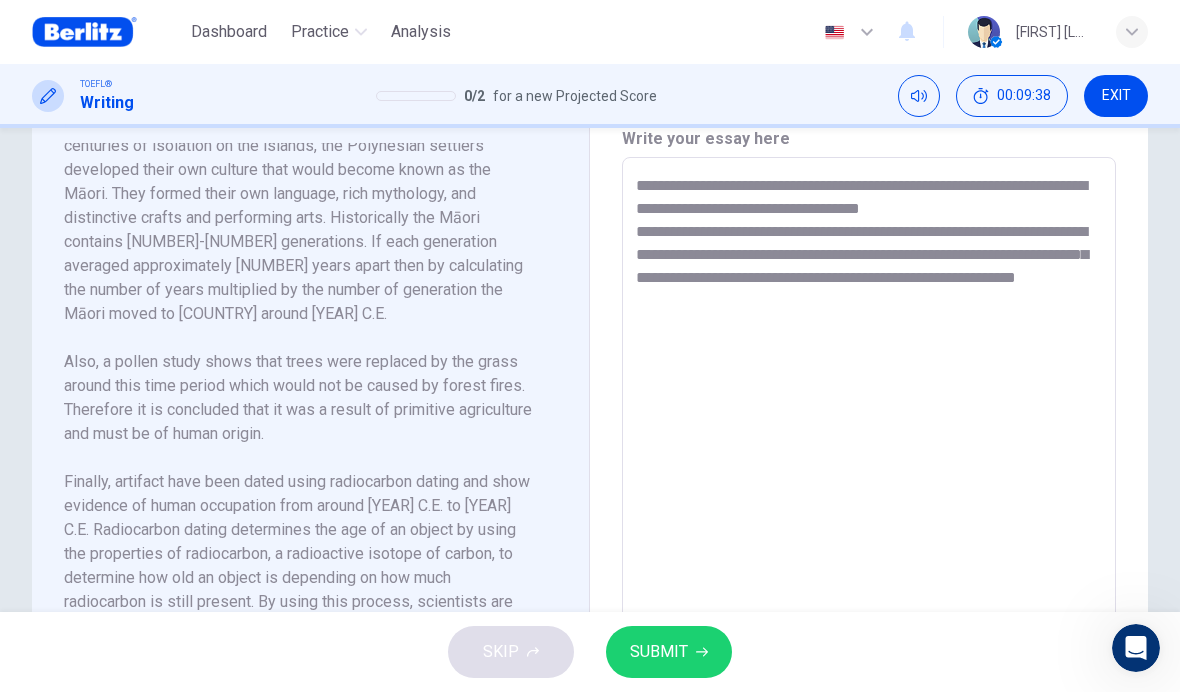 click on "**********" at bounding box center [869, 442] 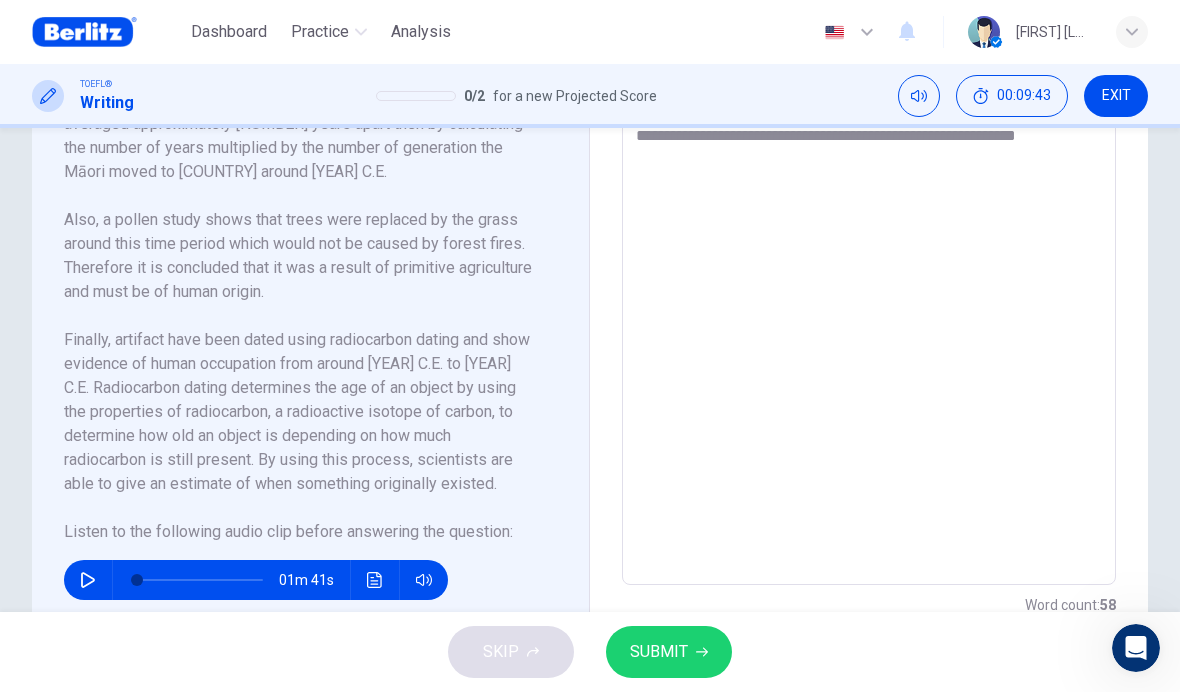 scroll, scrollTop: 611, scrollLeft: 0, axis: vertical 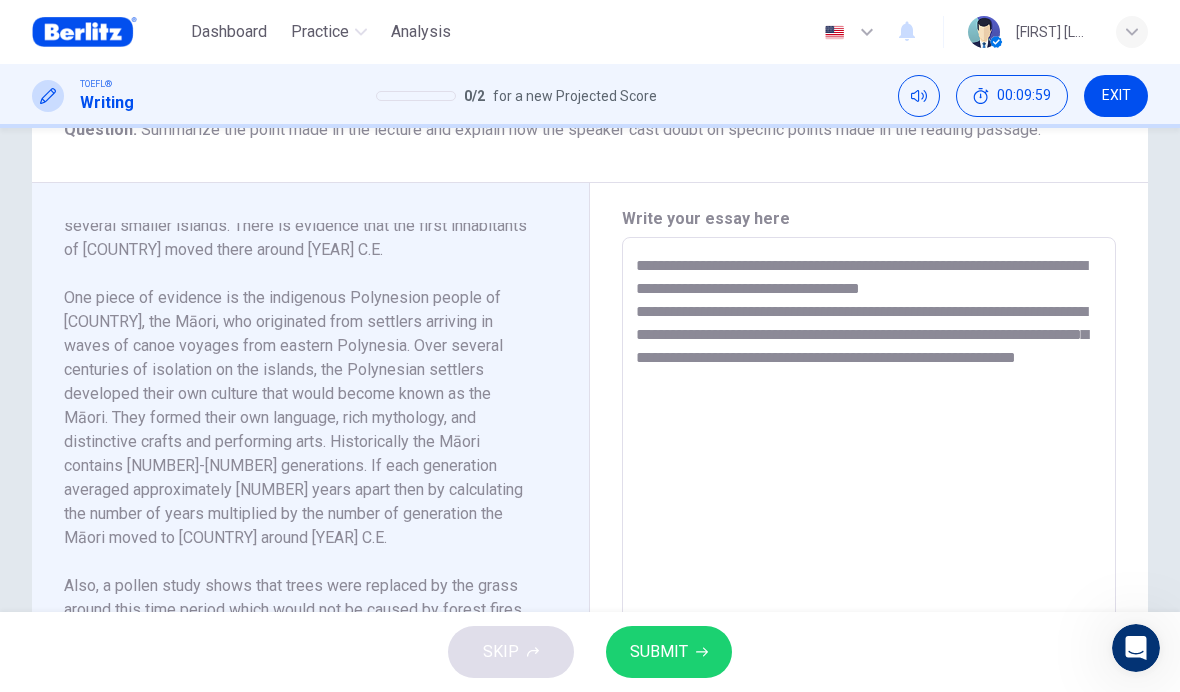 click on "One piece of evidence is the indigenous Polynesion people of [COUNTRY], the Māori, who originated from settlers arriving in waves of canoe voyages from eastern Polynesia. Over several centuries of isolation on the islands, the Polynesian settlers developed their own culture that would become known as the Māori. They formed their own language, rich mythology, and distinctive crafts and performing arts. Historically the Māori contains [NUMBER]-[NUMBER] generations. If each generation averaged approximately [NUMBER] years apart then by calculating the number of years multiplied by the number of generation the Māori moved to [COUNTRY] around [YEAR] C.E." at bounding box center [298, 418] 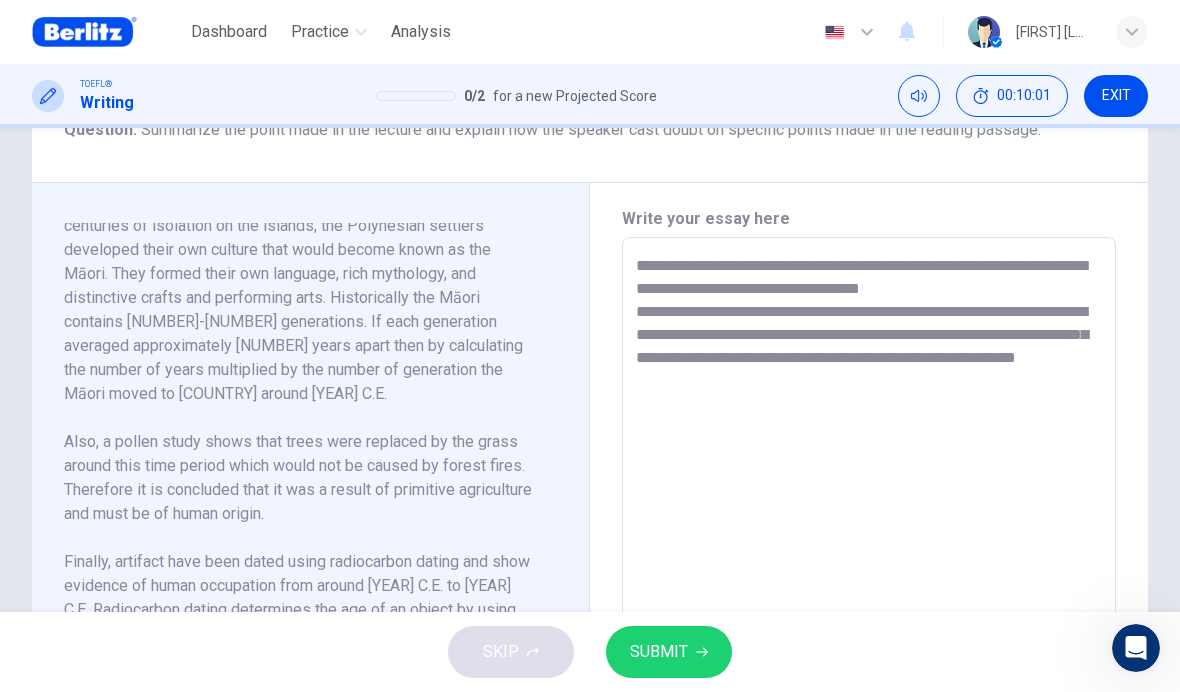 click on "**********" at bounding box center (869, 522) 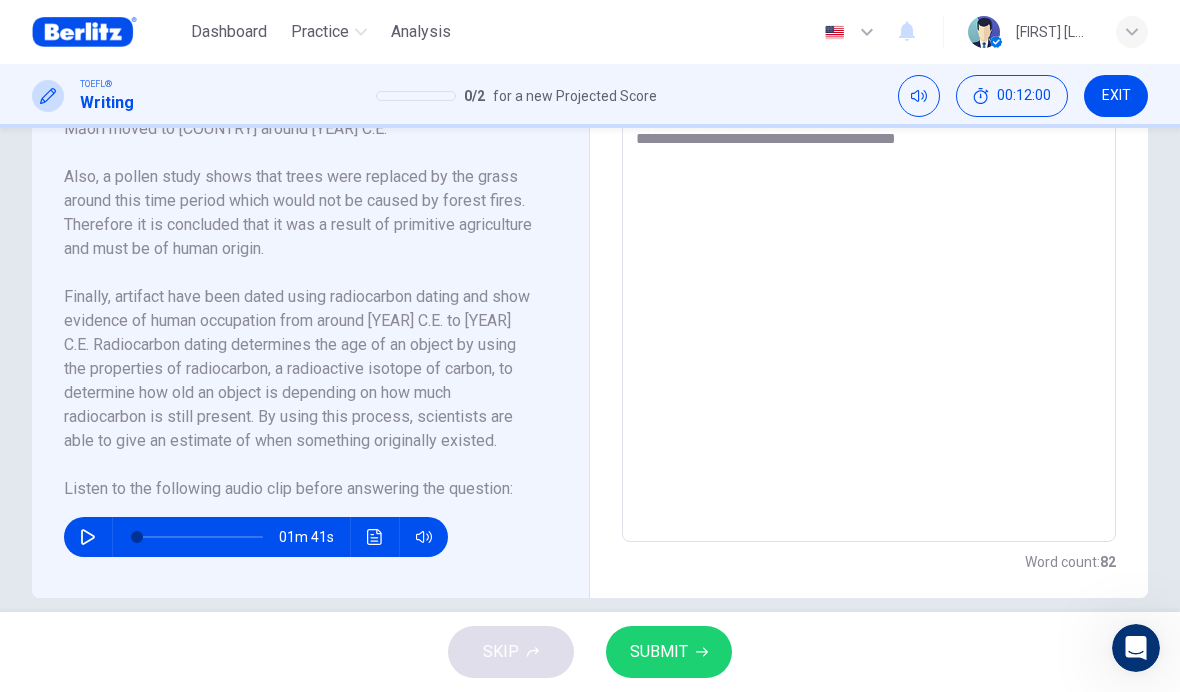 scroll, scrollTop: 659, scrollLeft: 0, axis: vertical 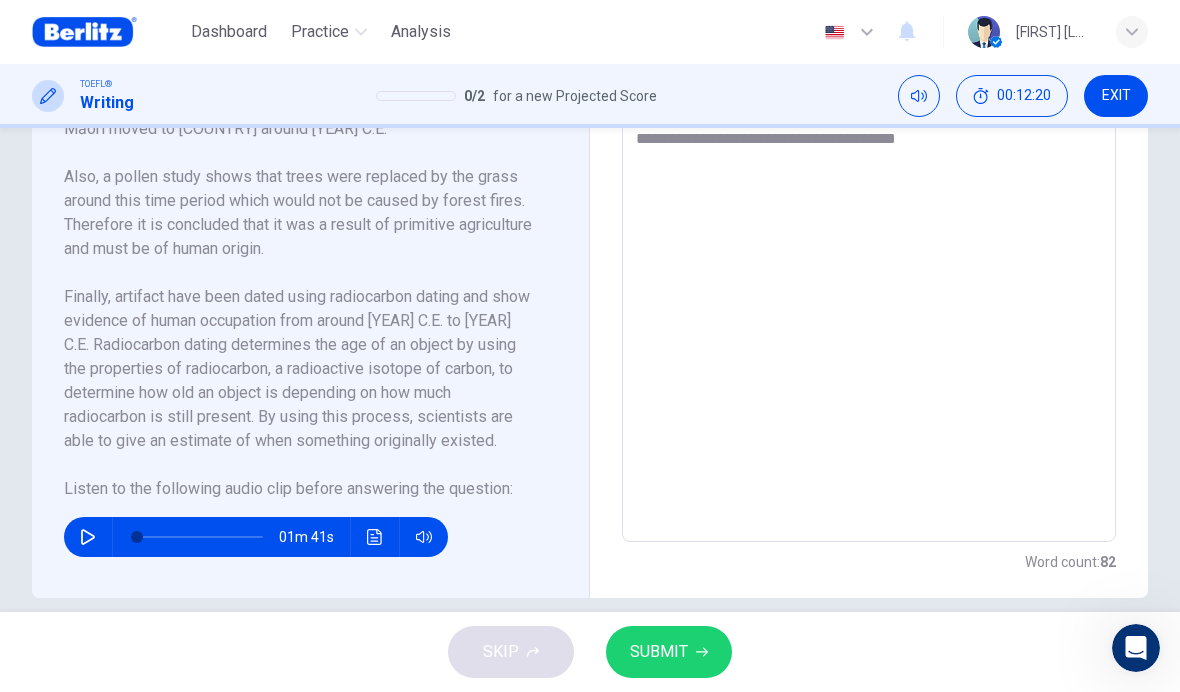 click on "**********" at bounding box center [869, 257] 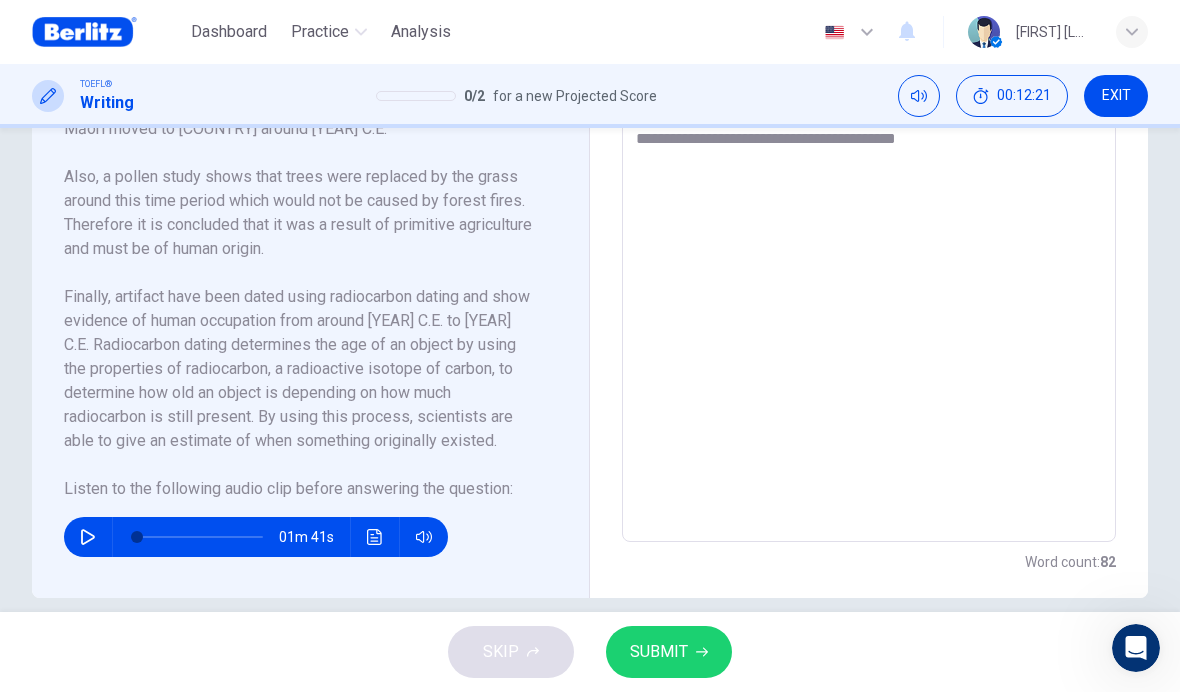 click on "**********" at bounding box center (869, 257) 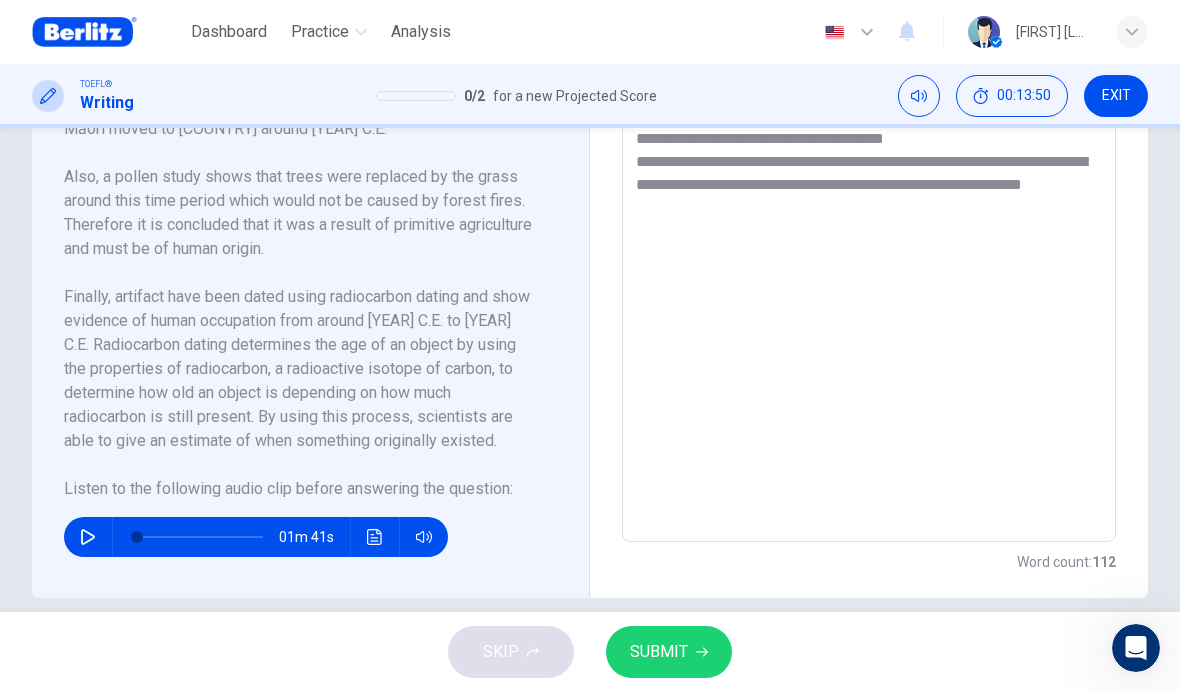 click on "**********" at bounding box center [869, 257] 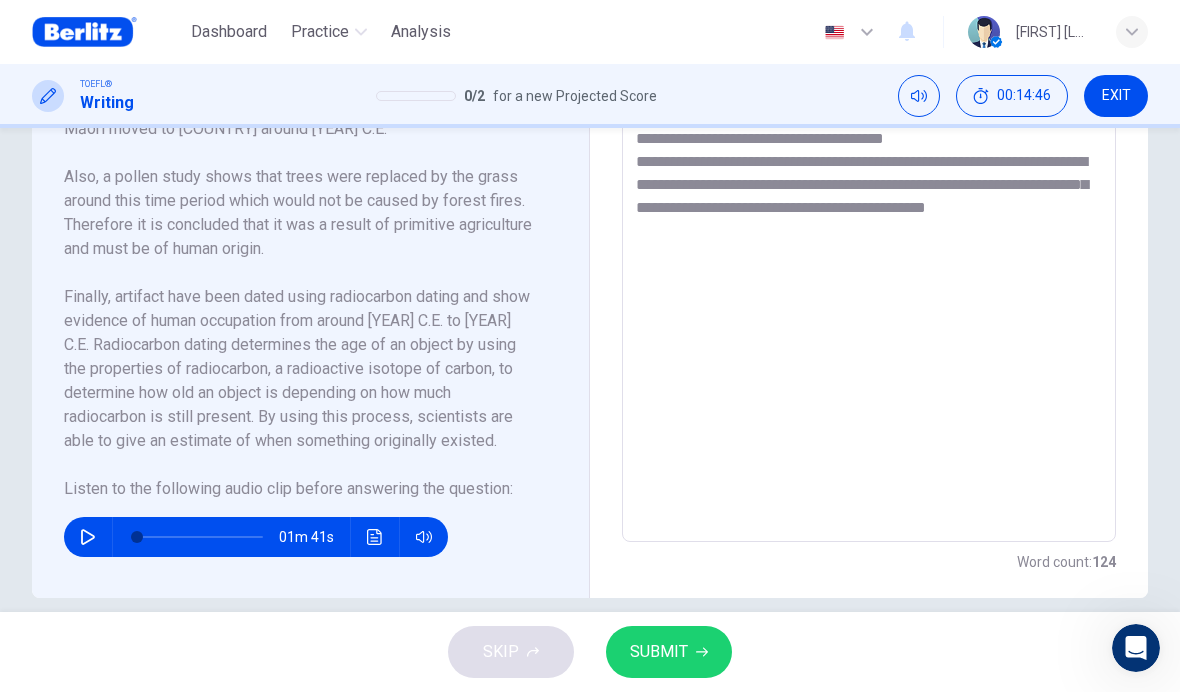 click on "**********" at bounding box center [869, 257] 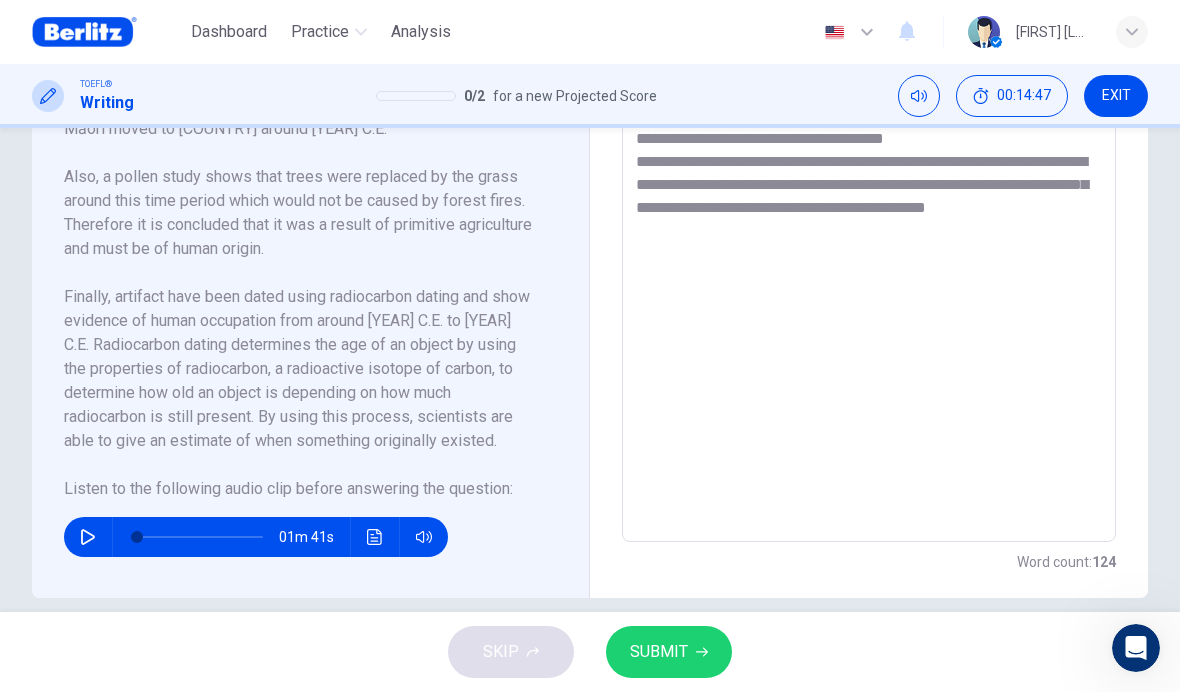 click on "**********" at bounding box center (869, 257) 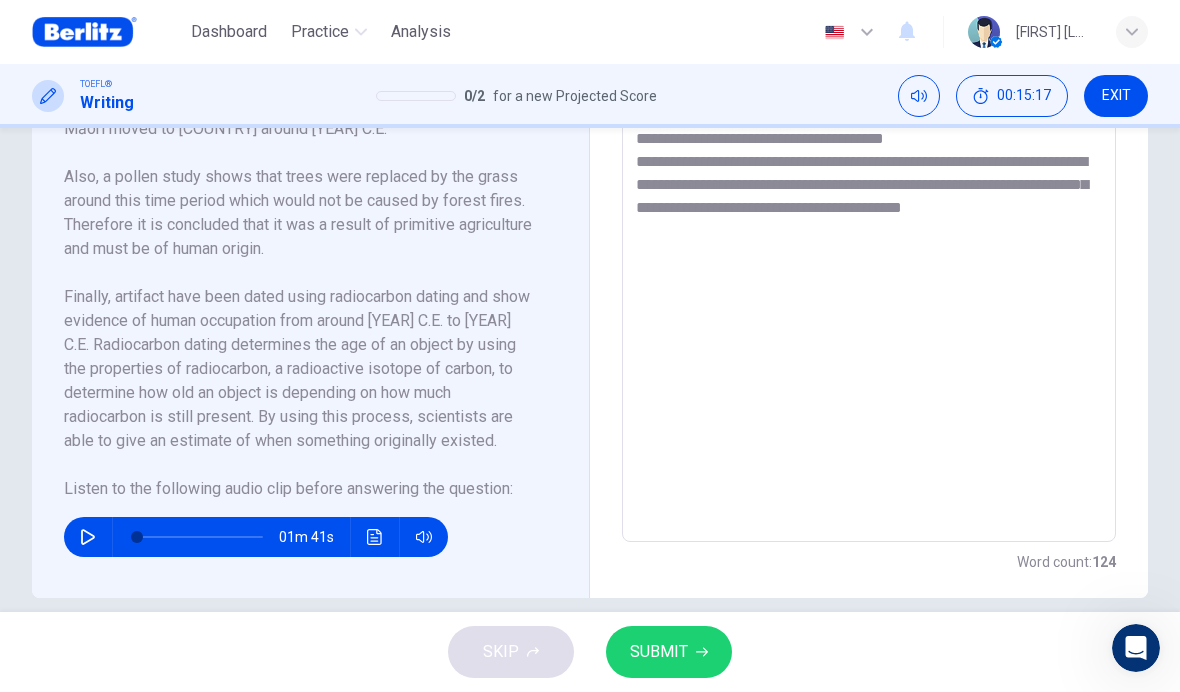 click on "**********" at bounding box center [869, 257] 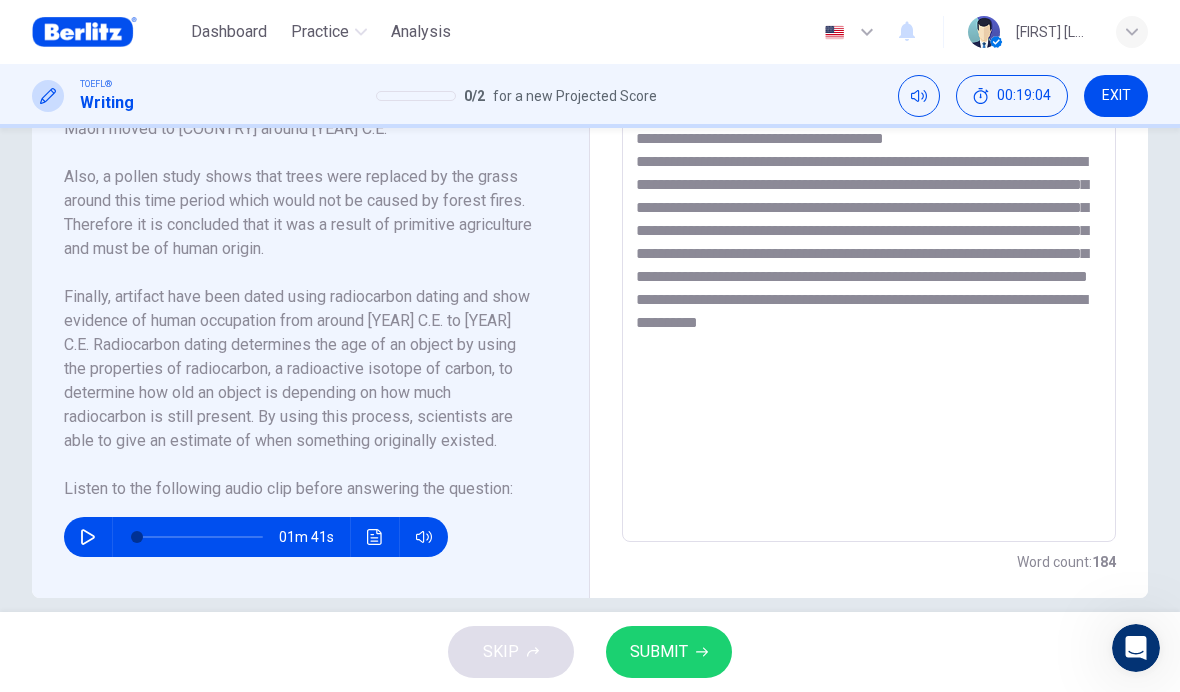 click on "**********" at bounding box center [869, 257] 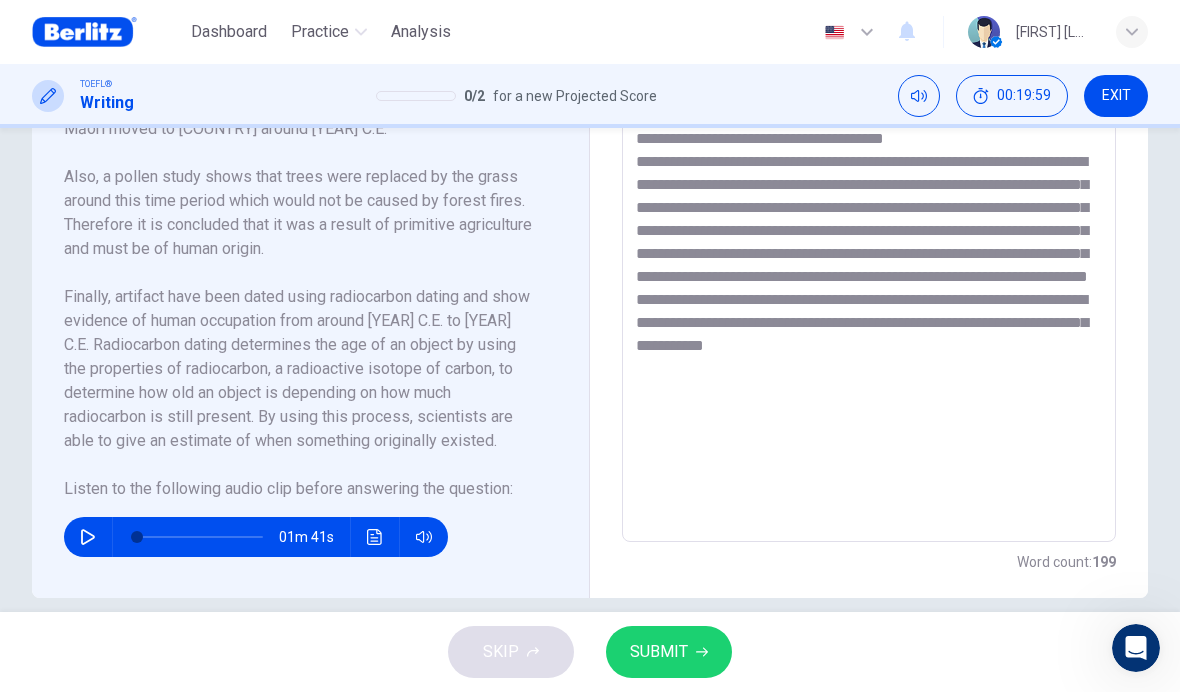 click at bounding box center [869, 257] 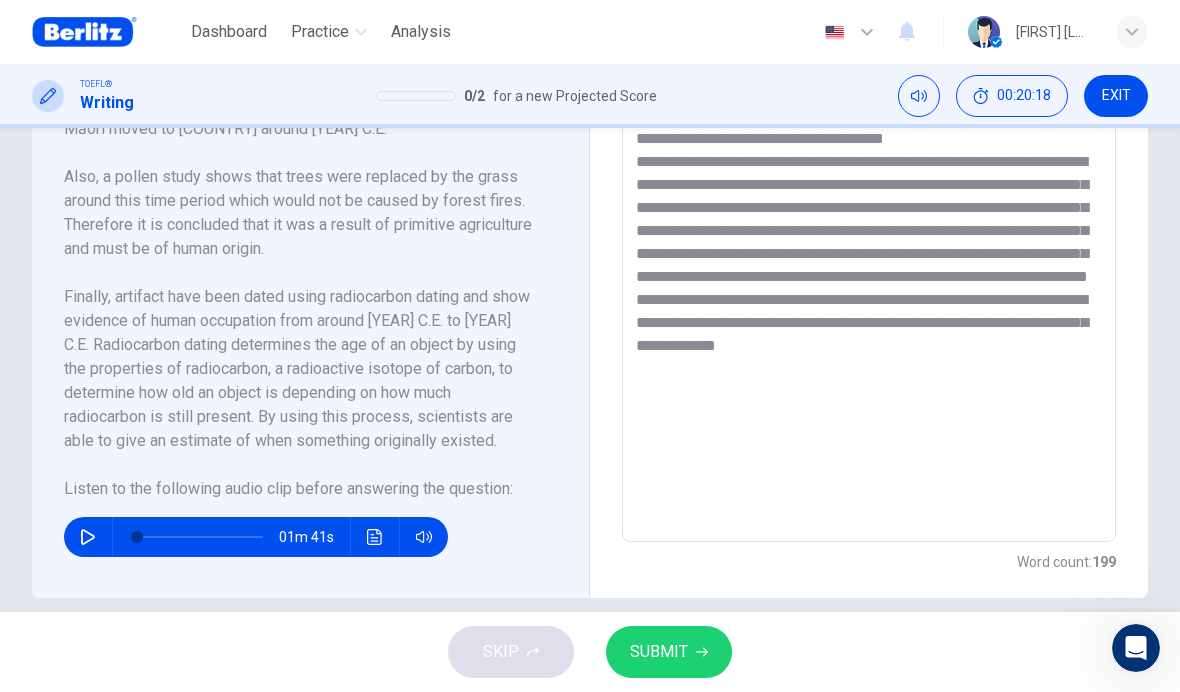 click at bounding box center (869, 257) 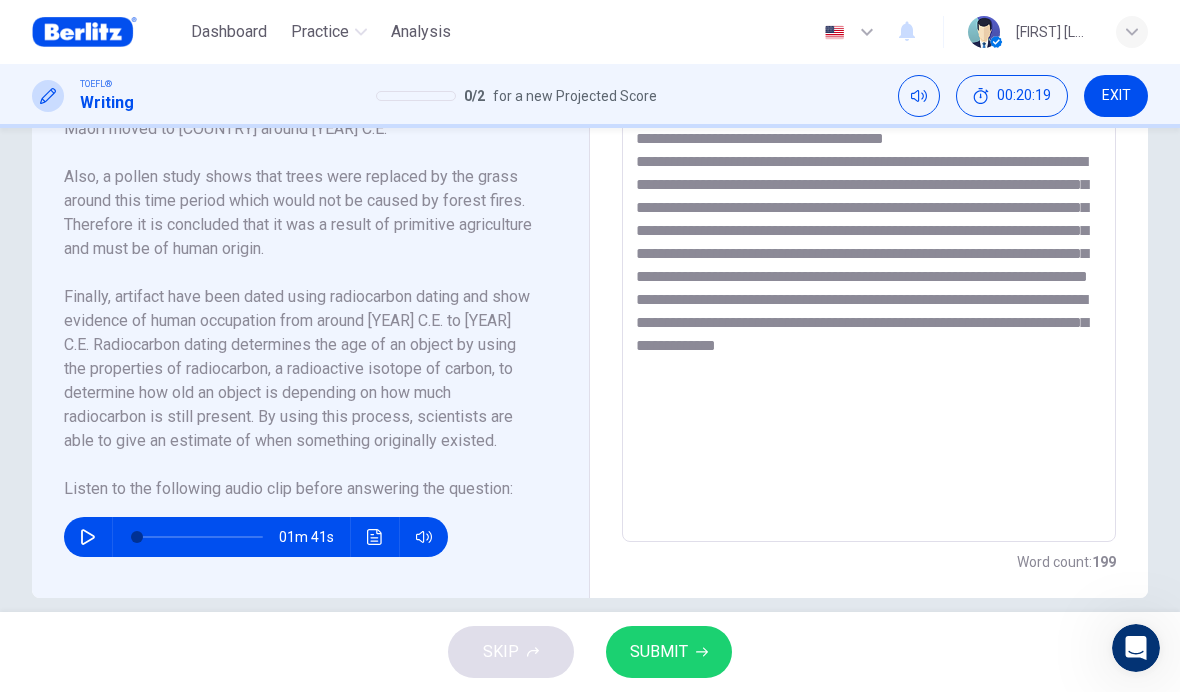 click on "EXIT" at bounding box center (1116, 96) 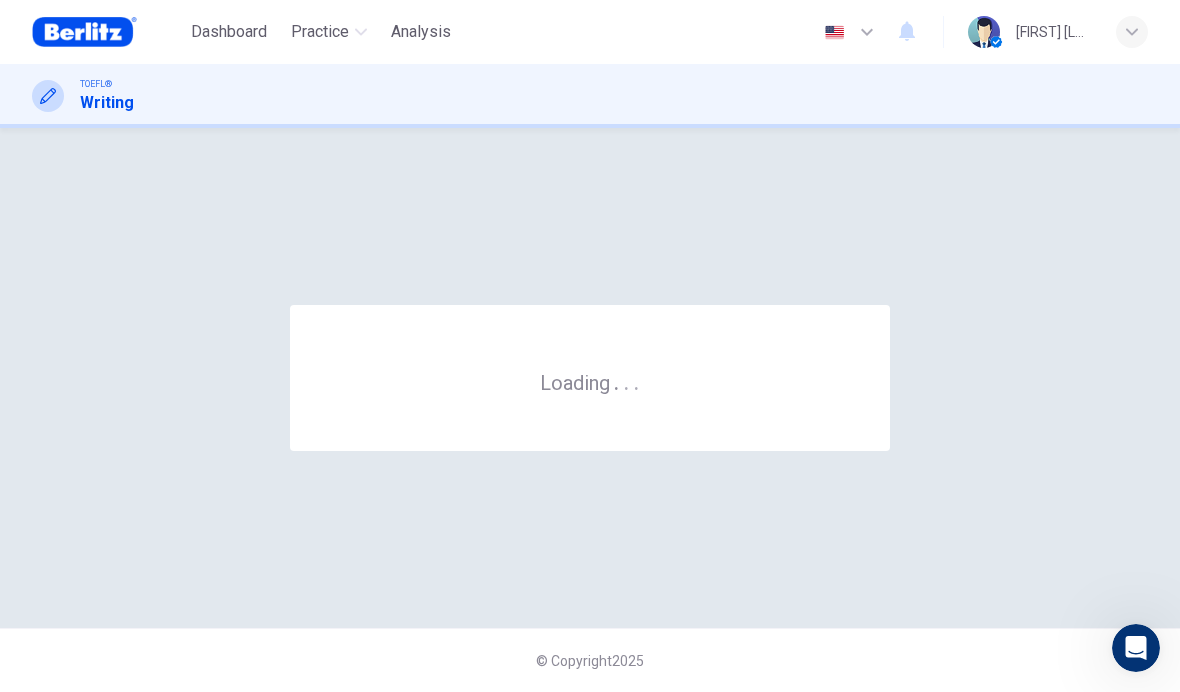 scroll, scrollTop: 0, scrollLeft: 0, axis: both 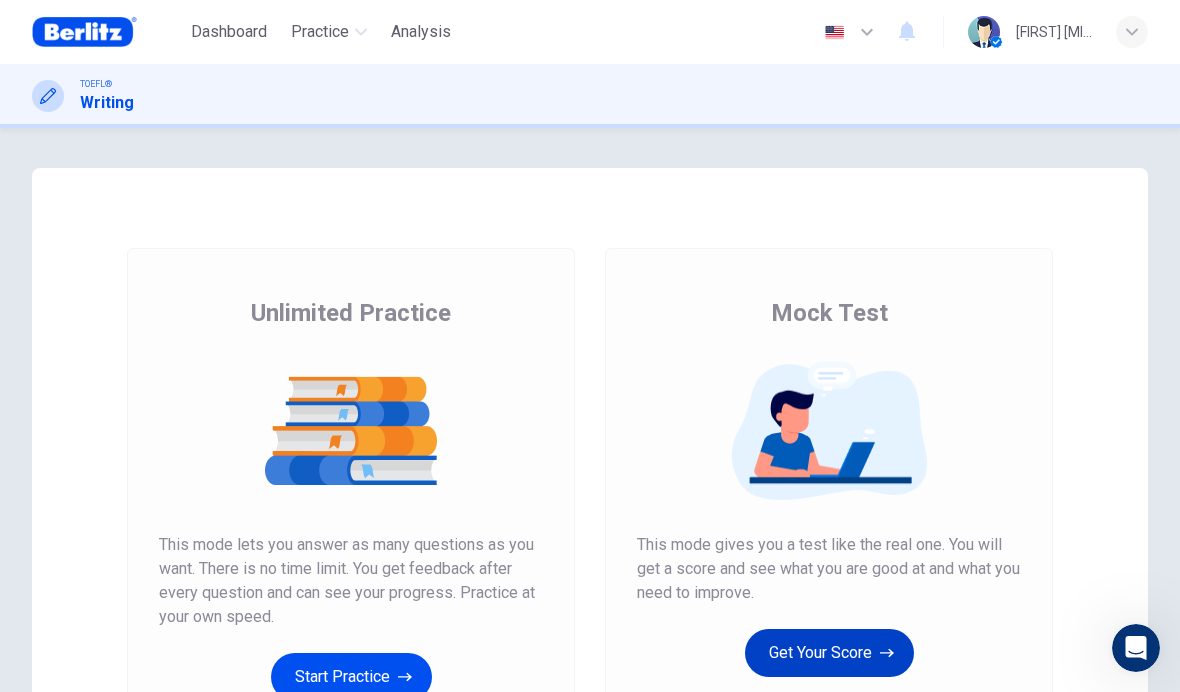 click on "Get Your Score" at bounding box center [829, 653] 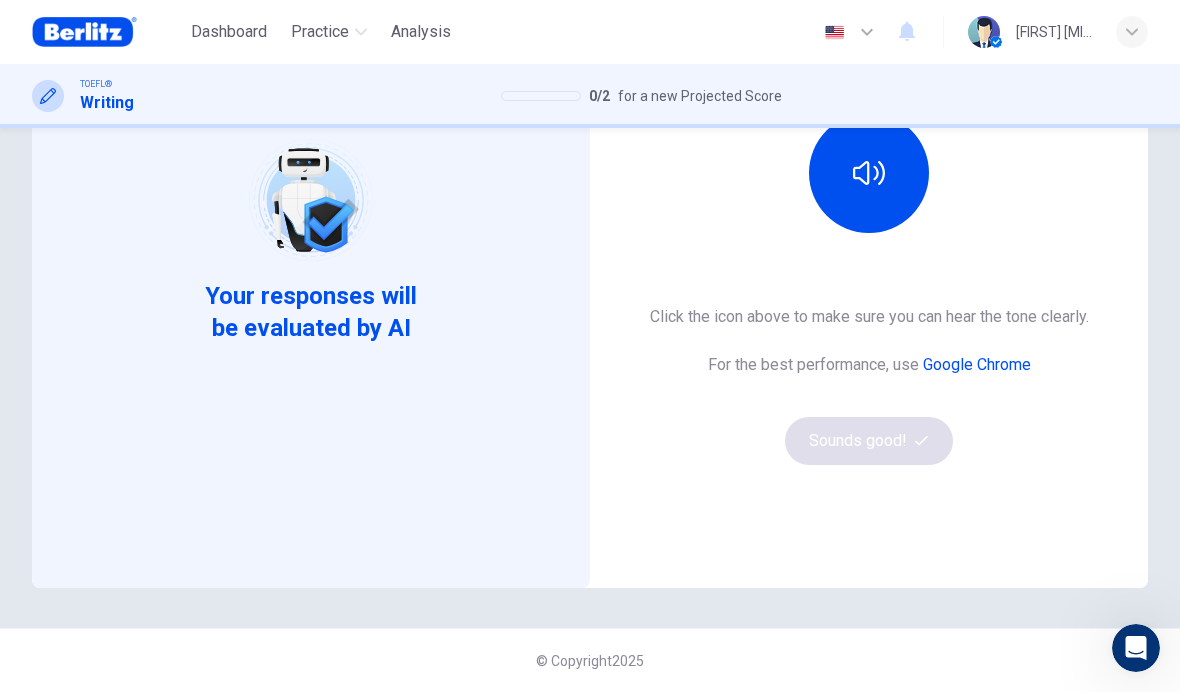 scroll, scrollTop: 275, scrollLeft: 0, axis: vertical 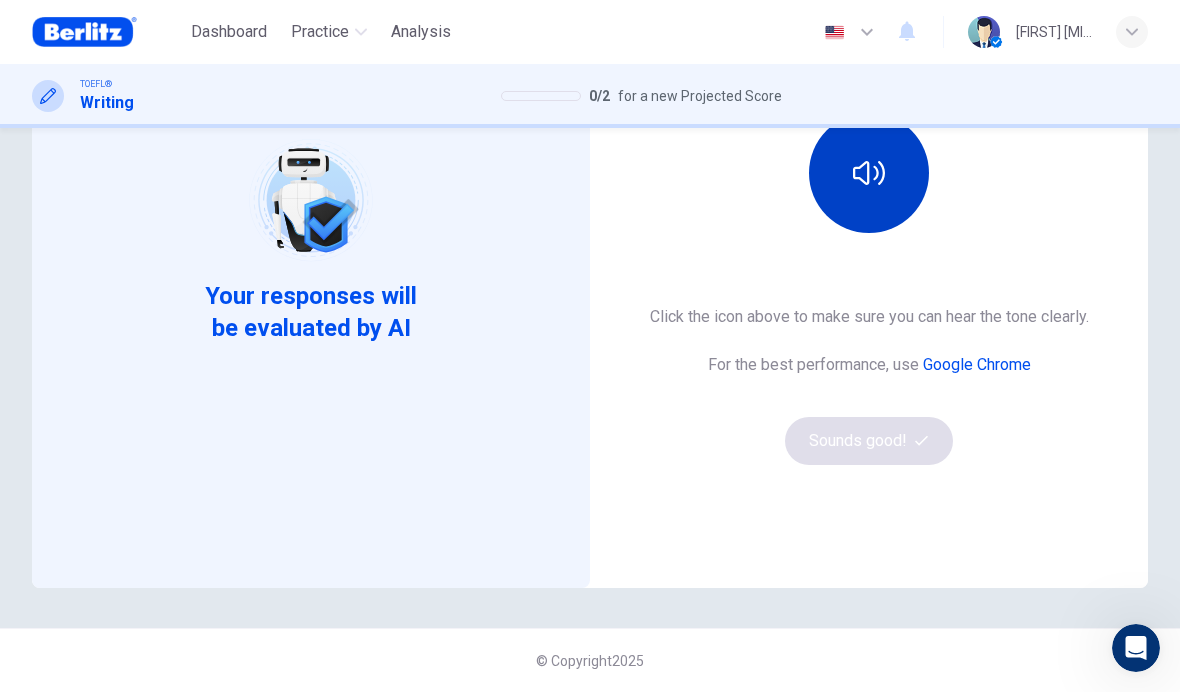 click at bounding box center [869, 173] 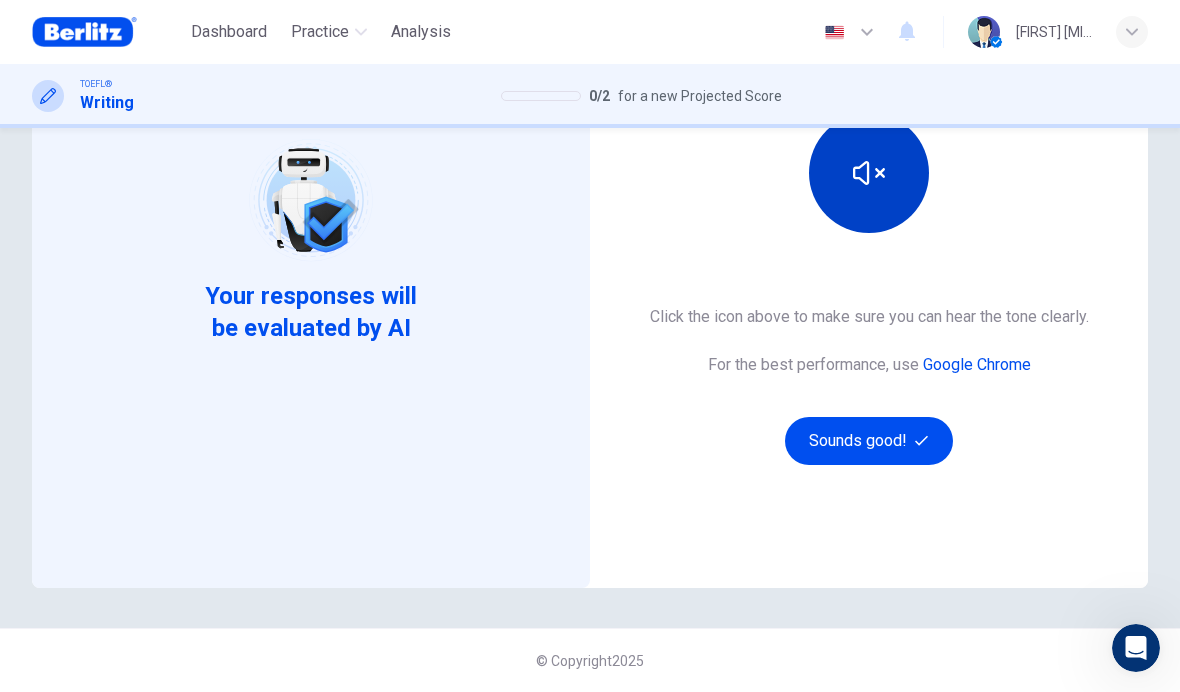 scroll, scrollTop: 0, scrollLeft: 0, axis: both 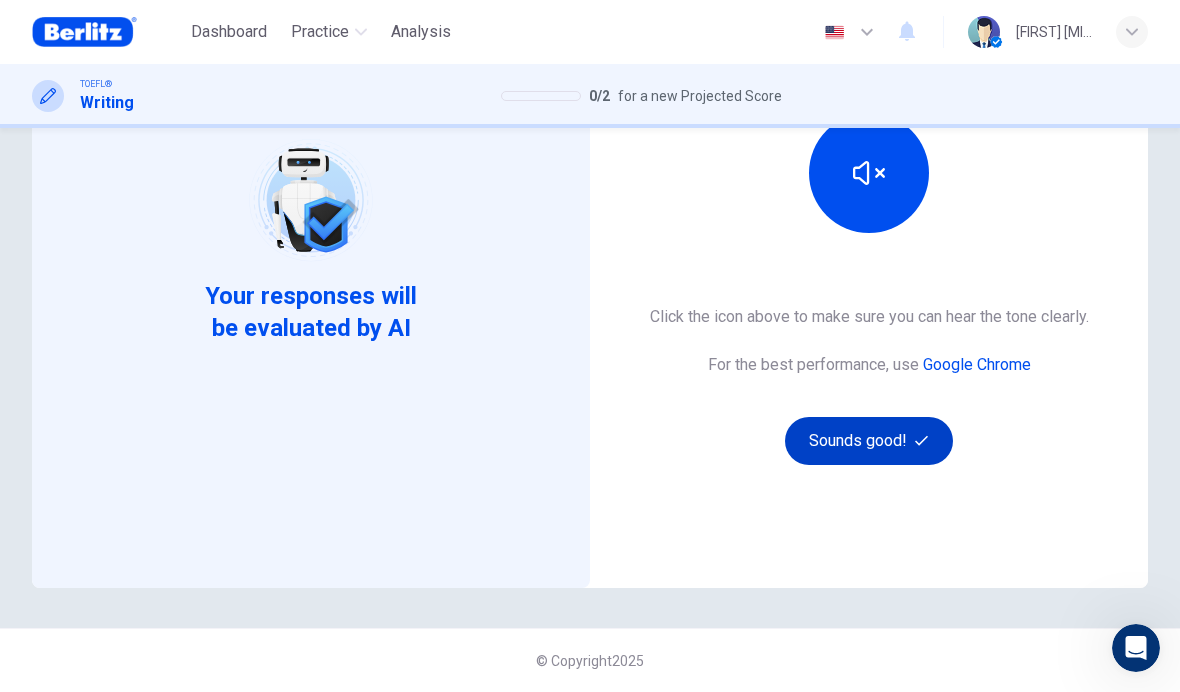 click on "Sounds good!" at bounding box center (869, 441) 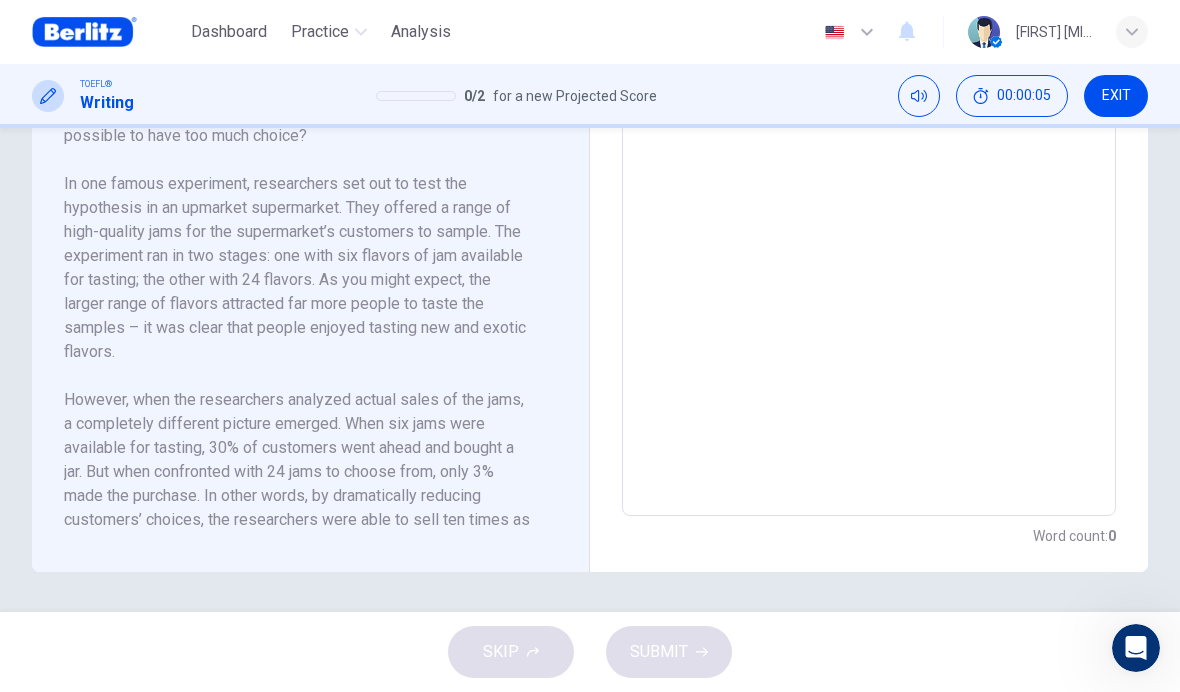 scroll, scrollTop: 709, scrollLeft: 0, axis: vertical 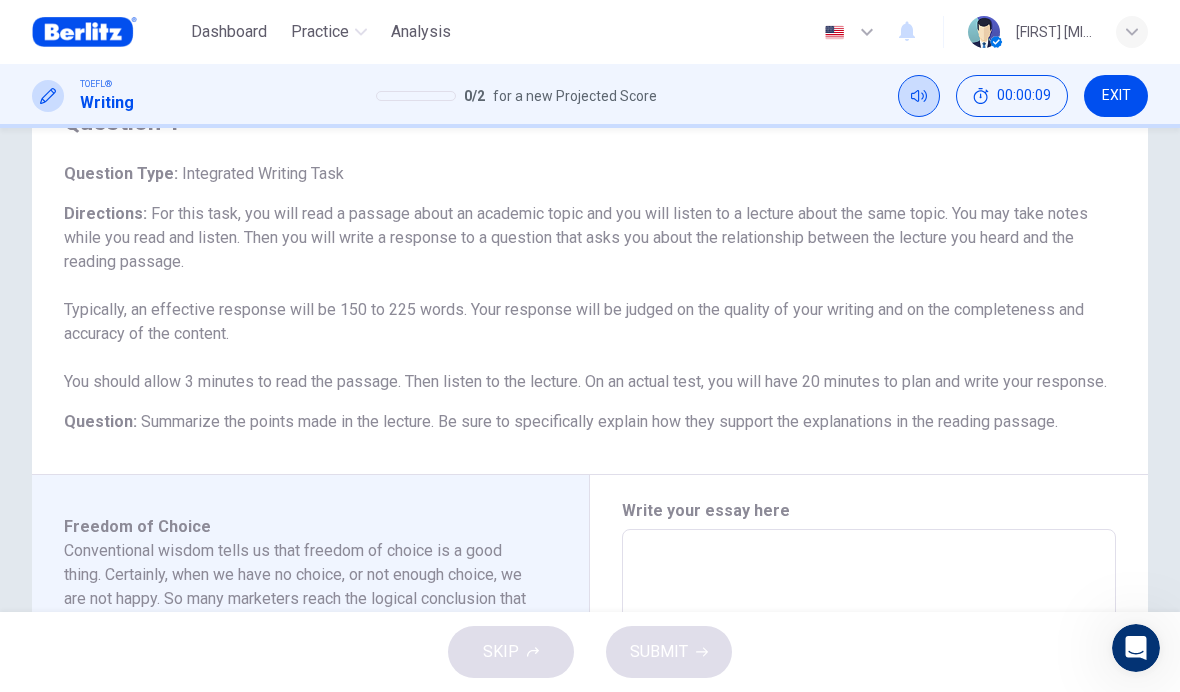 click at bounding box center (919, 96) 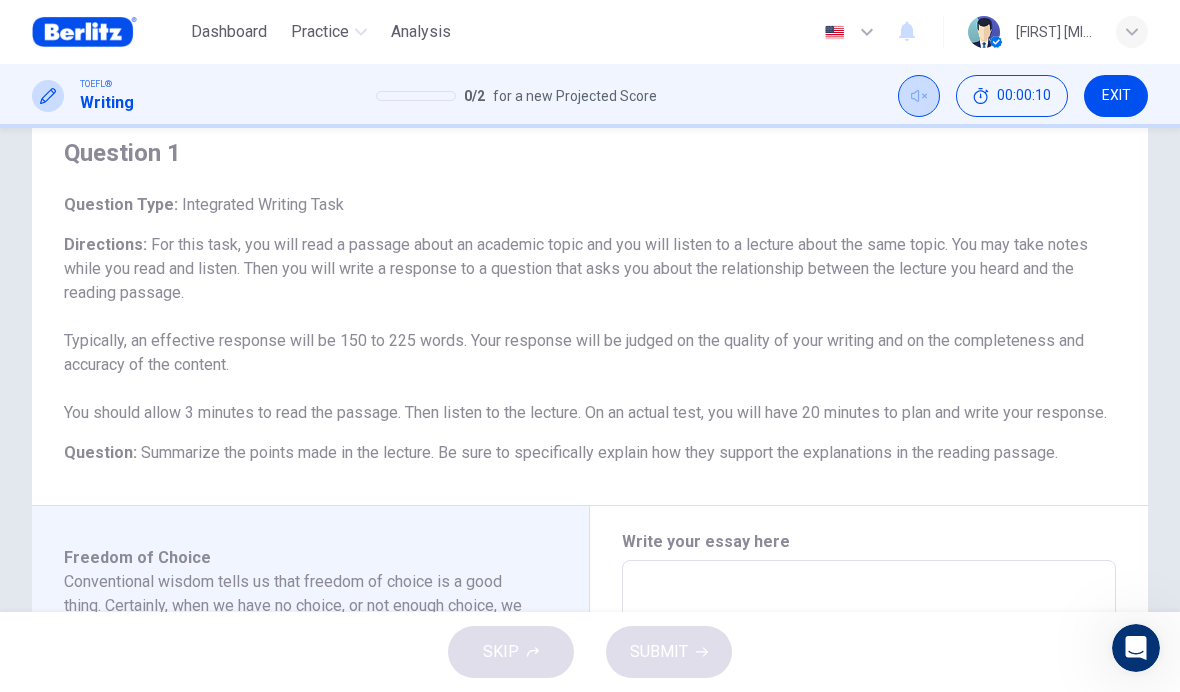 click at bounding box center [919, 96] 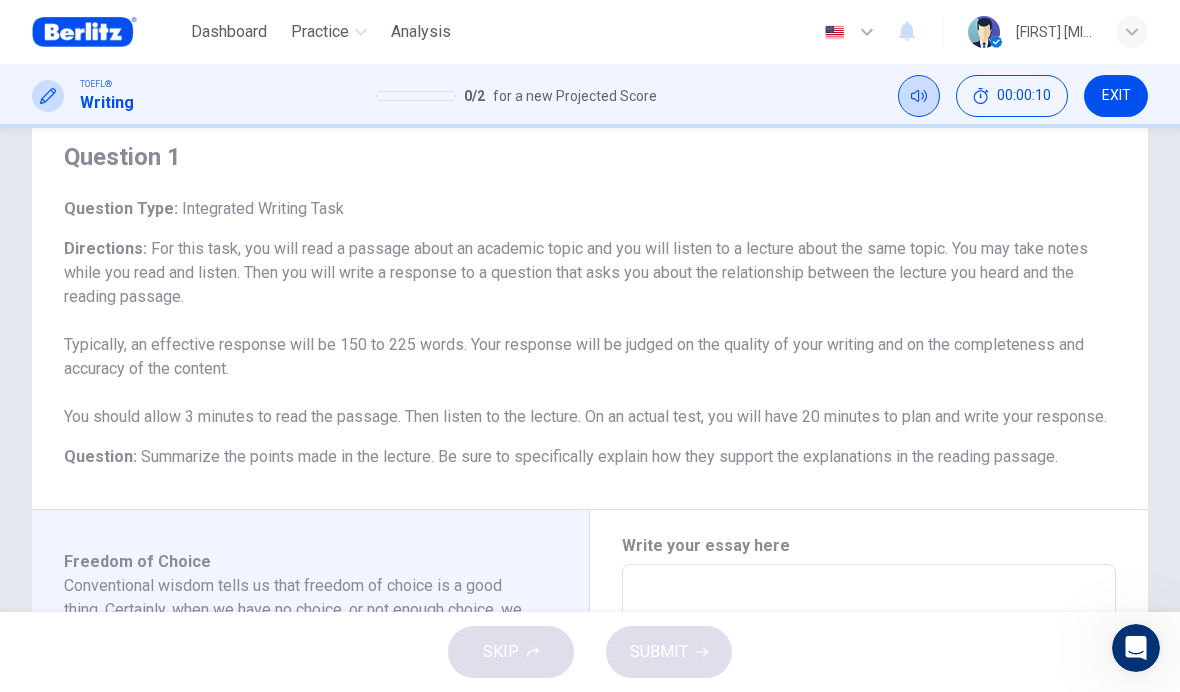 scroll, scrollTop: 65, scrollLeft: 0, axis: vertical 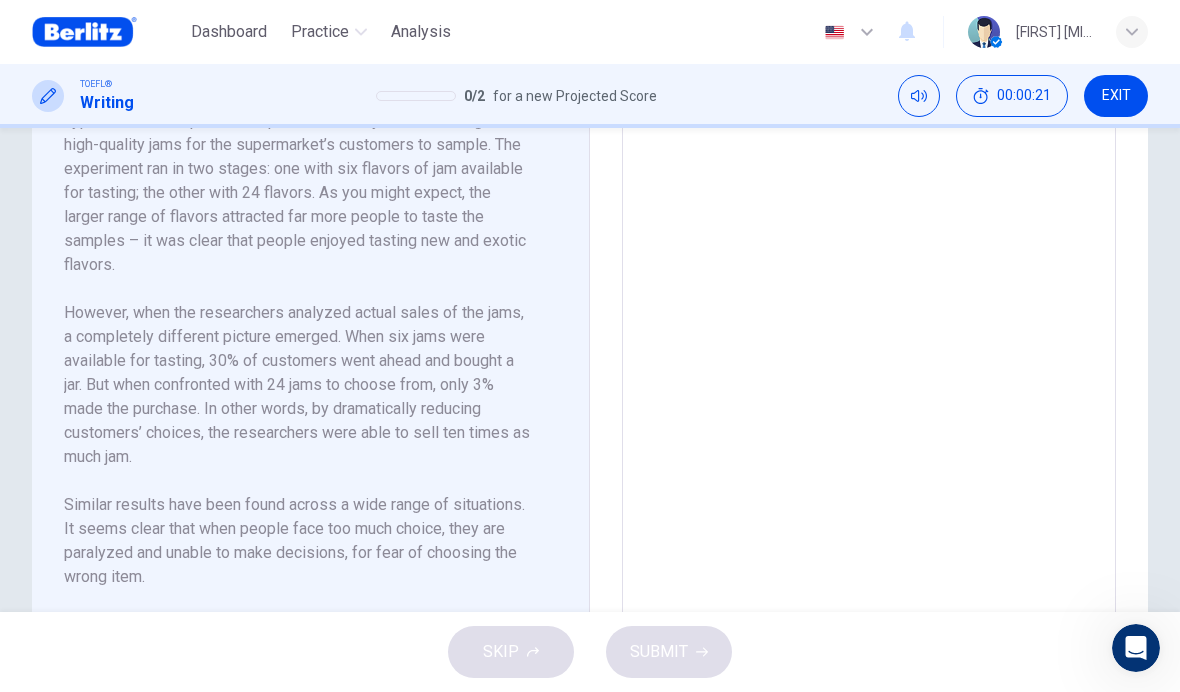 click on "TOEFL® Writing 0 / 2 for a new Projected Score 00:00:21 EXIT" at bounding box center [590, 96] 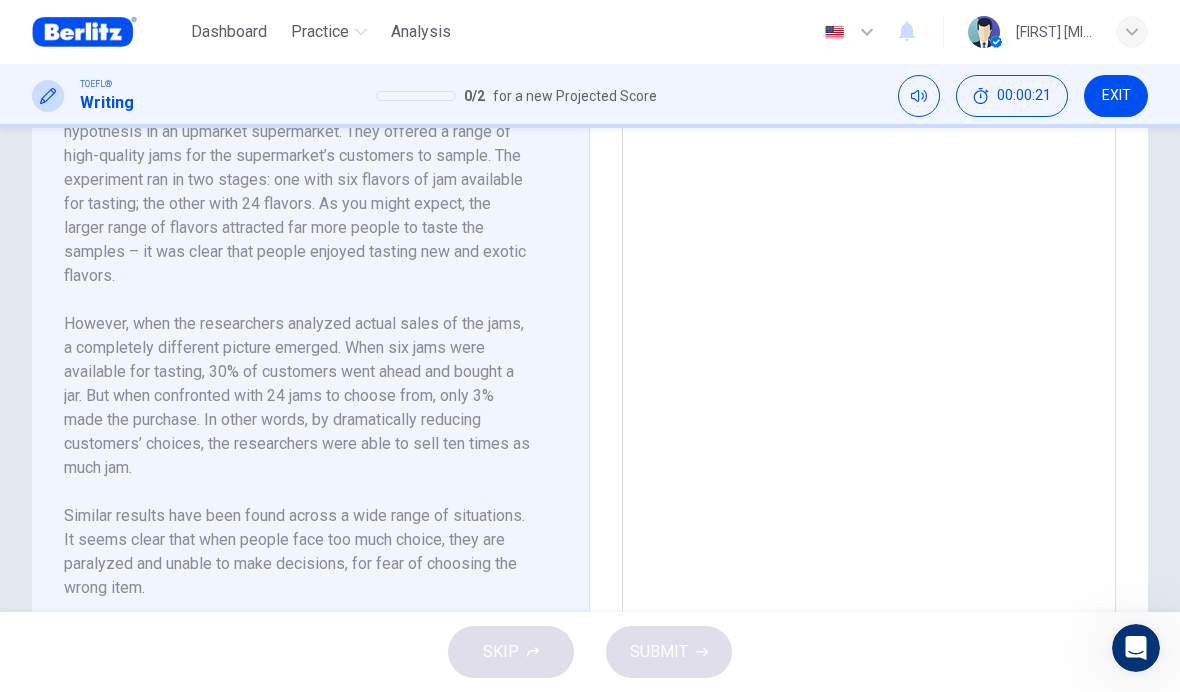 scroll, scrollTop: 511, scrollLeft: 0, axis: vertical 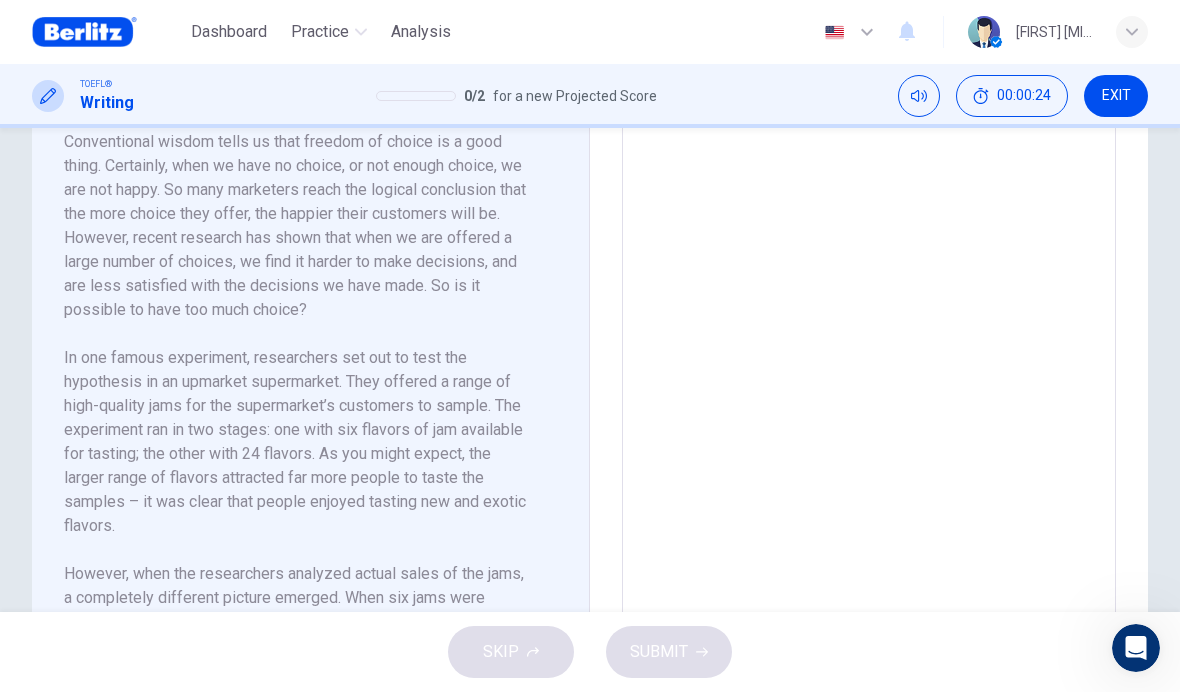 click at bounding box center (869, 405) 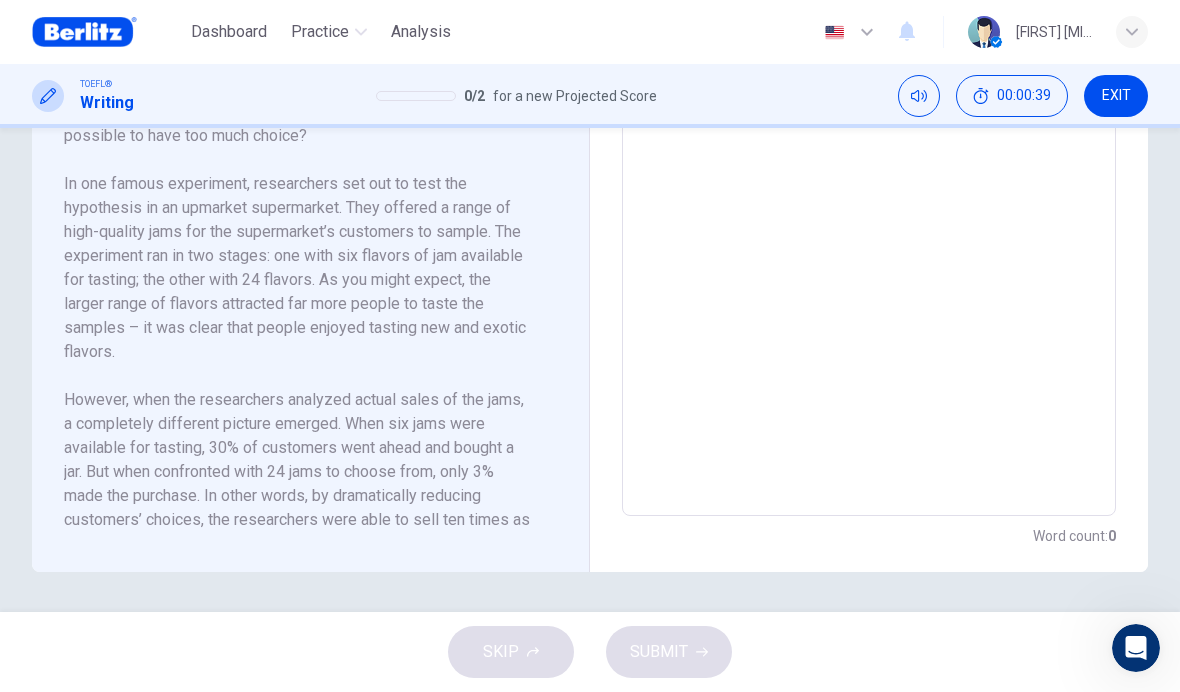 scroll, scrollTop: 709, scrollLeft: 0, axis: vertical 